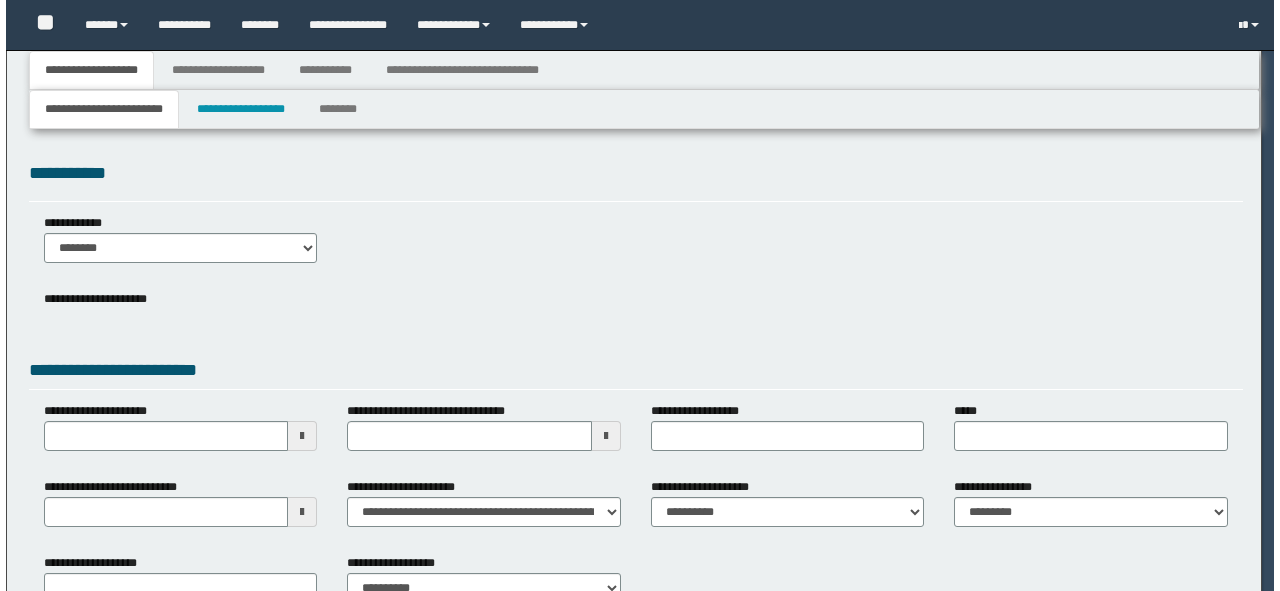 scroll, scrollTop: 0, scrollLeft: 0, axis: both 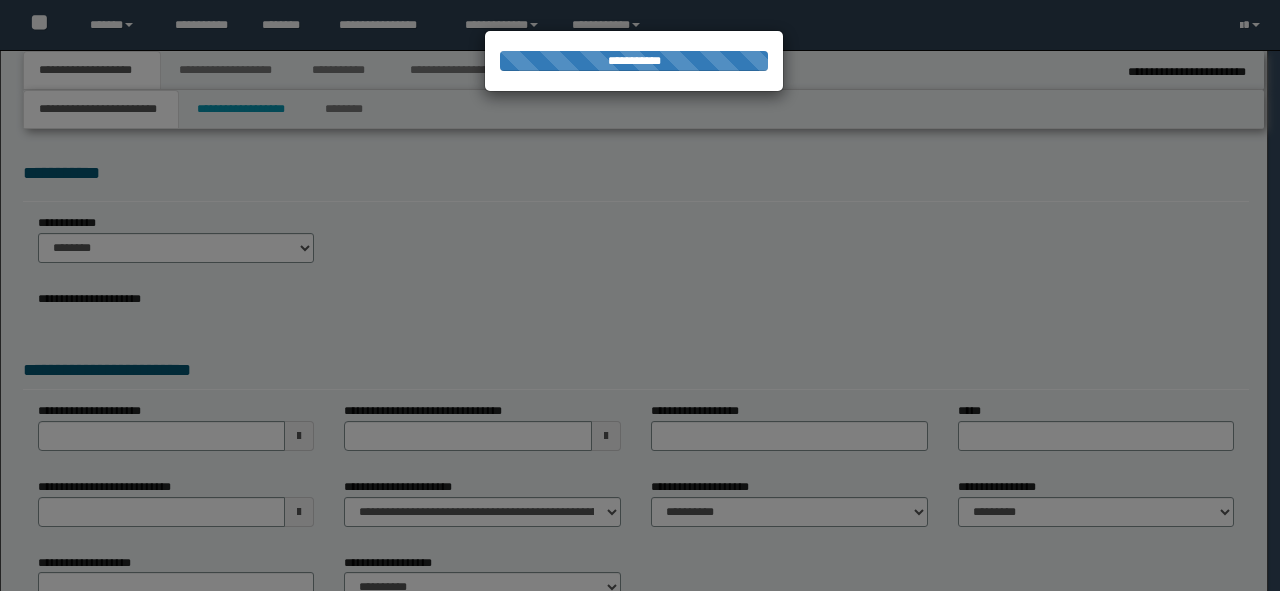 select on "*" 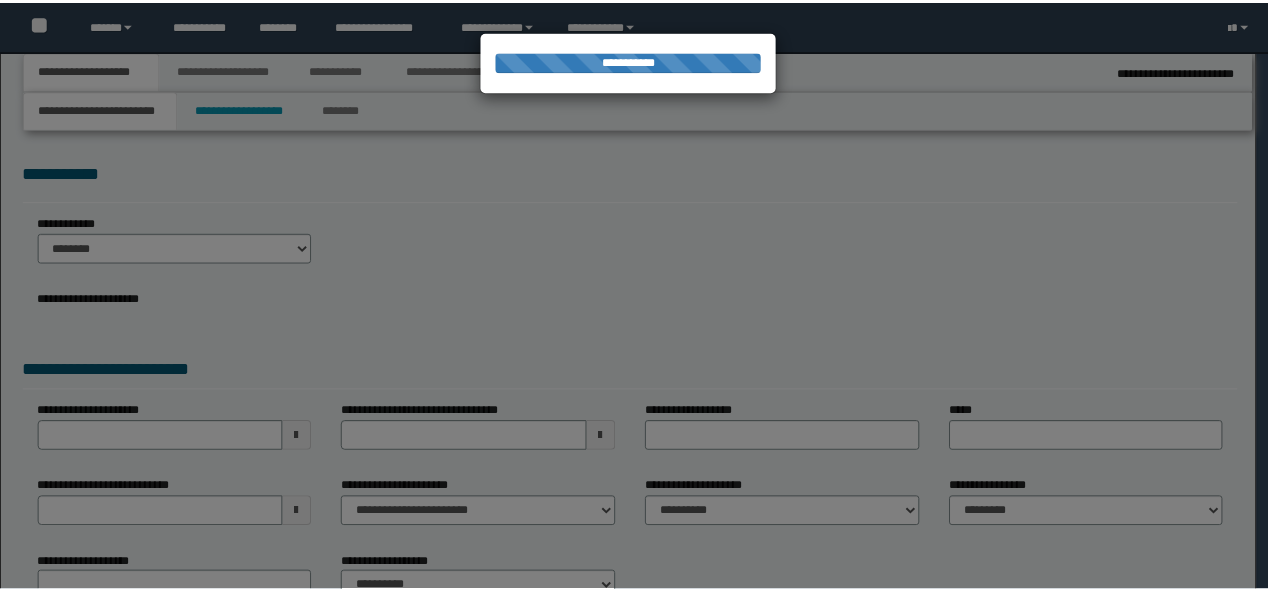 scroll, scrollTop: 0, scrollLeft: 0, axis: both 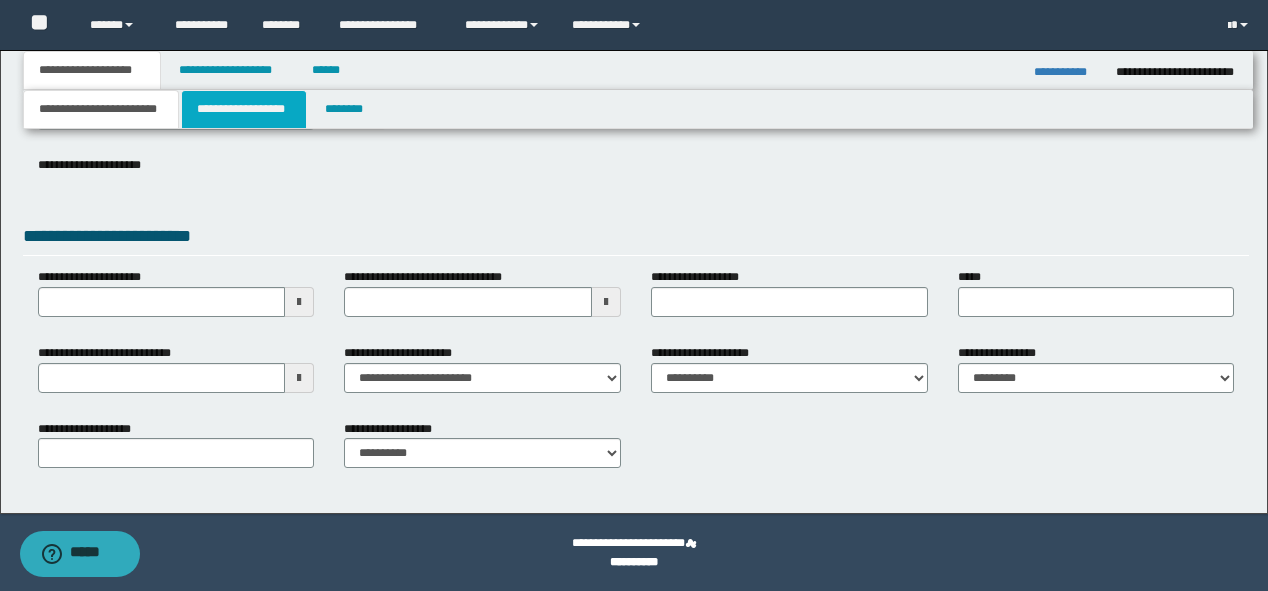 click on "**********" at bounding box center (244, 109) 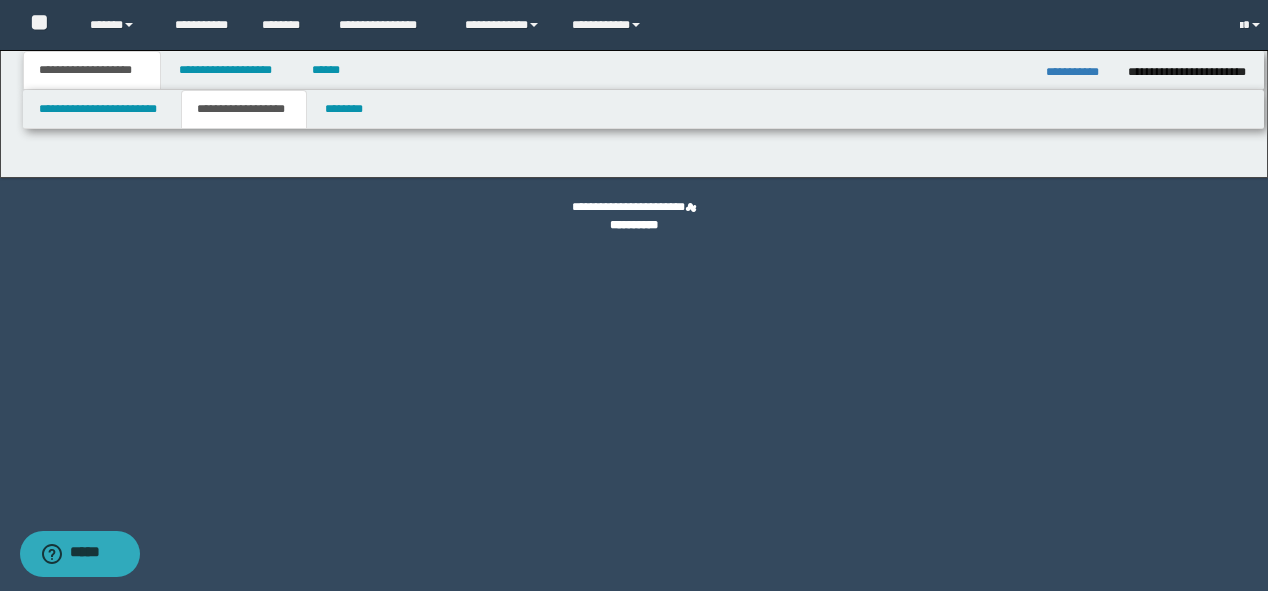 scroll, scrollTop: 0, scrollLeft: 0, axis: both 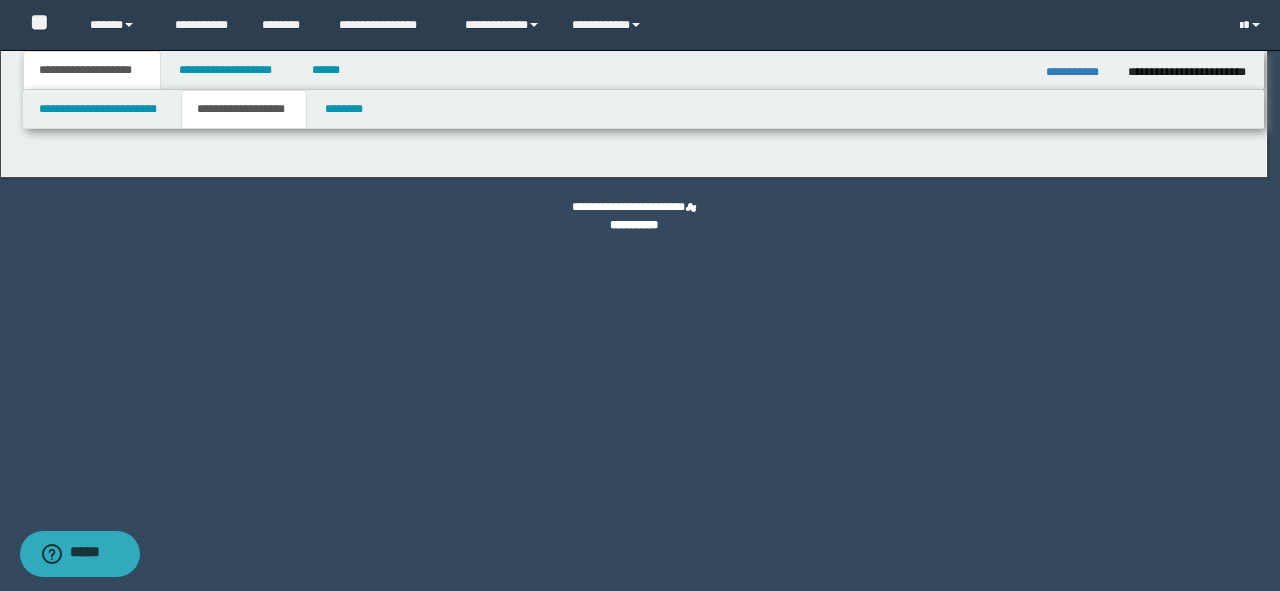 type on "********" 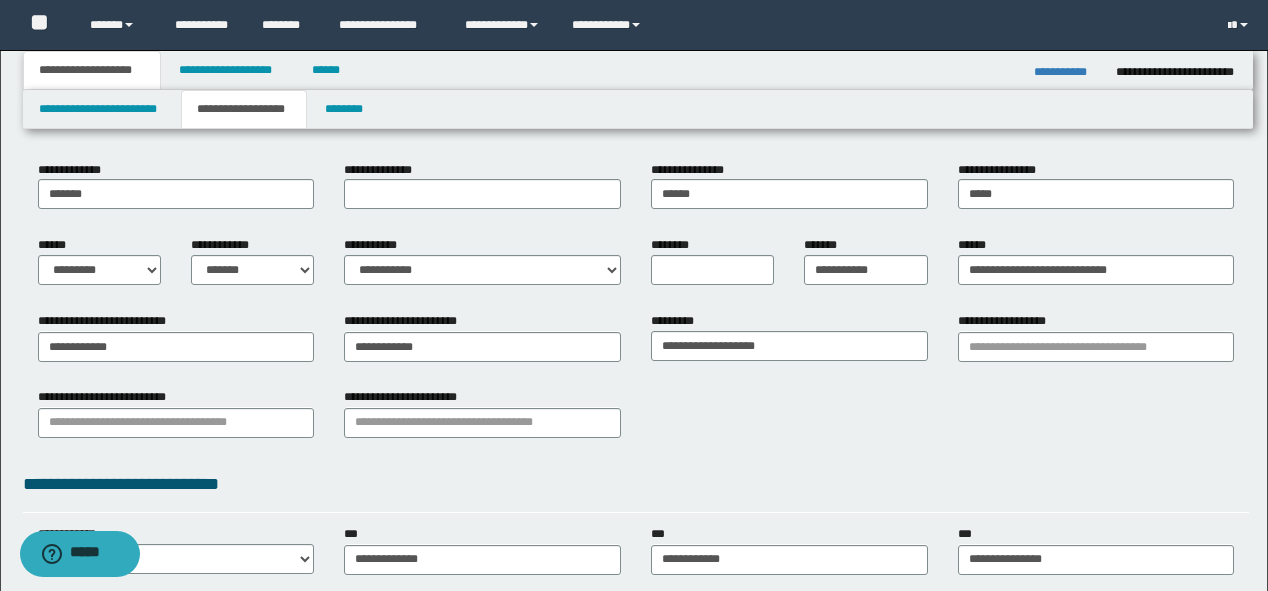 scroll, scrollTop: 240, scrollLeft: 0, axis: vertical 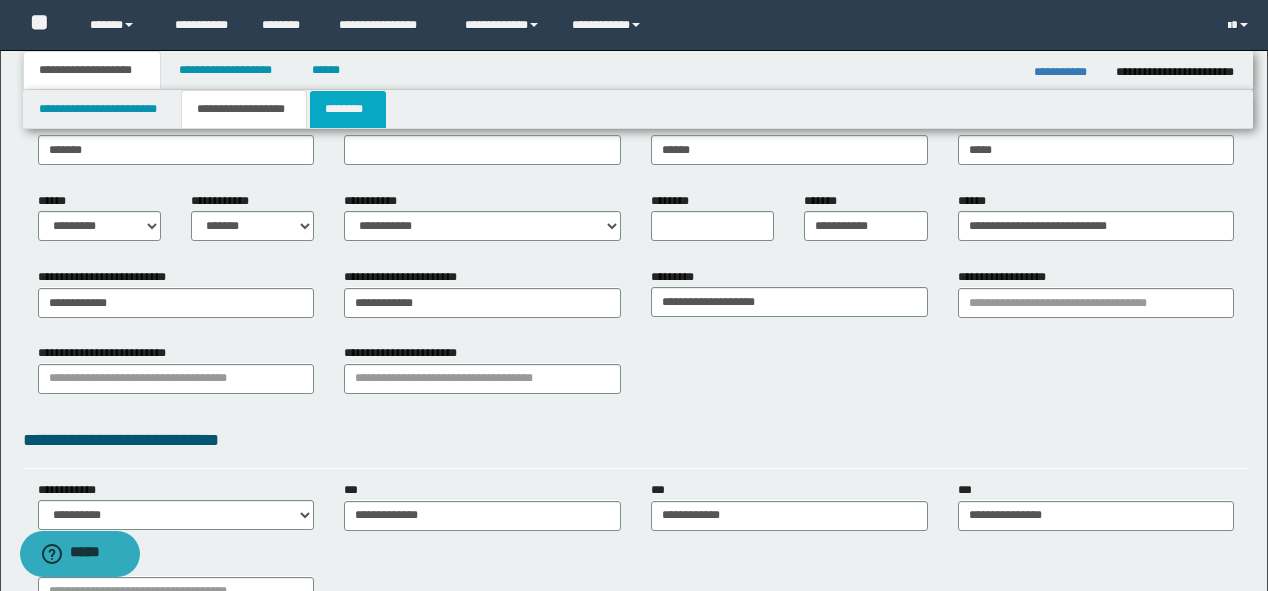 click on "********" at bounding box center (348, 109) 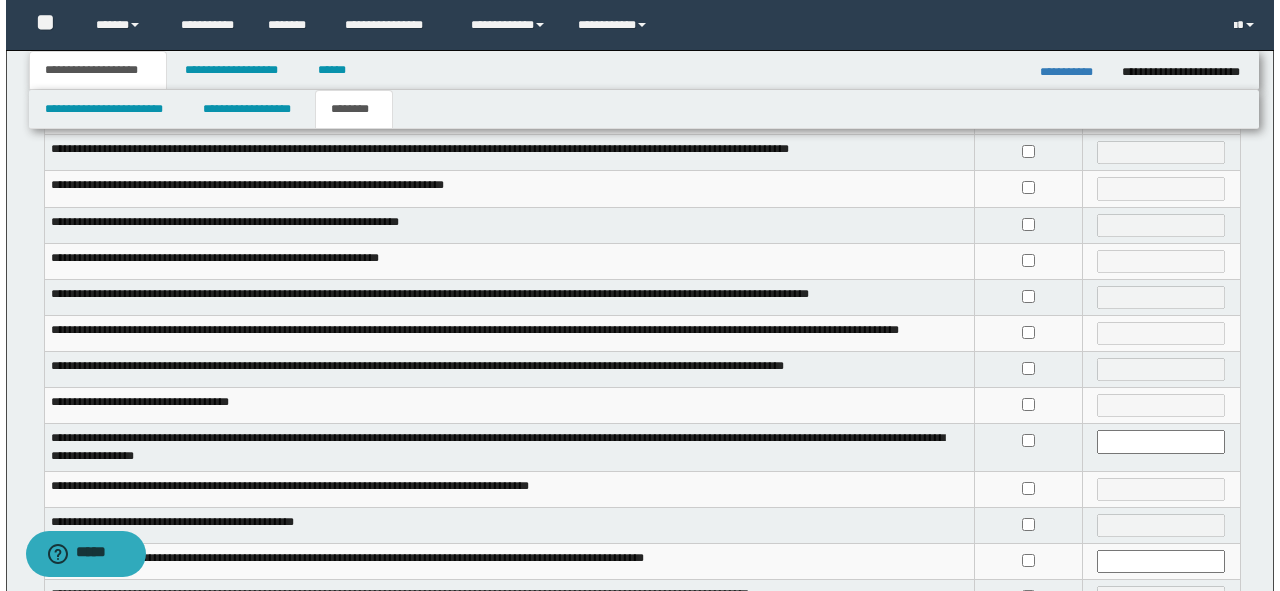 scroll, scrollTop: 0, scrollLeft: 0, axis: both 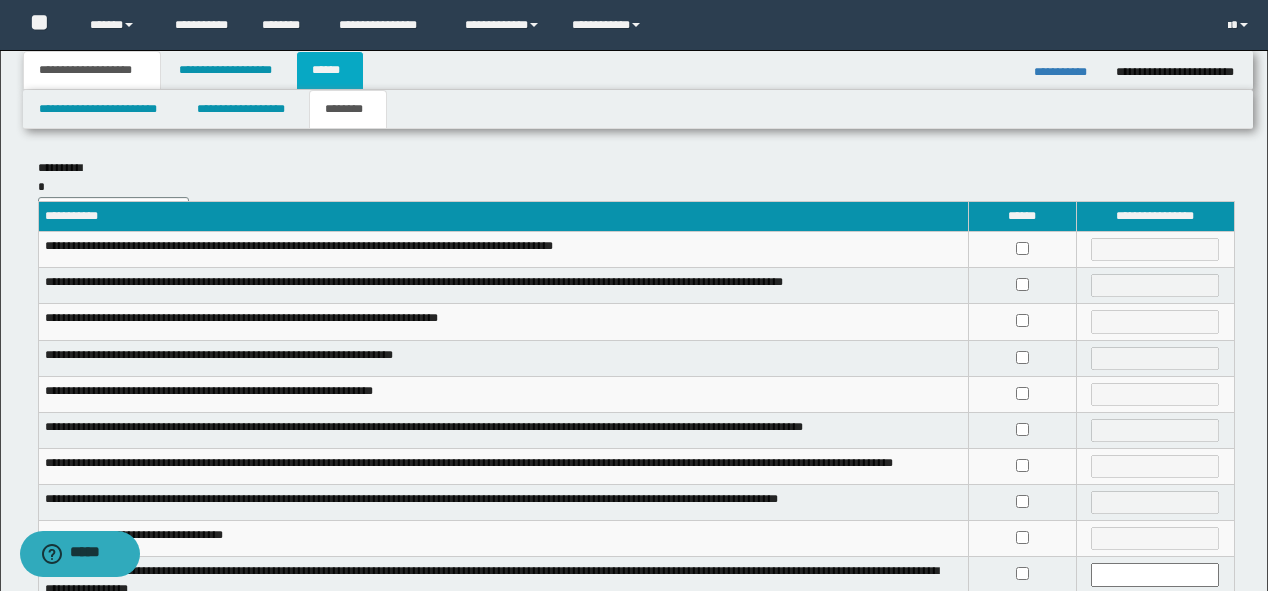 click on "******" at bounding box center (330, 70) 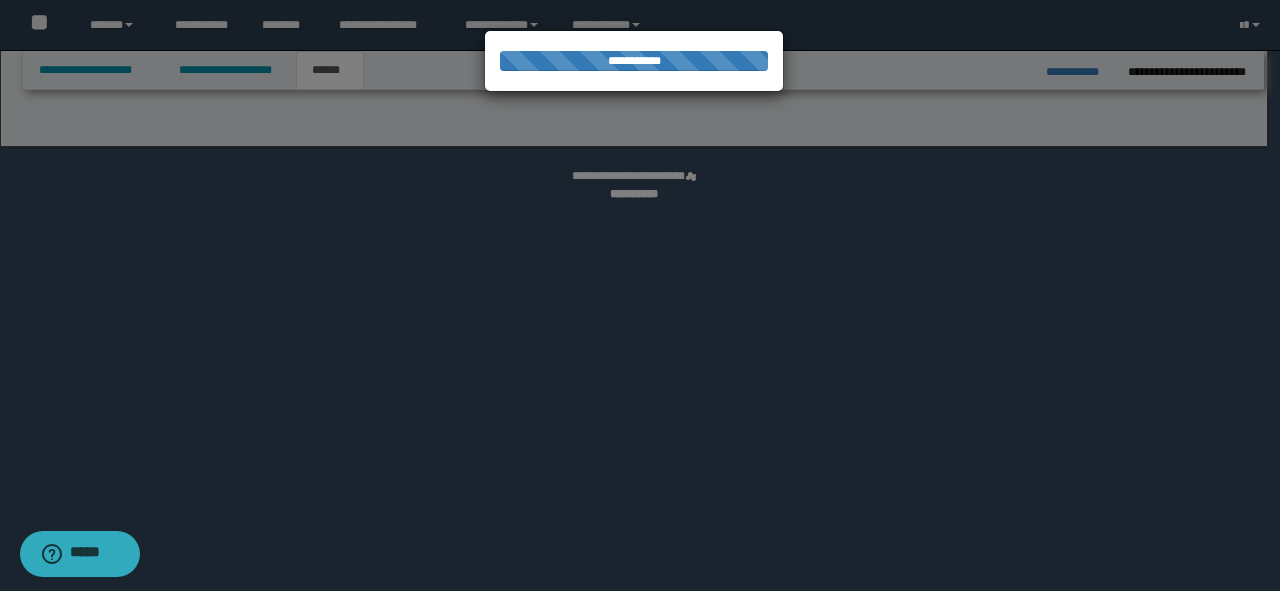 select on "*" 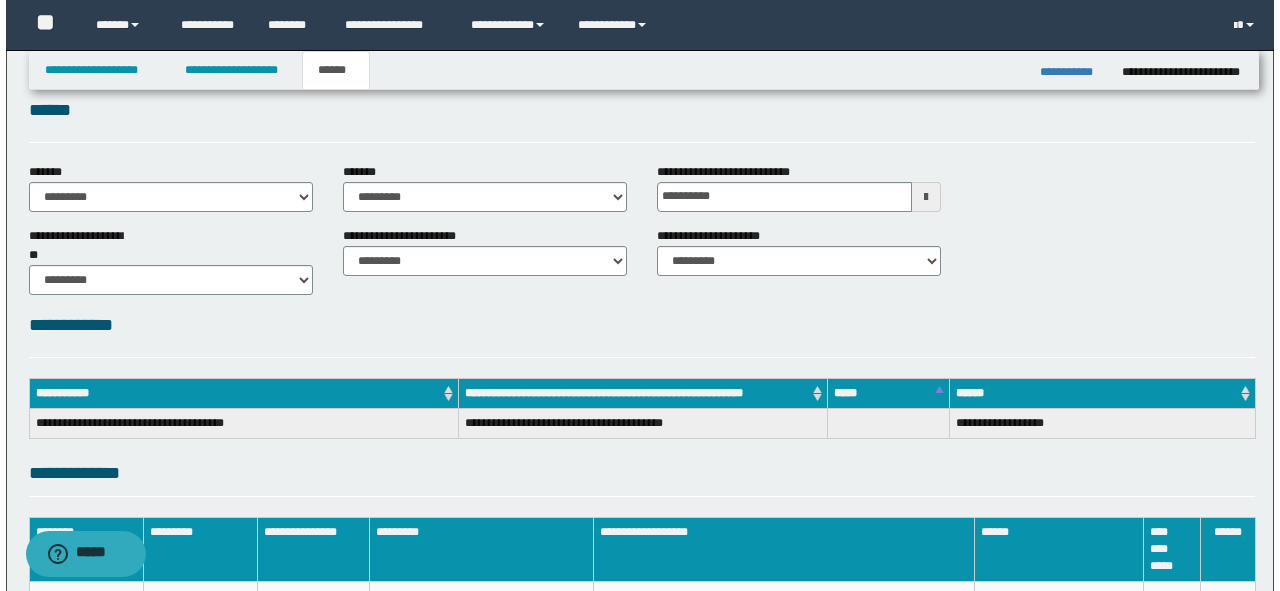 scroll, scrollTop: 0, scrollLeft: 0, axis: both 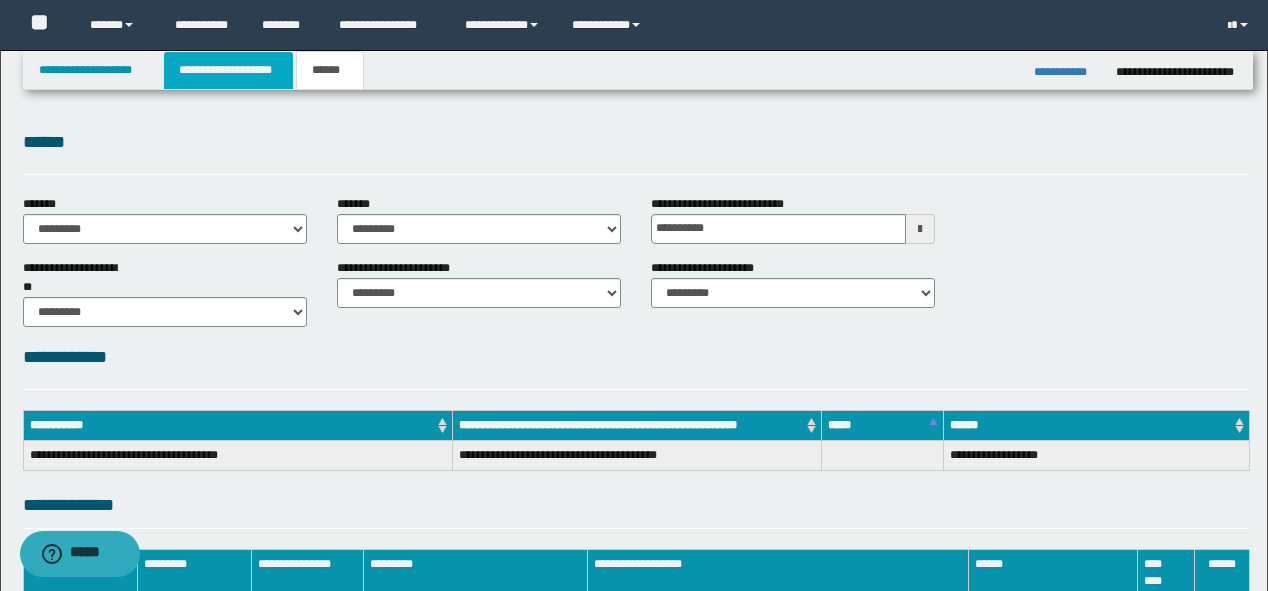 click on "**********" at bounding box center [228, 70] 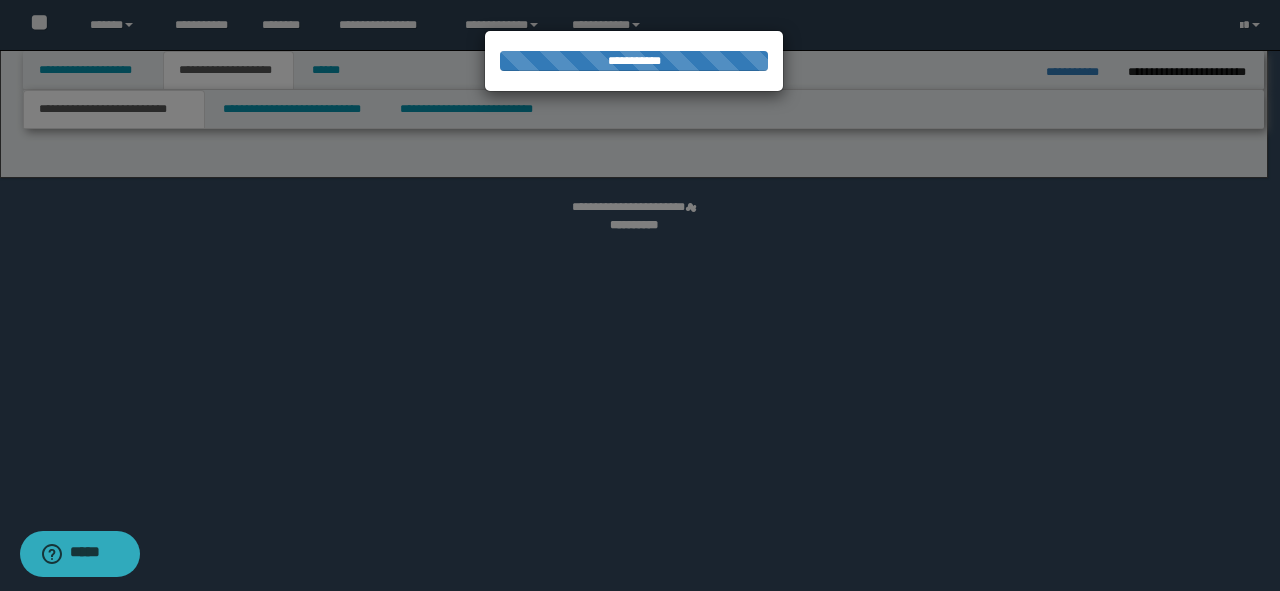 click at bounding box center (640, 295) 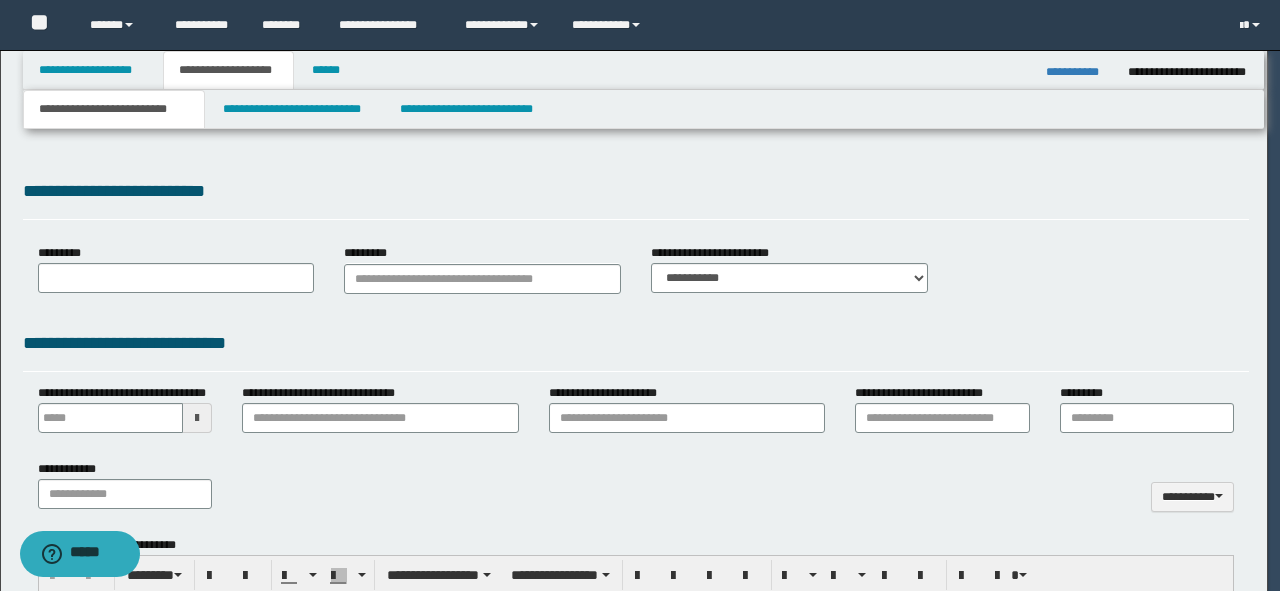 select on "*" 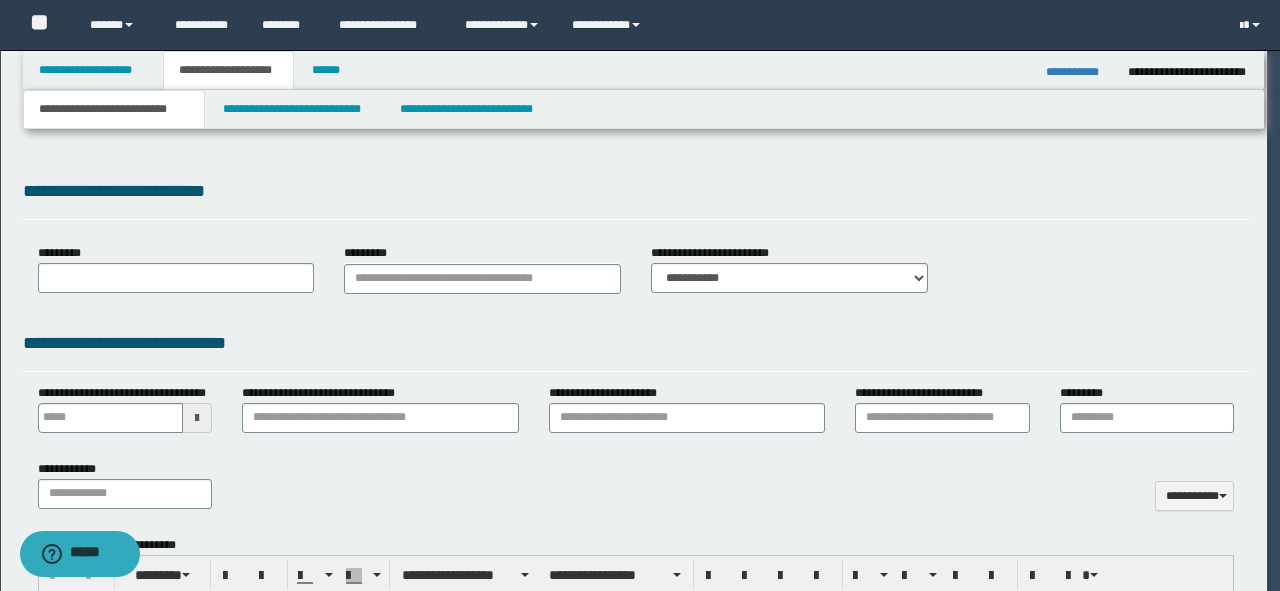 scroll, scrollTop: 0, scrollLeft: 0, axis: both 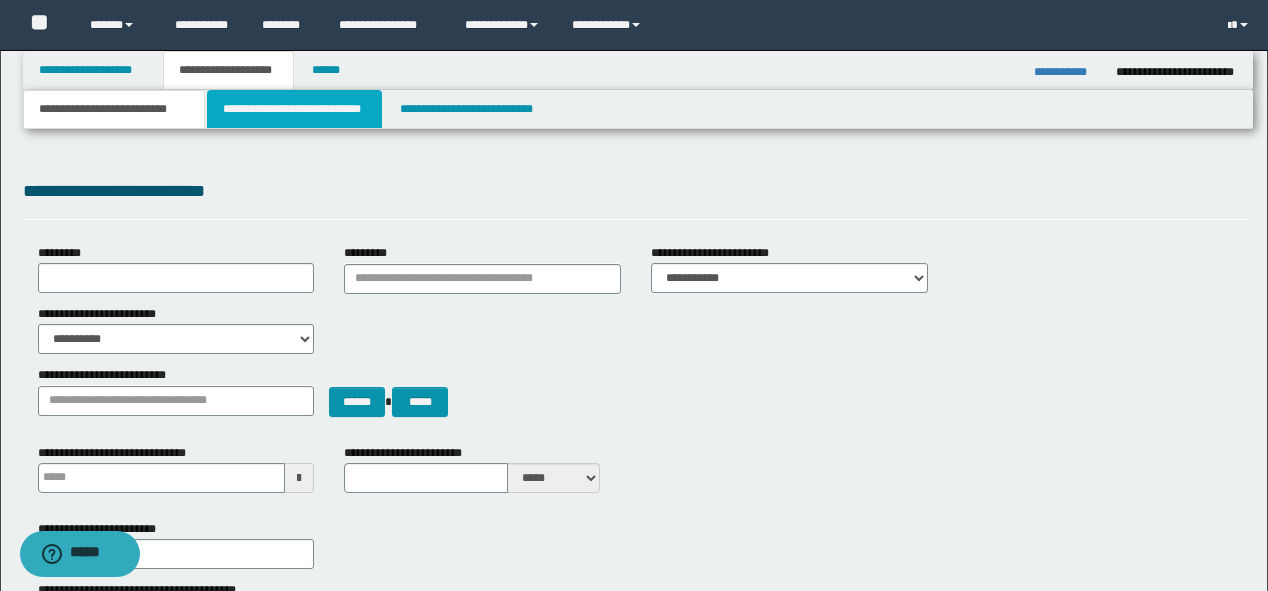 click on "**********" at bounding box center [294, 109] 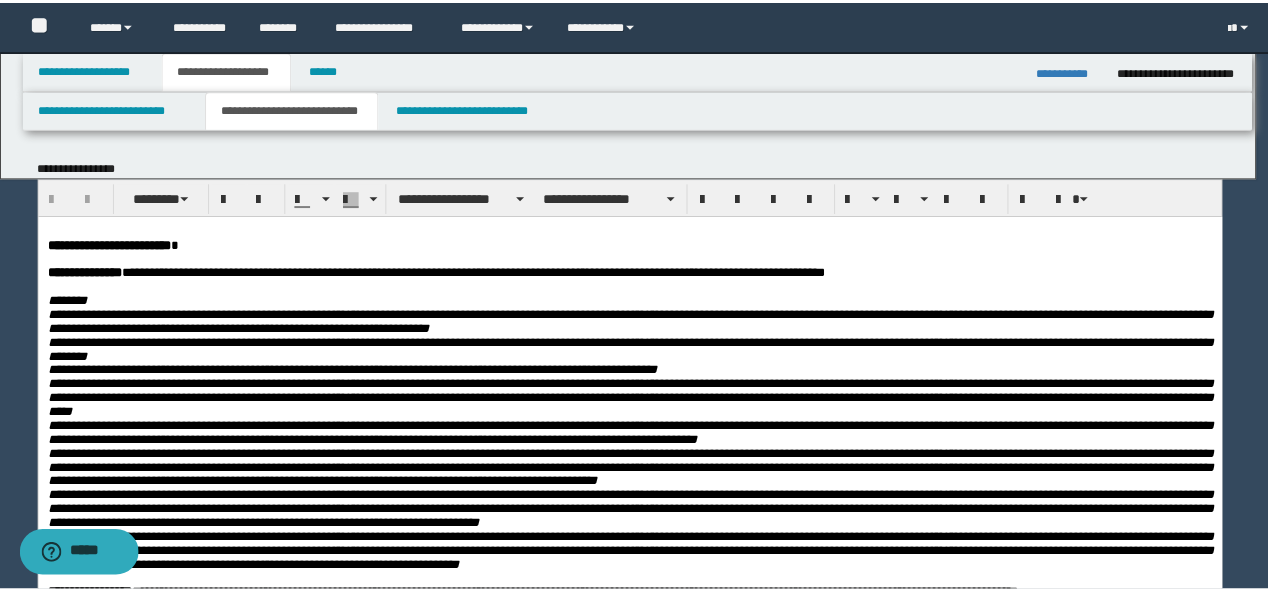 scroll, scrollTop: 0, scrollLeft: 0, axis: both 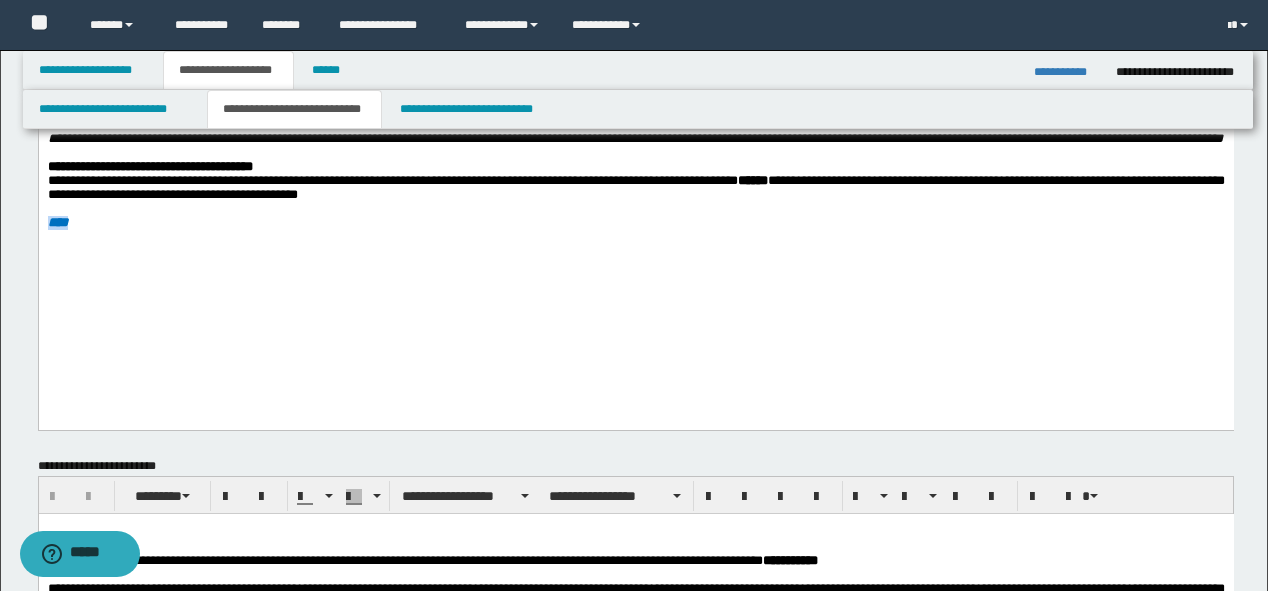 drag, startPoint x: 115, startPoint y: 316, endPoint x: 38, endPoint y: -8, distance: 333.02402 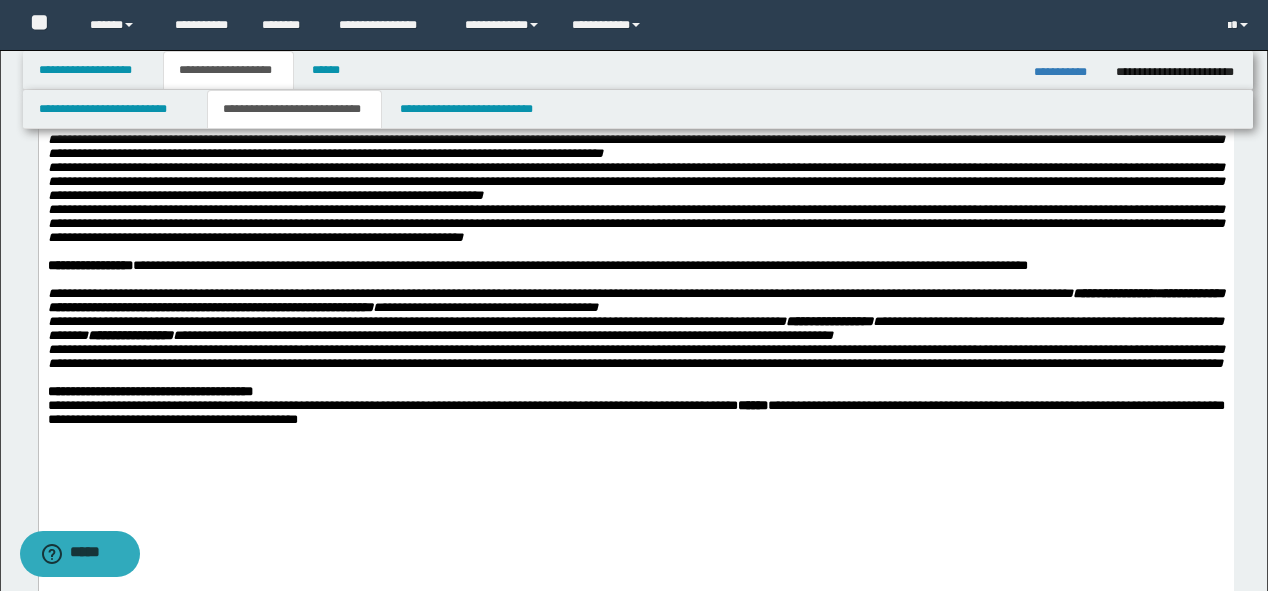 scroll, scrollTop: 281, scrollLeft: 0, axis: vertical 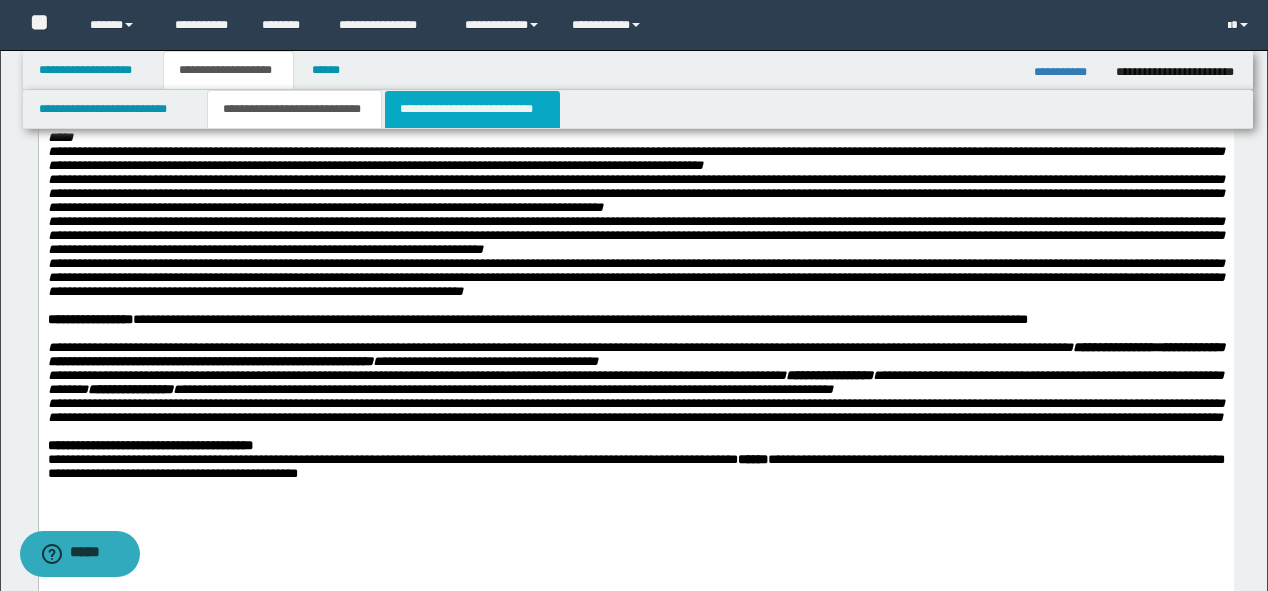 click on "**********" at bounding box center [472, 109] 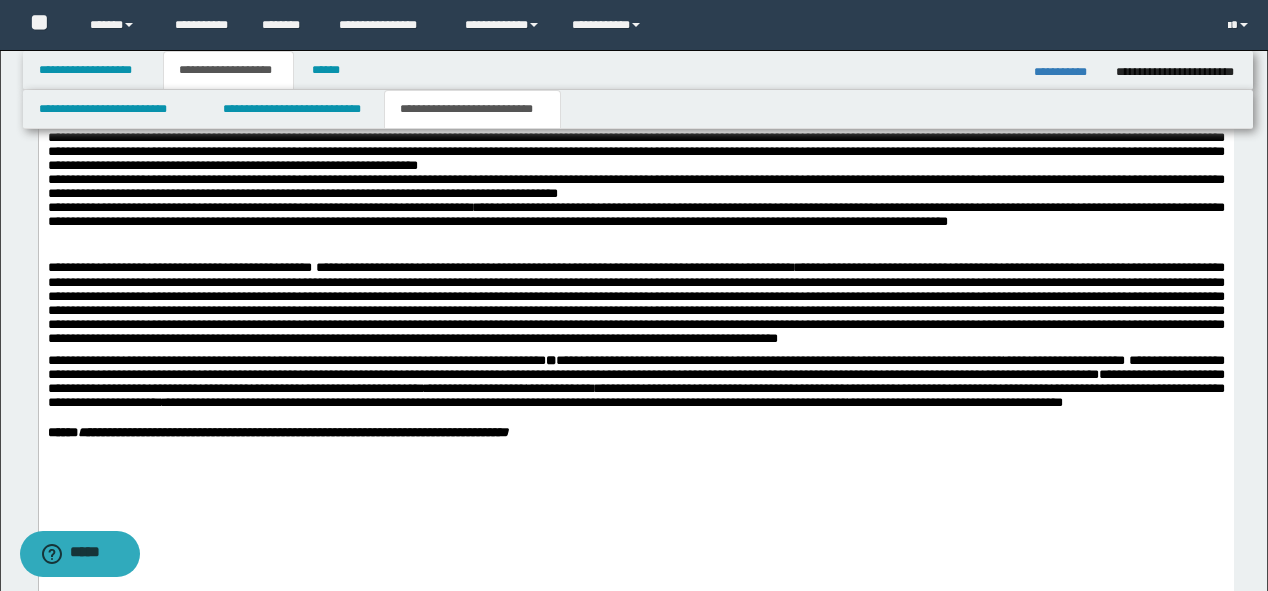 scroll, scrollTop: 960, scrollLeft: 0, axis: vertical 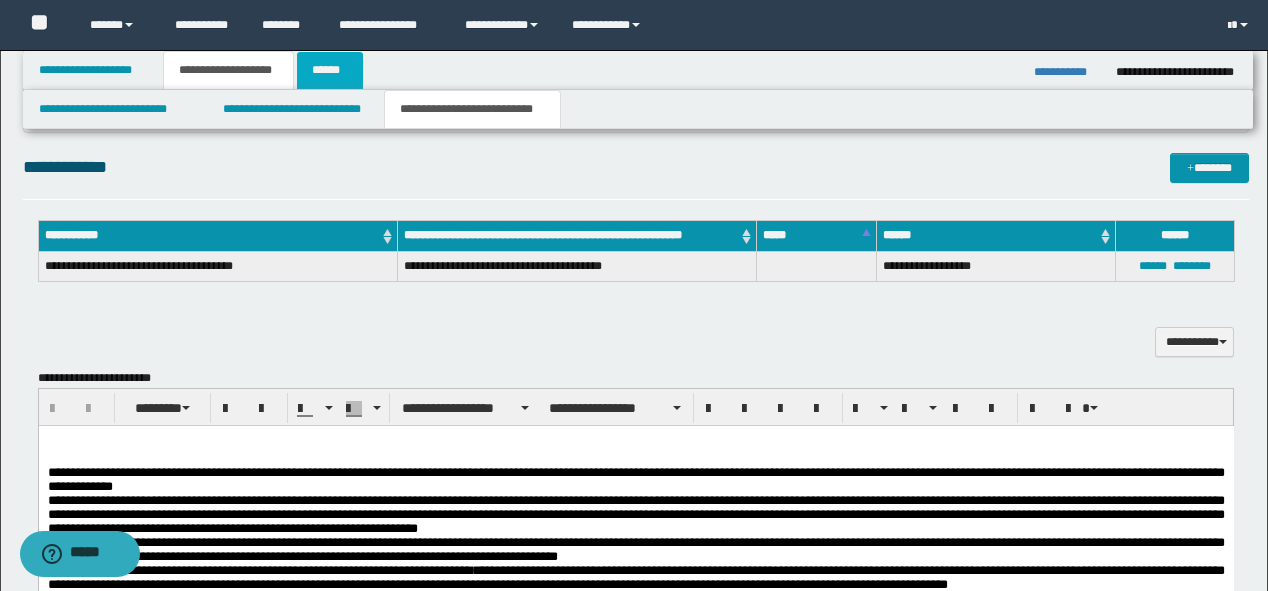 click on "******" at bounding box center [330, 70] 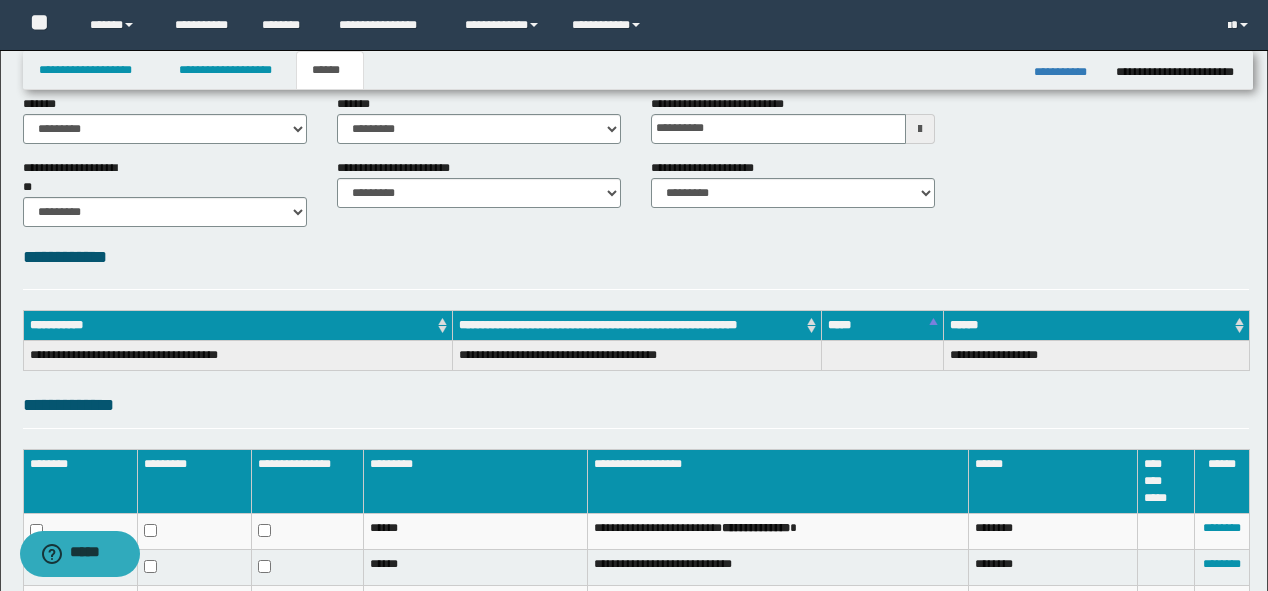 scroll, scrollTop: 192, scrollLeft: 0, axis: vertical 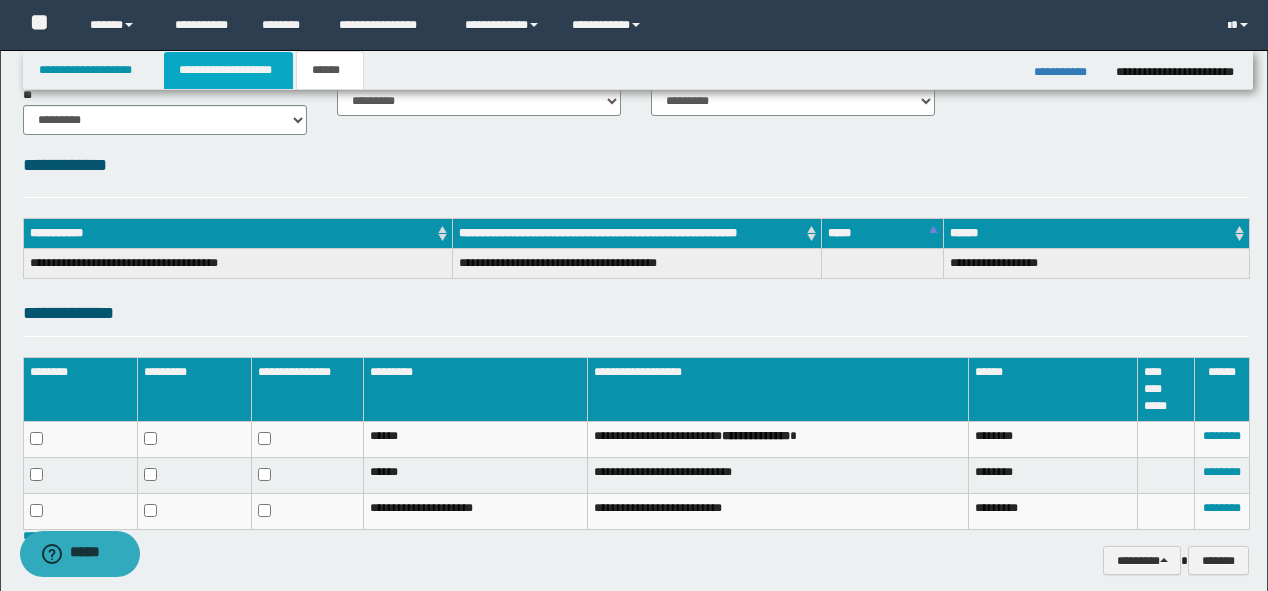 click on "**********" at bounding box center [228, 70] 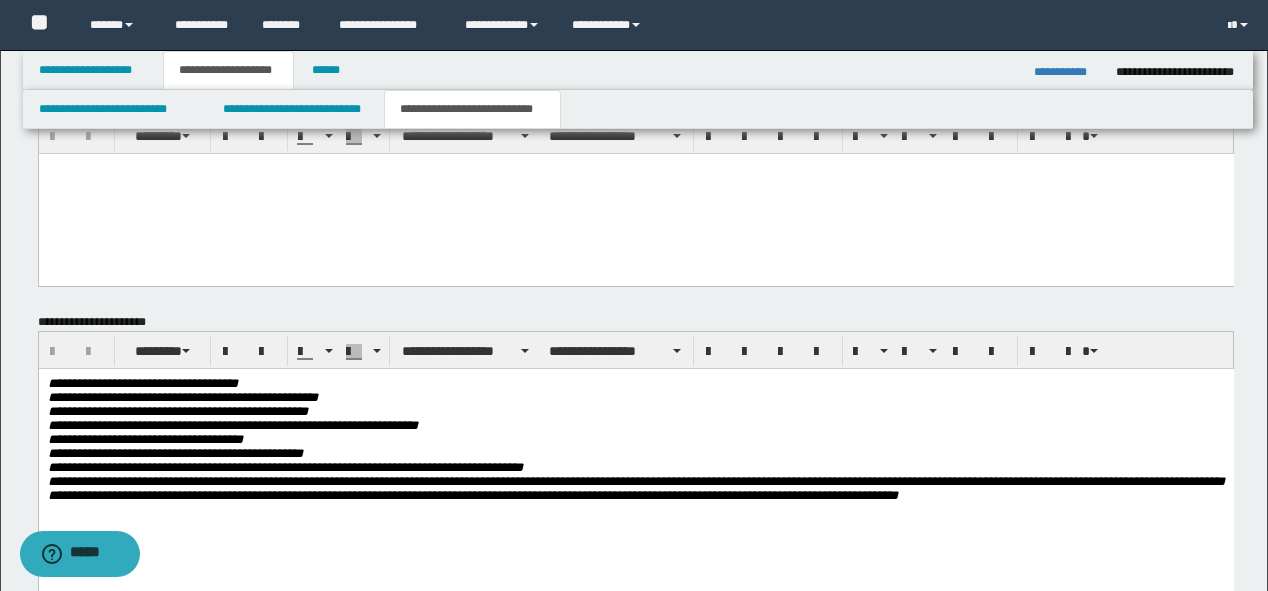 scroll, scrollTop: 1712, scrollLeft: 0, axis: vertical 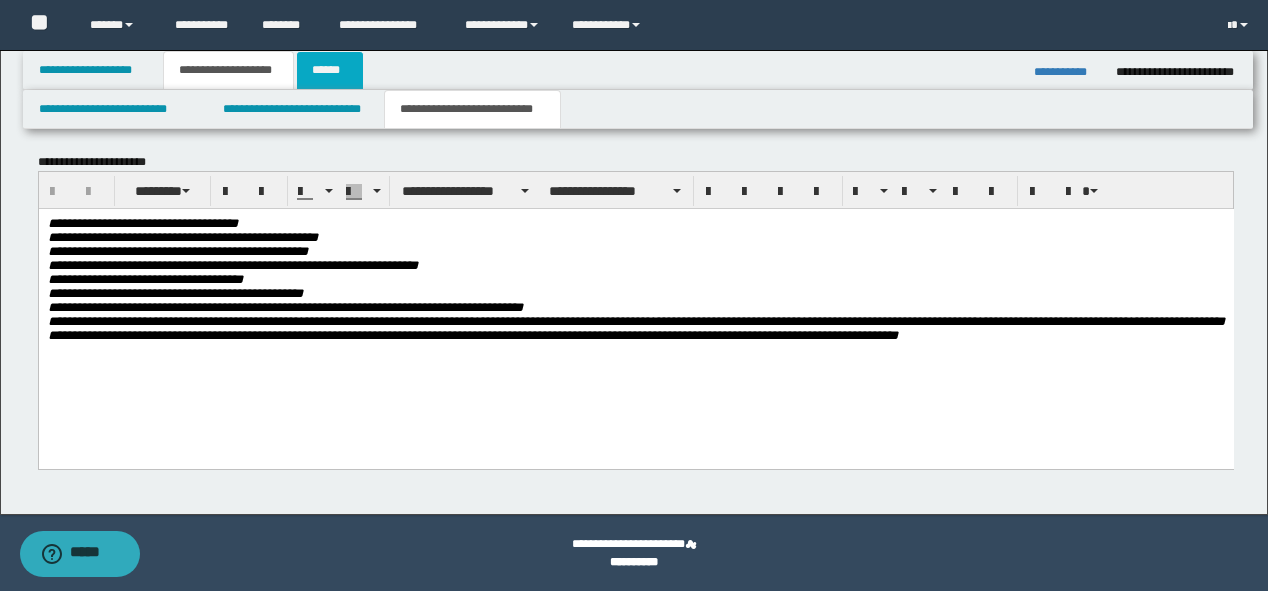 click on "******" at bounding box center [330, 70] 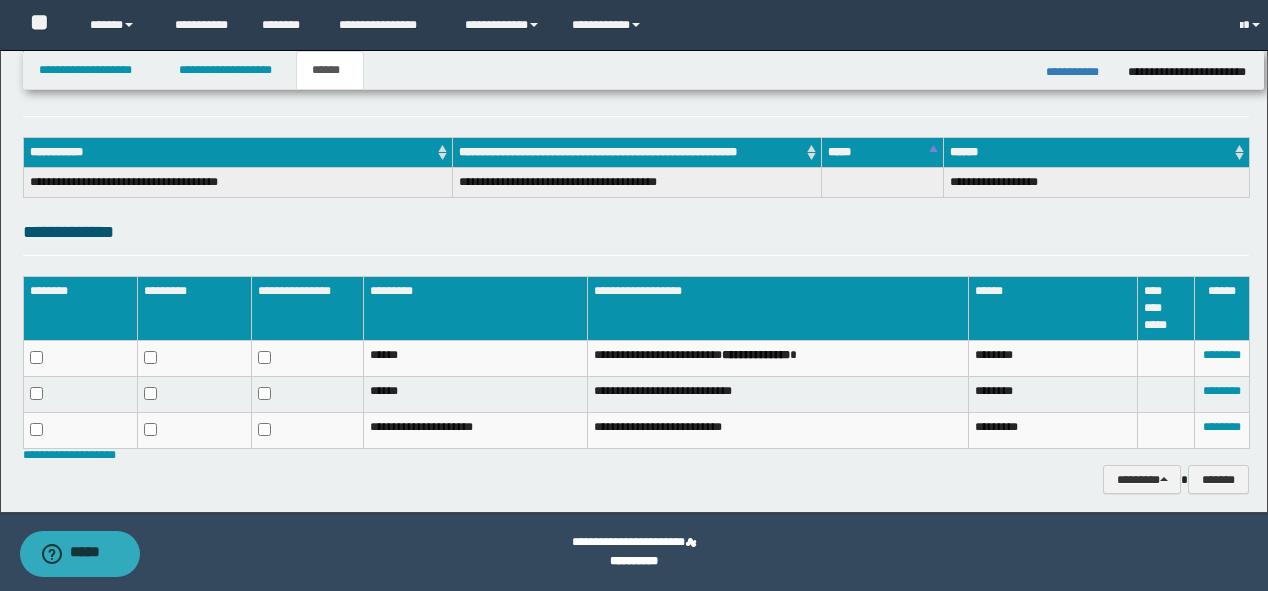 scroll, scrollTop: 272, scrollLeft: 0, axis: vertical 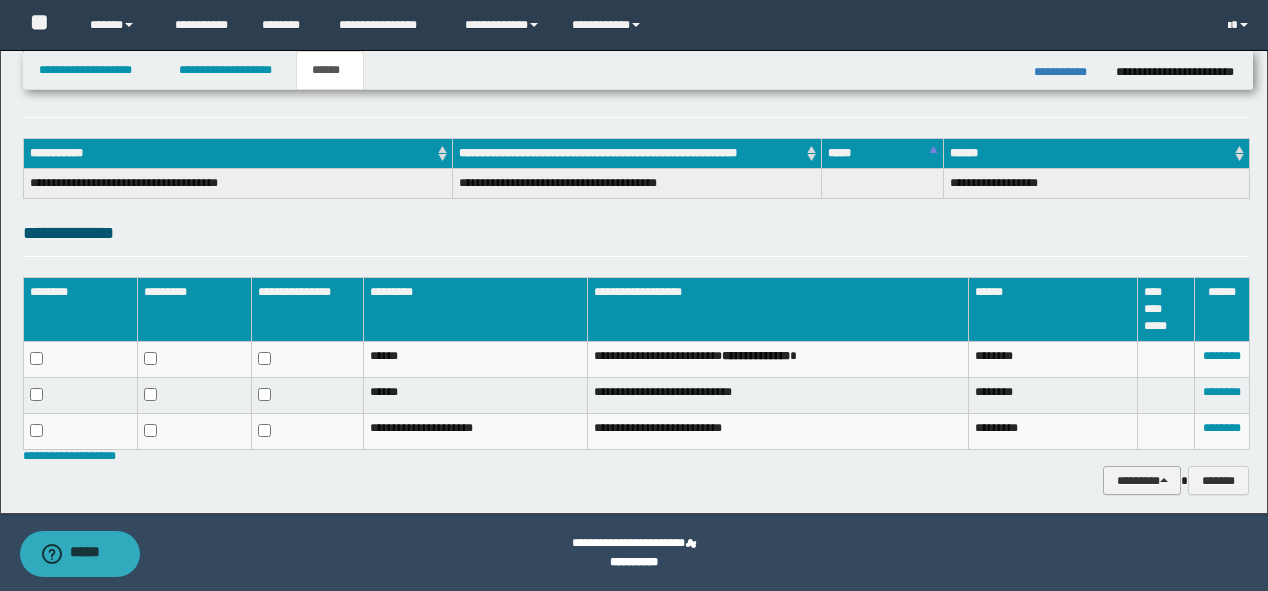 click on "********" at bounding box center [1142, 481] 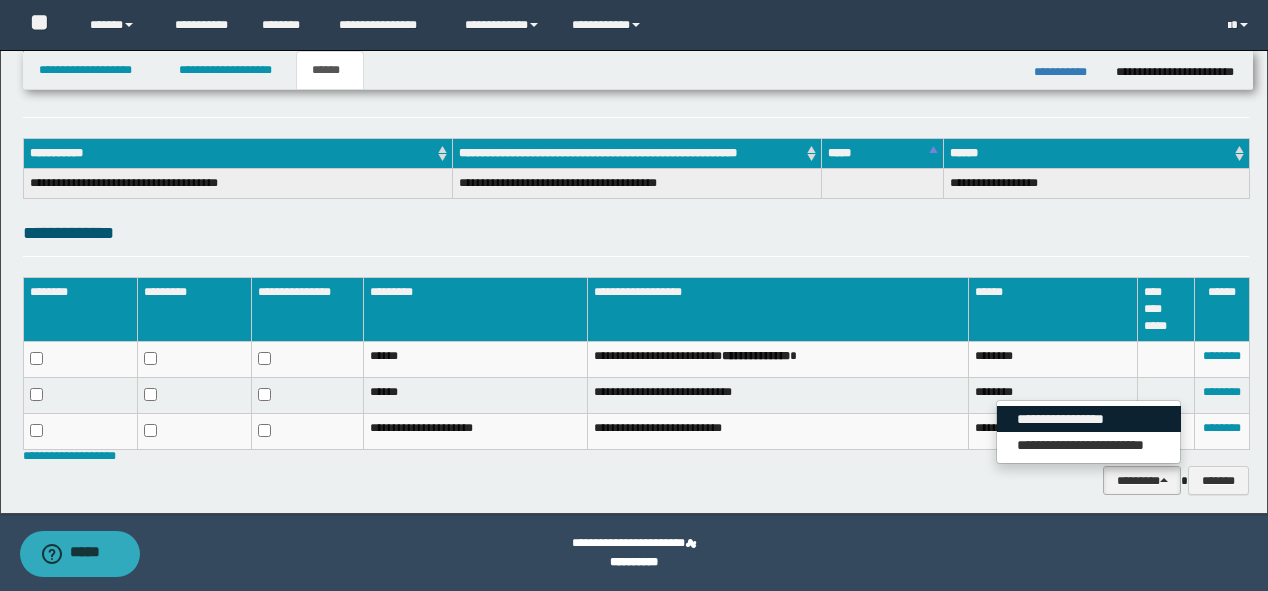 click on "**********" at bounding box center [1089, 419] 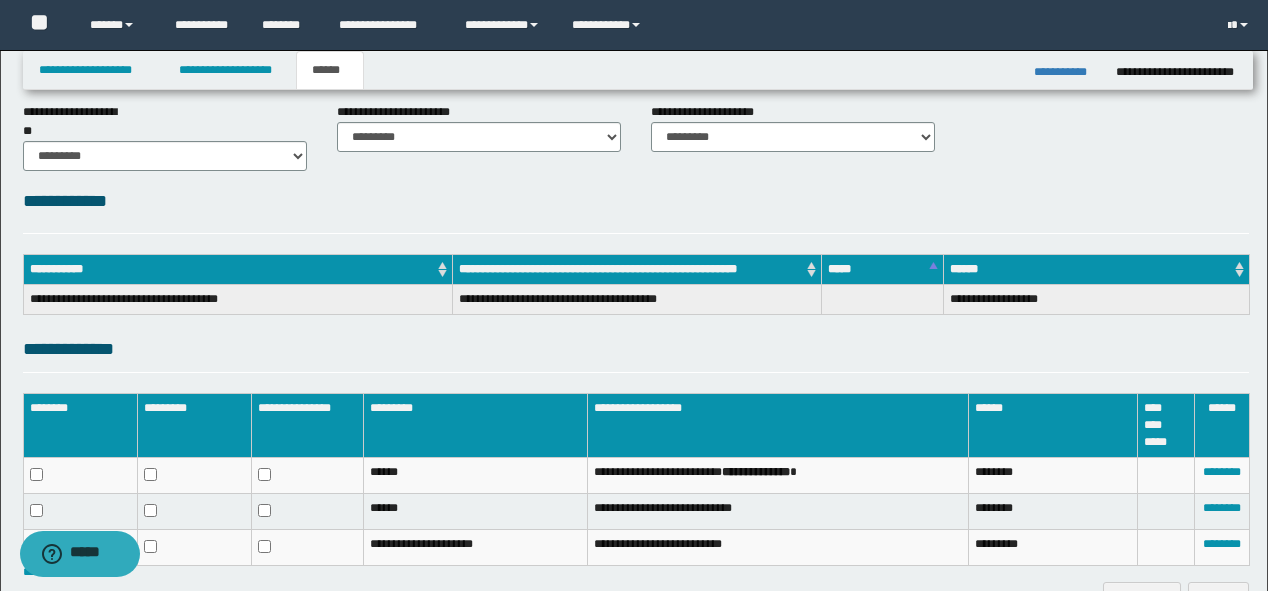 scroll, scrollTop: 0, scrollLeft: 0, axis: both 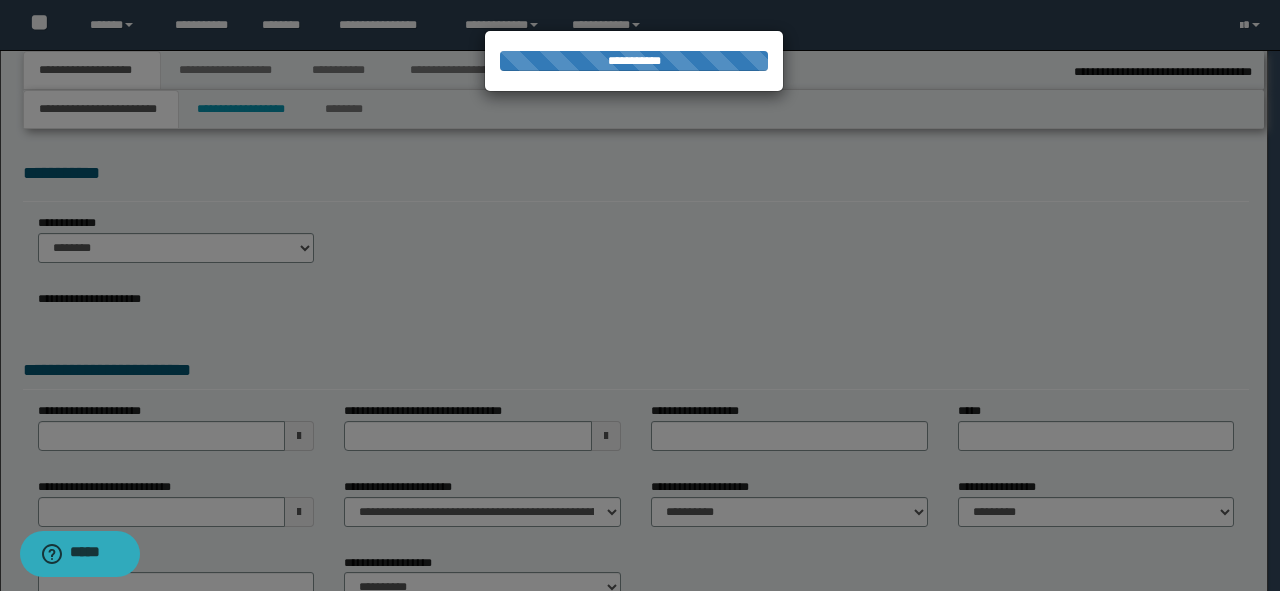 type on "**********" 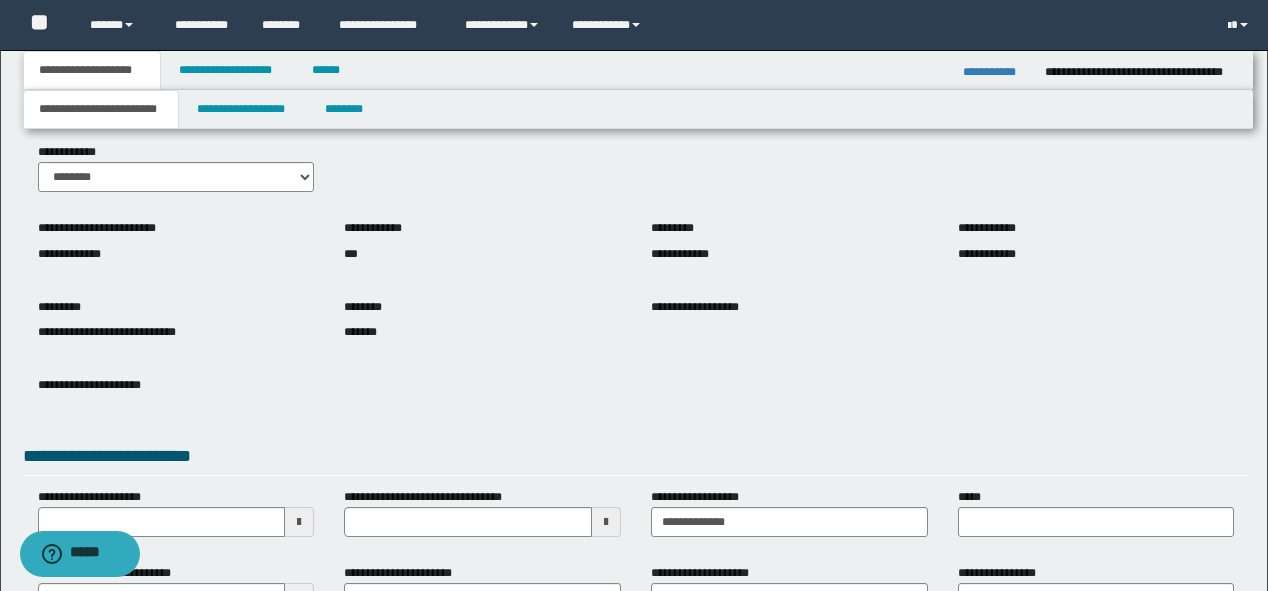 scroll, scrollTop: 52, scrollLeft: 0, axis: vertical 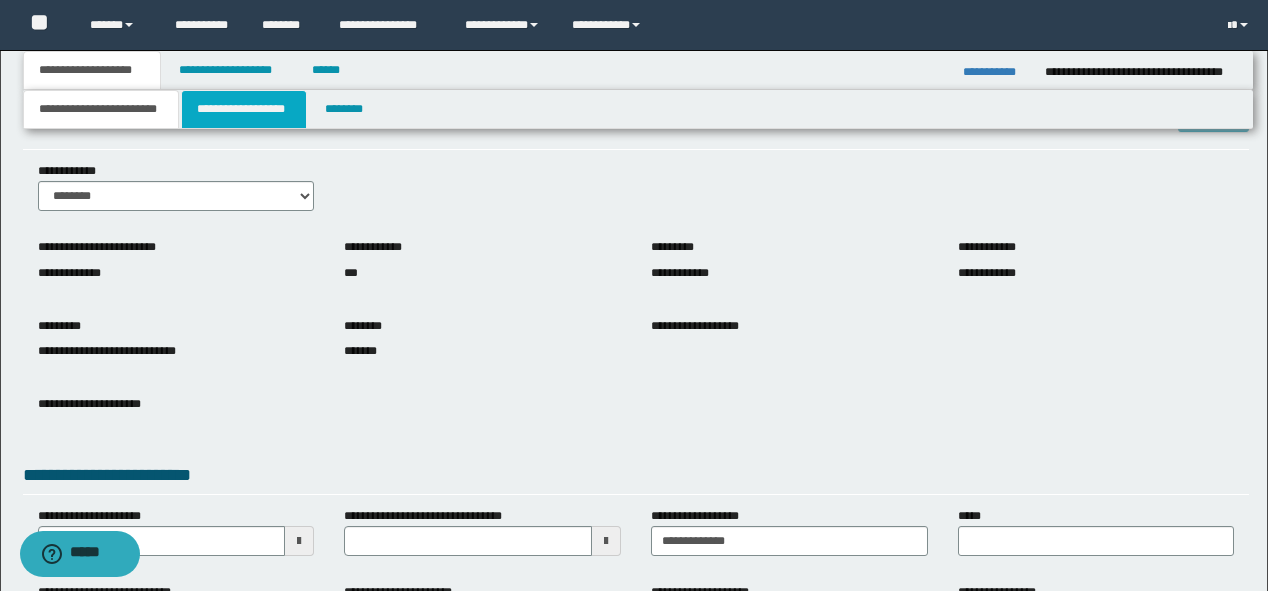 click on "**********" at bounding box center (244, 109) 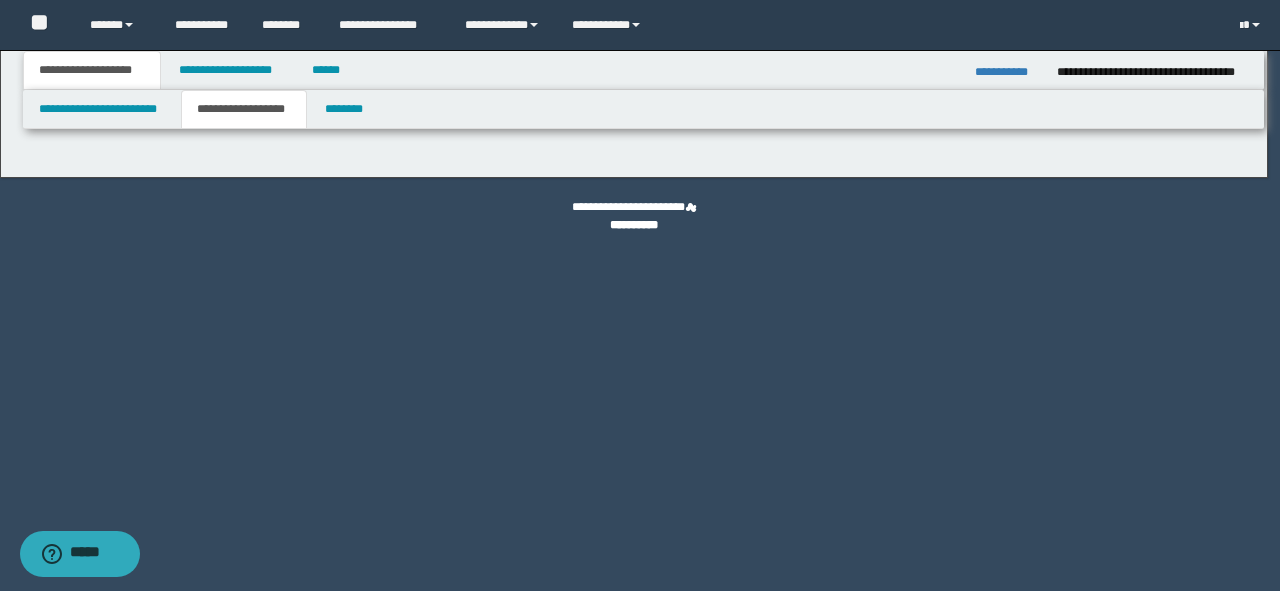type on "********" 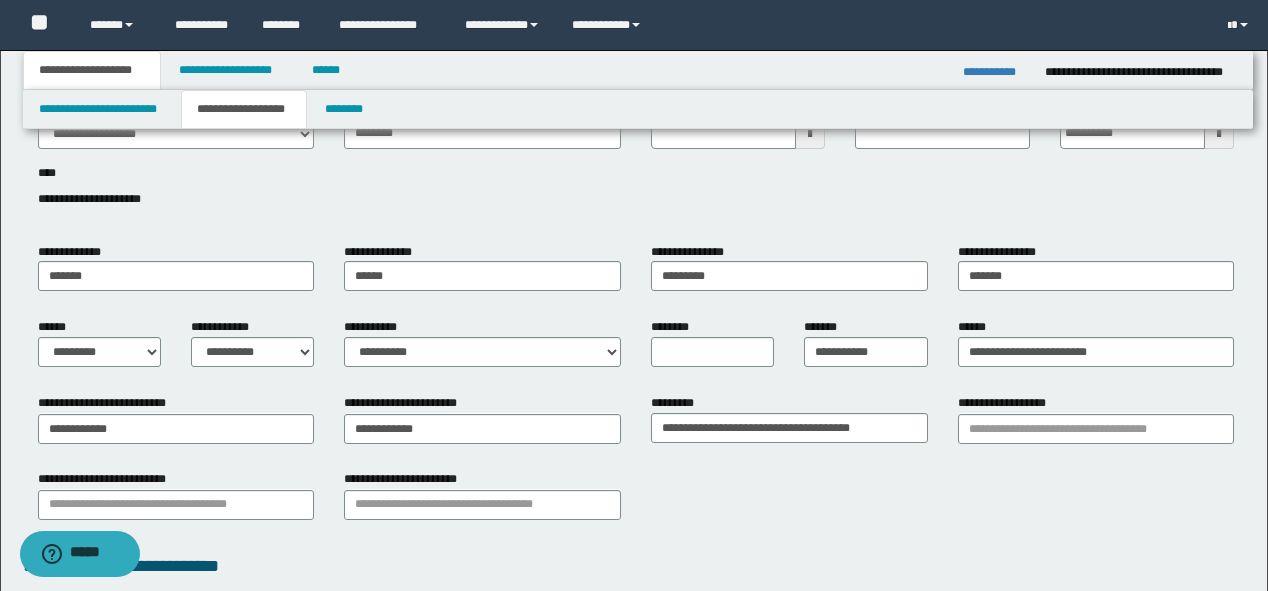 scroll, scrollTop: 80, scrollLeft: 0, axis: vertical 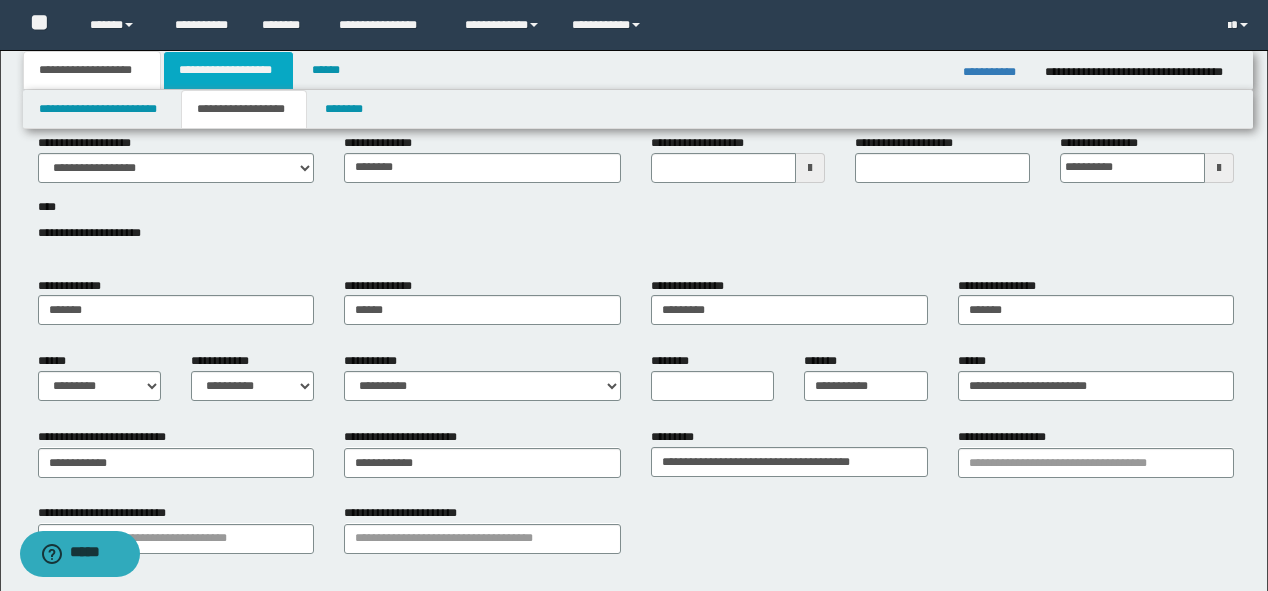 click on "**********" at bounding box center (228, 70) 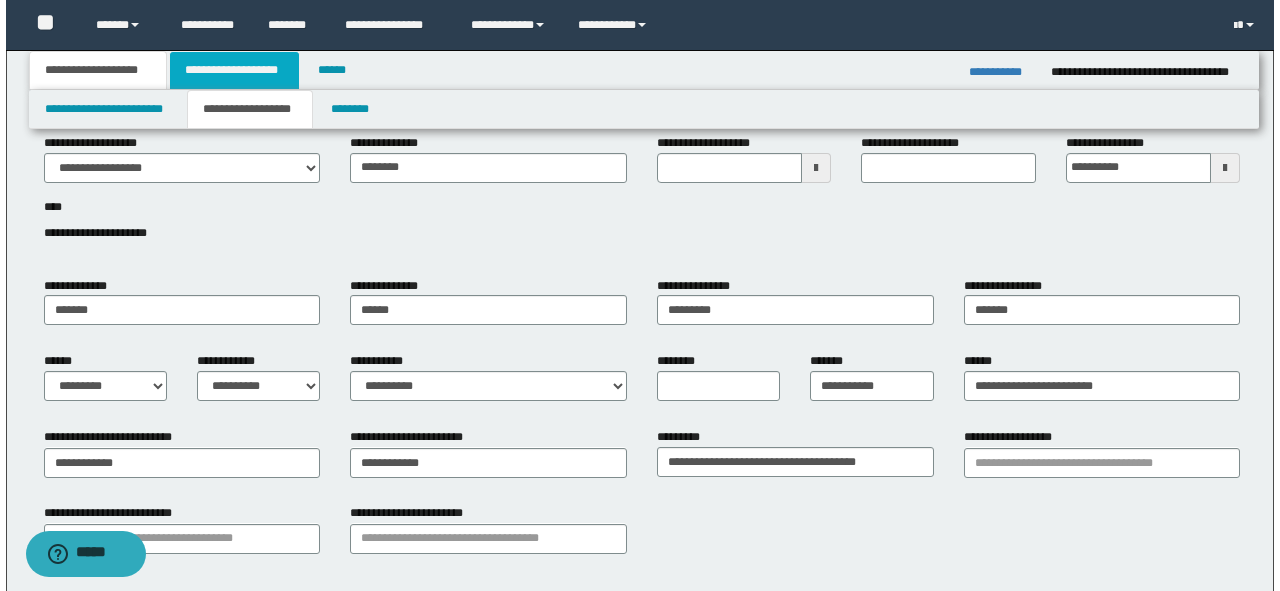 scroll, scrollTop: 0, scrollLeft: 0, axis: both 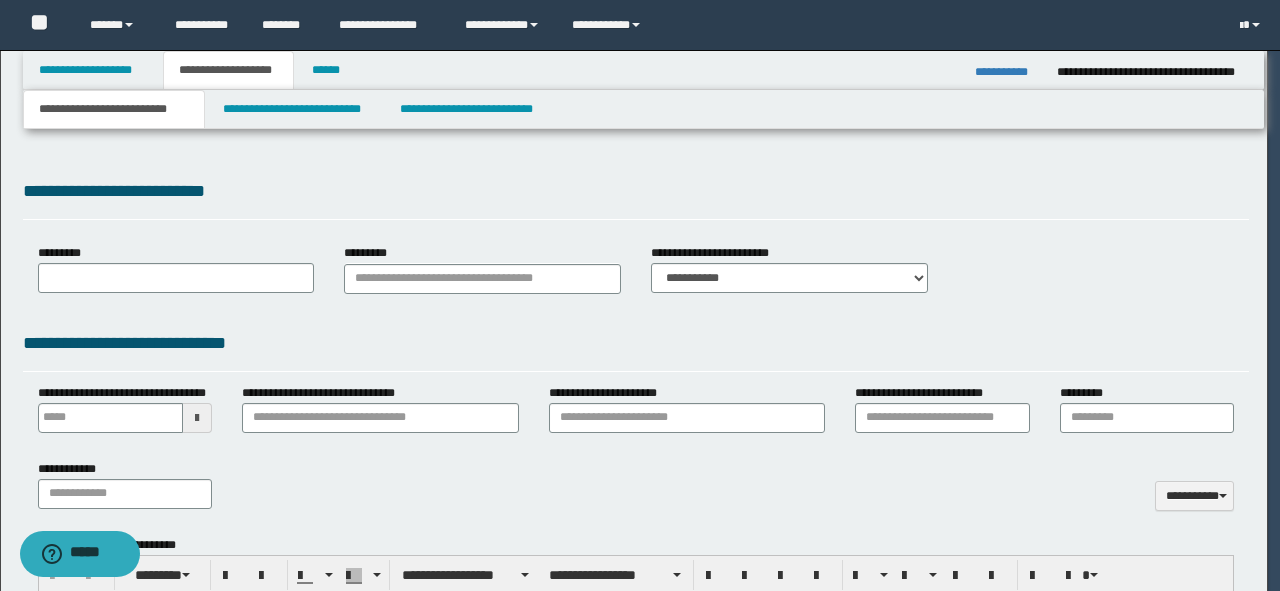 select on "*" 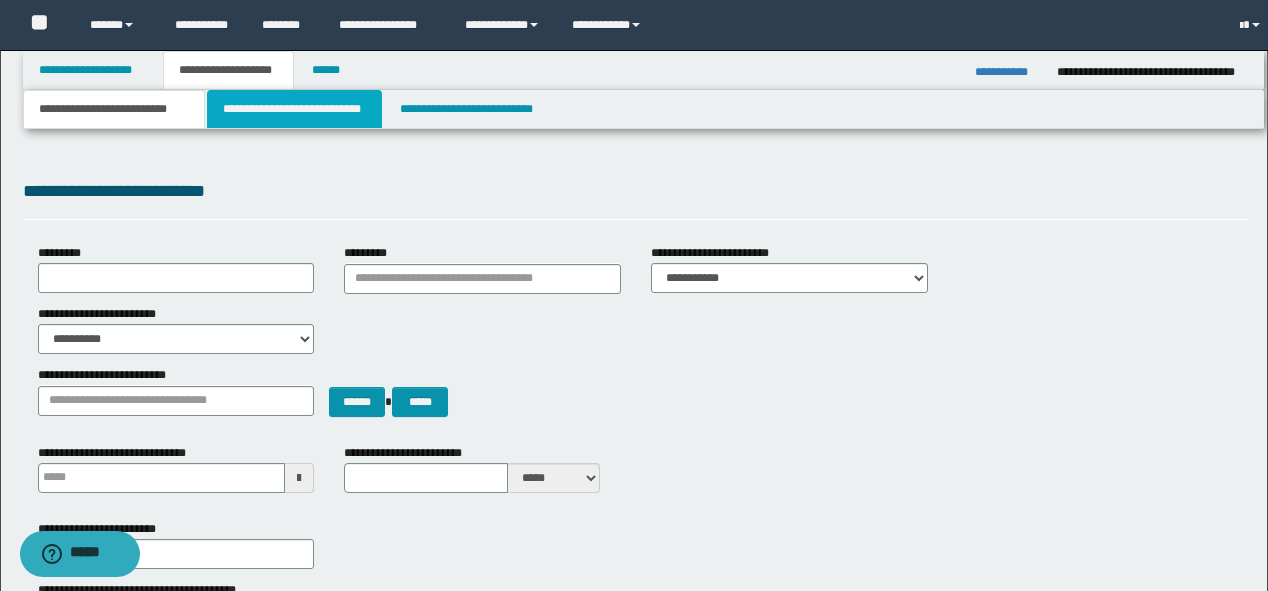 click on "**********" at bounding box center (294, 109) 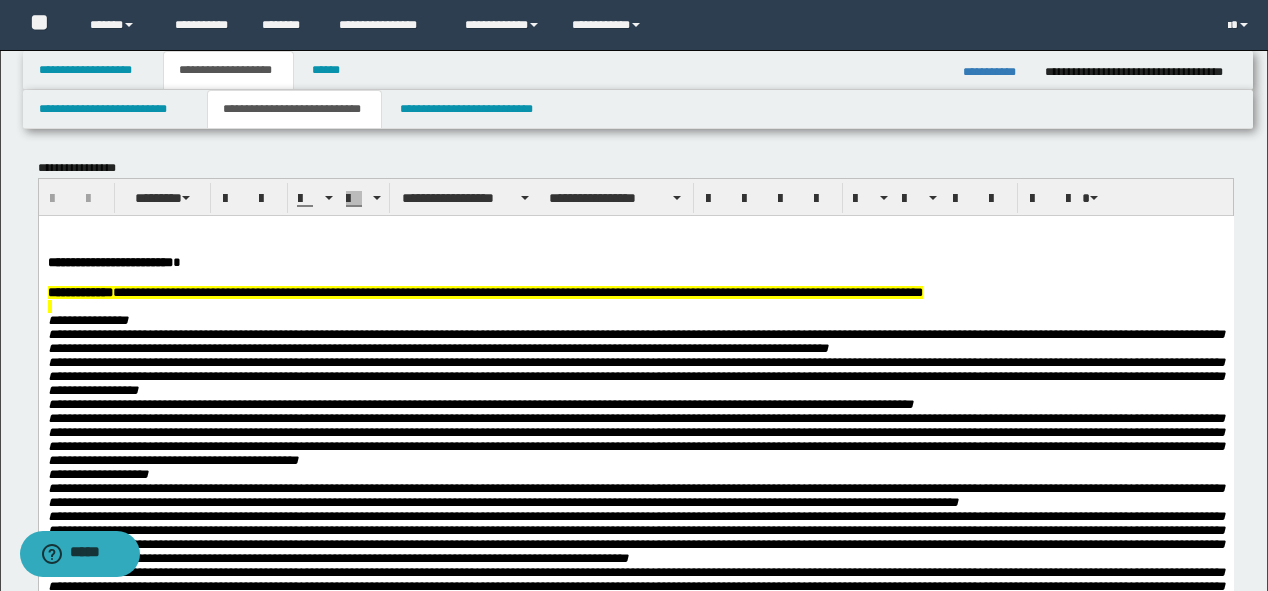 scroll, scrollTop: 0, scrollLeft: 0, axis: both 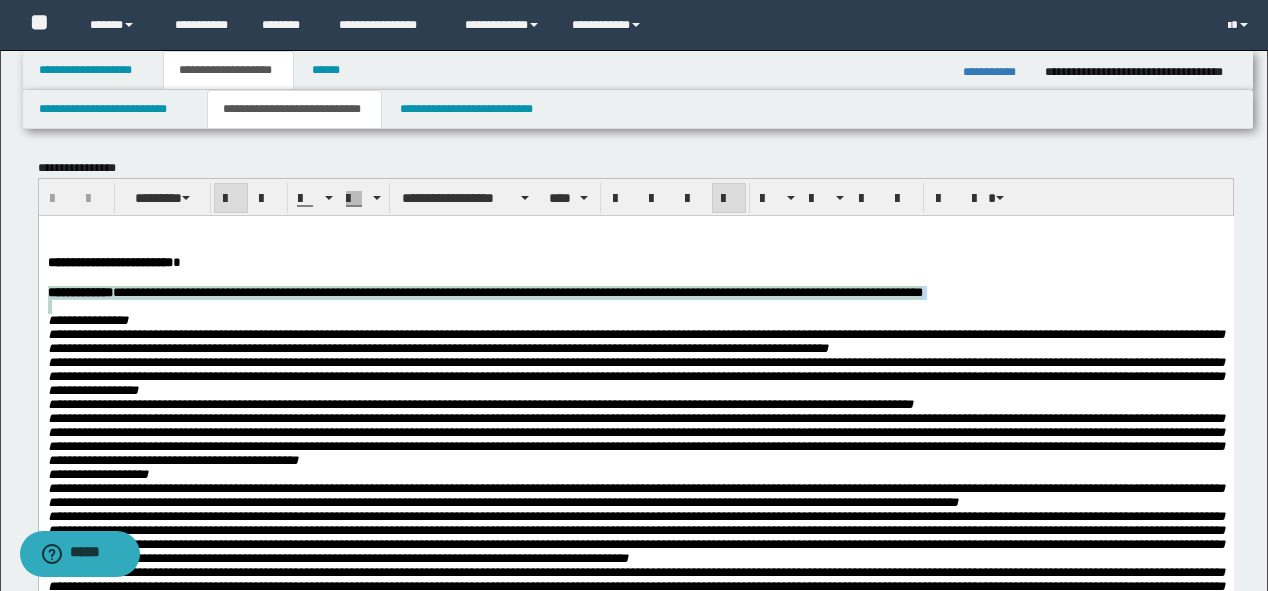 drag, startPoint x: 45, startPoint y: 293, endPoint x: 58, endPoint y: 310, distance: 21.400934 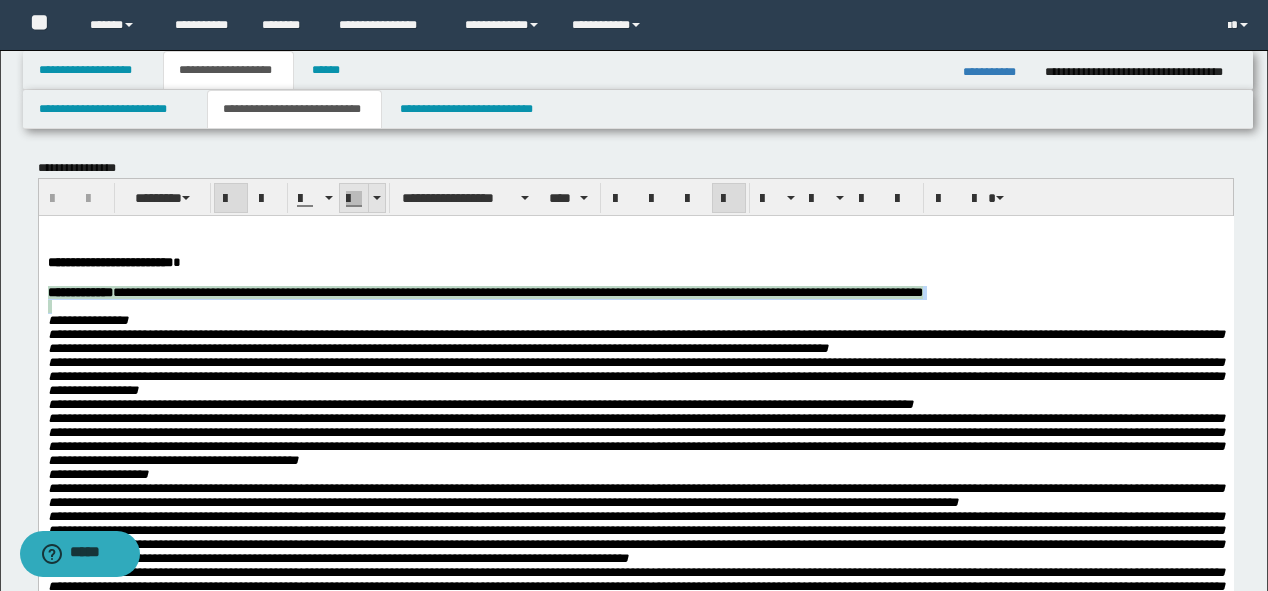 click at bounding box center (354, 198) 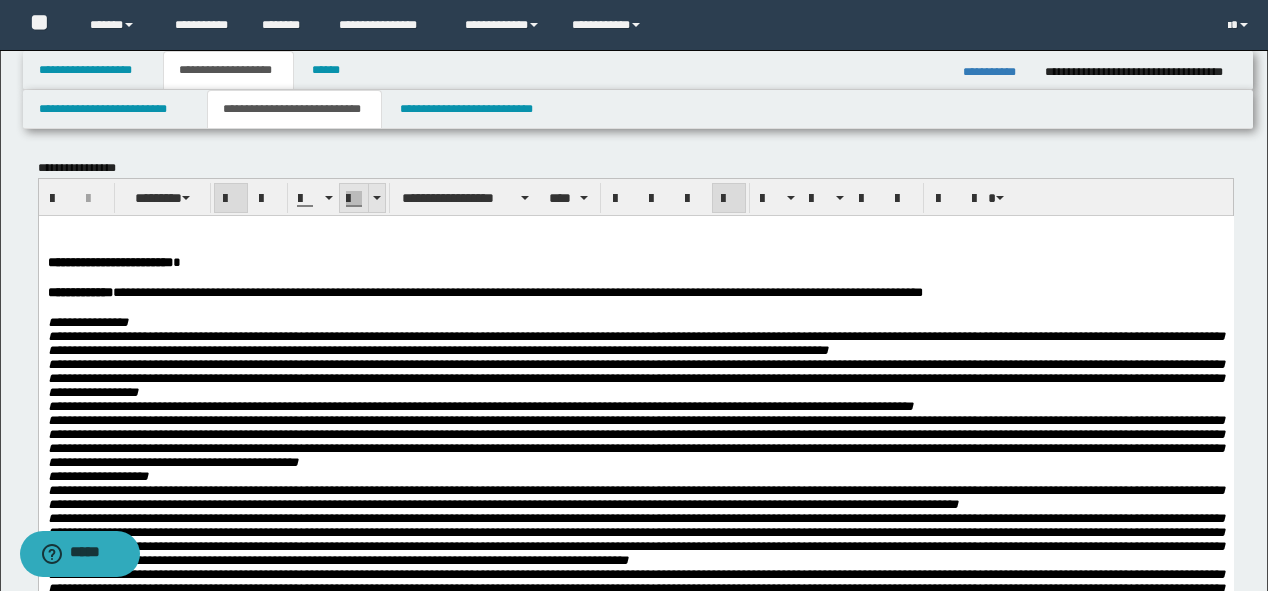 click at bounding box center [377, 198] 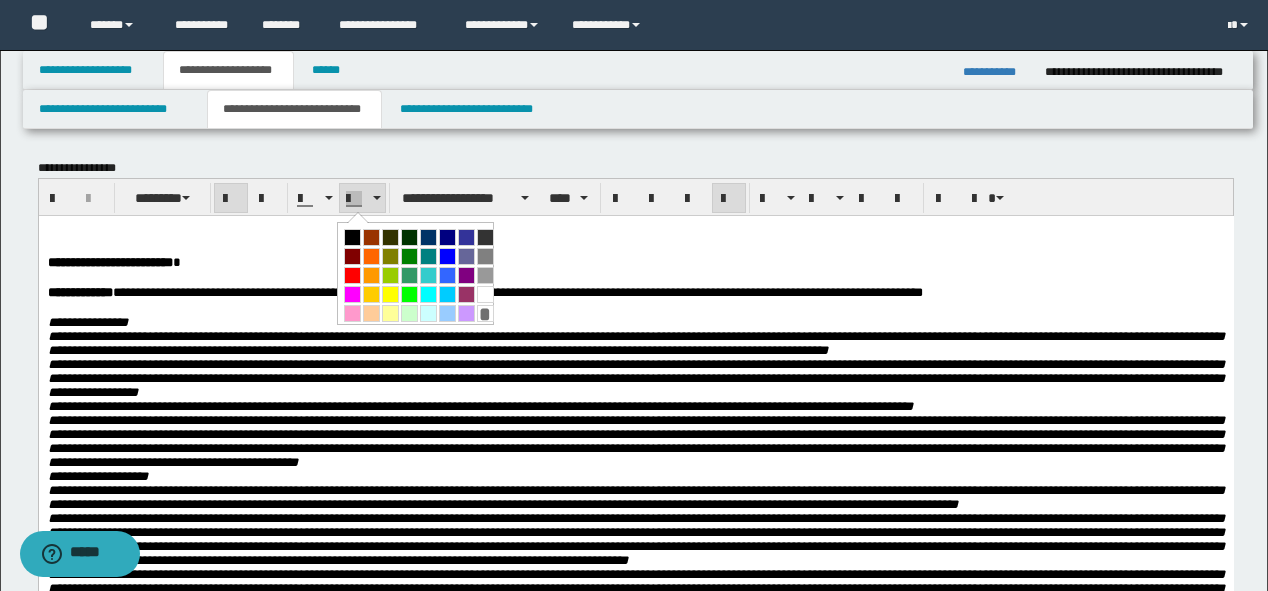 click at bounding box center (485, 294) 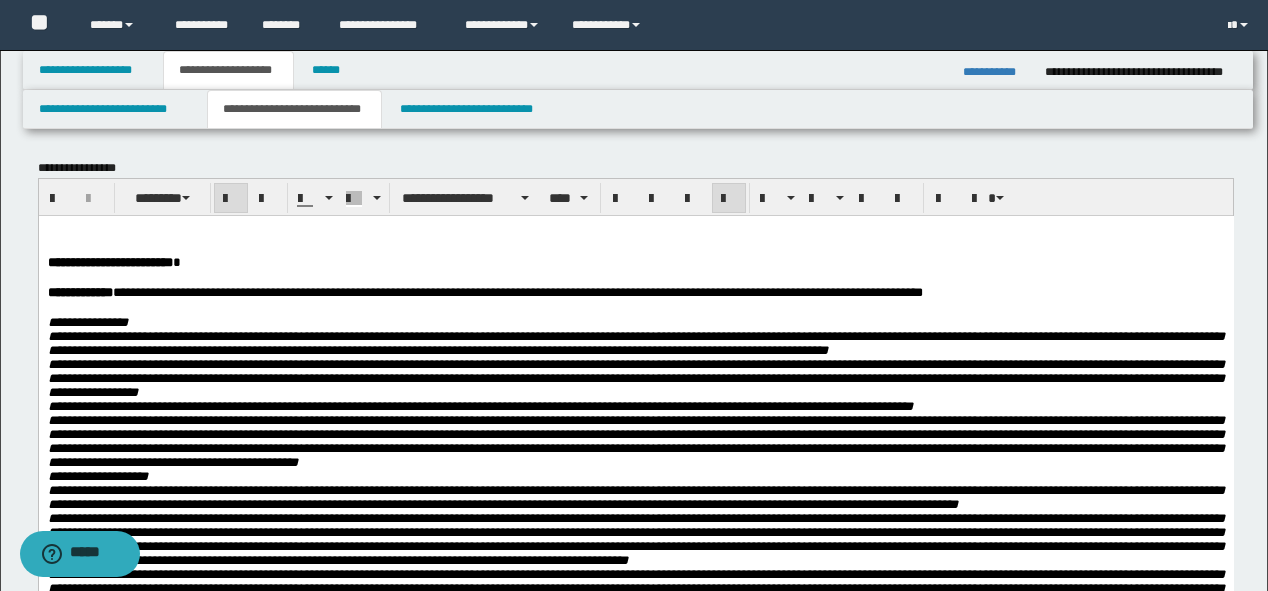 click on "**********" at bounding box center [635, 262] 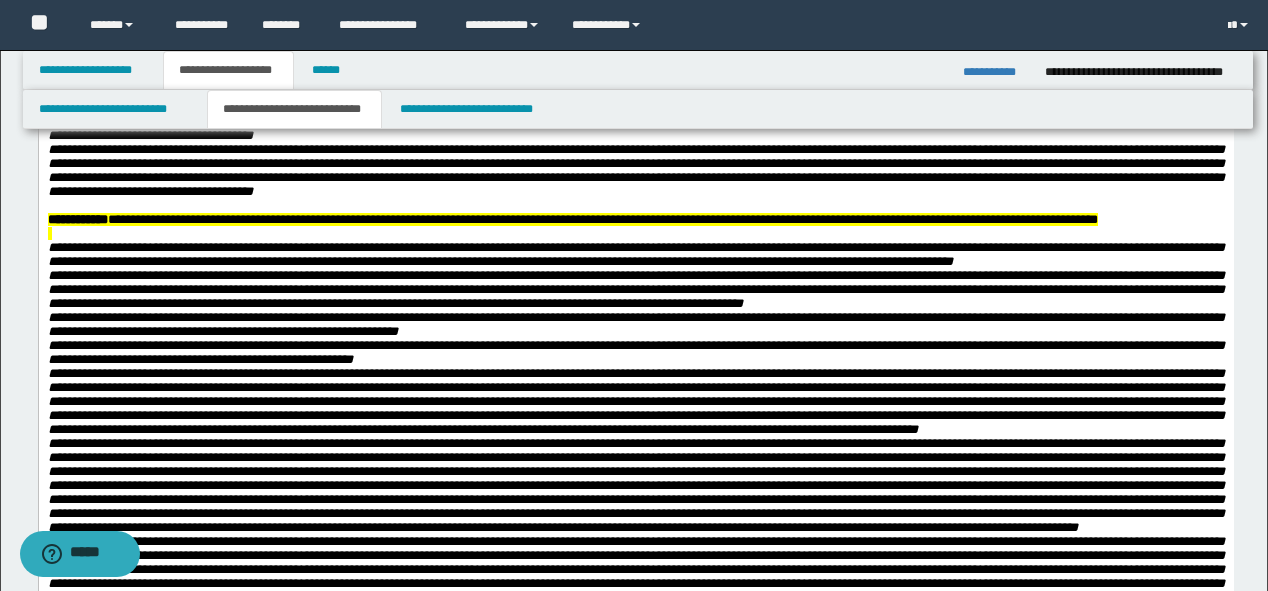 scroll, scrollTop: 720, scrollLeft: 0, axis: vertical 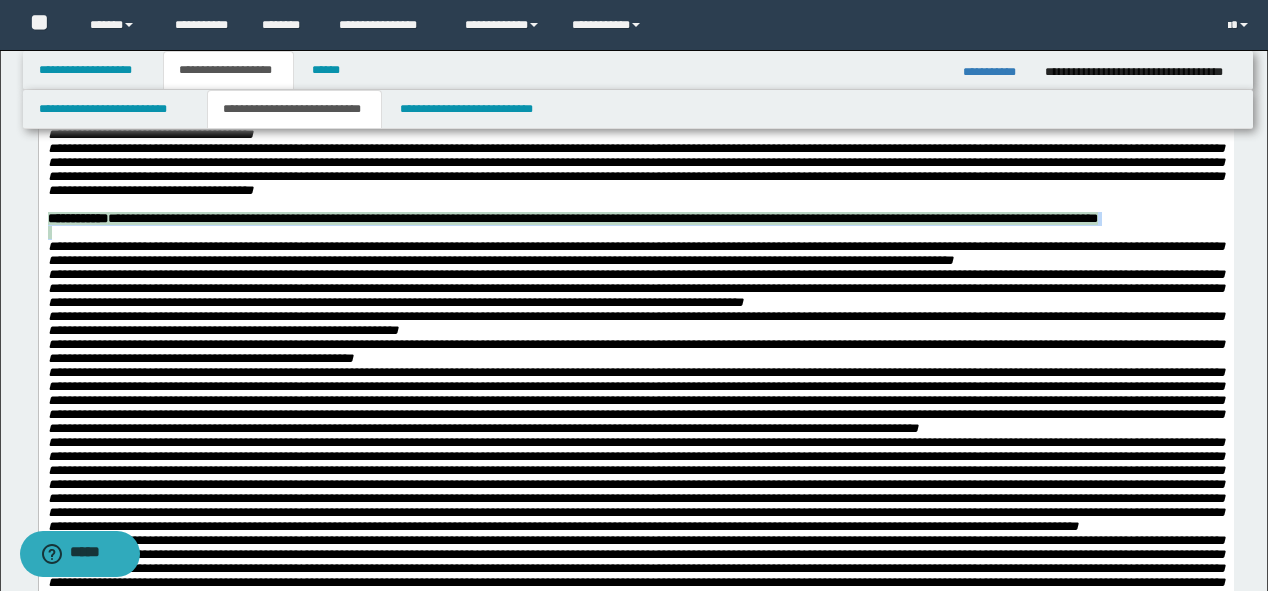 drag, startPoint x: 47, startPoint y: 376, endPoint x: 55, endPoint y: 386, distance: 12.806249 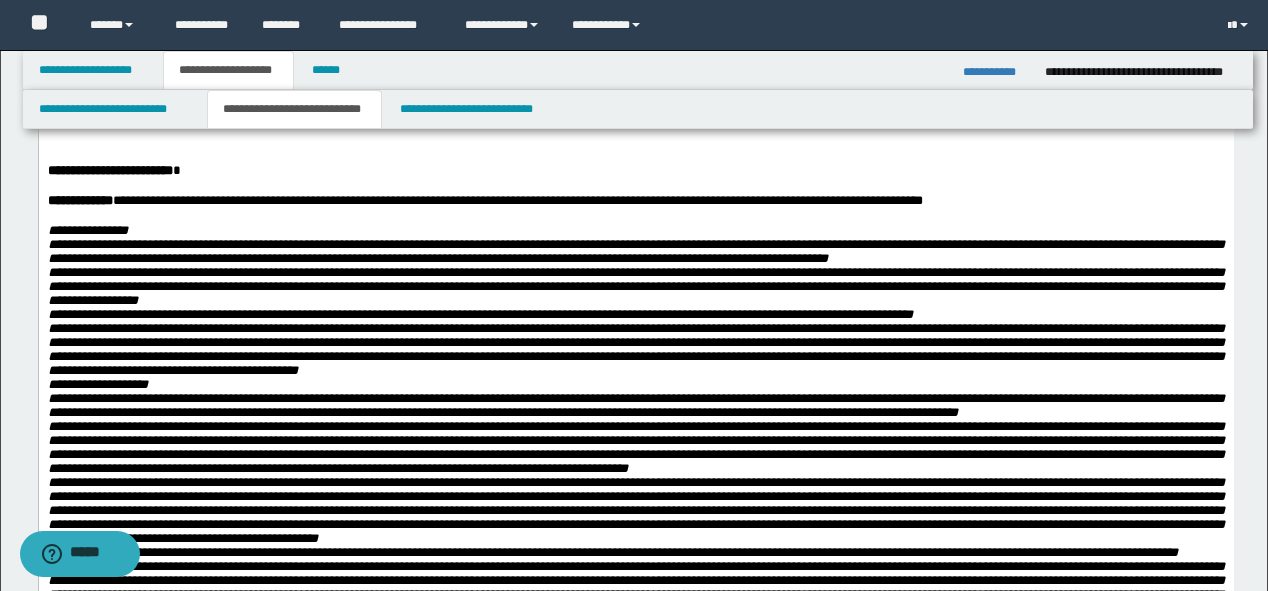 scroll, scrollTop: 0, scrollLeft: 0, axis: both 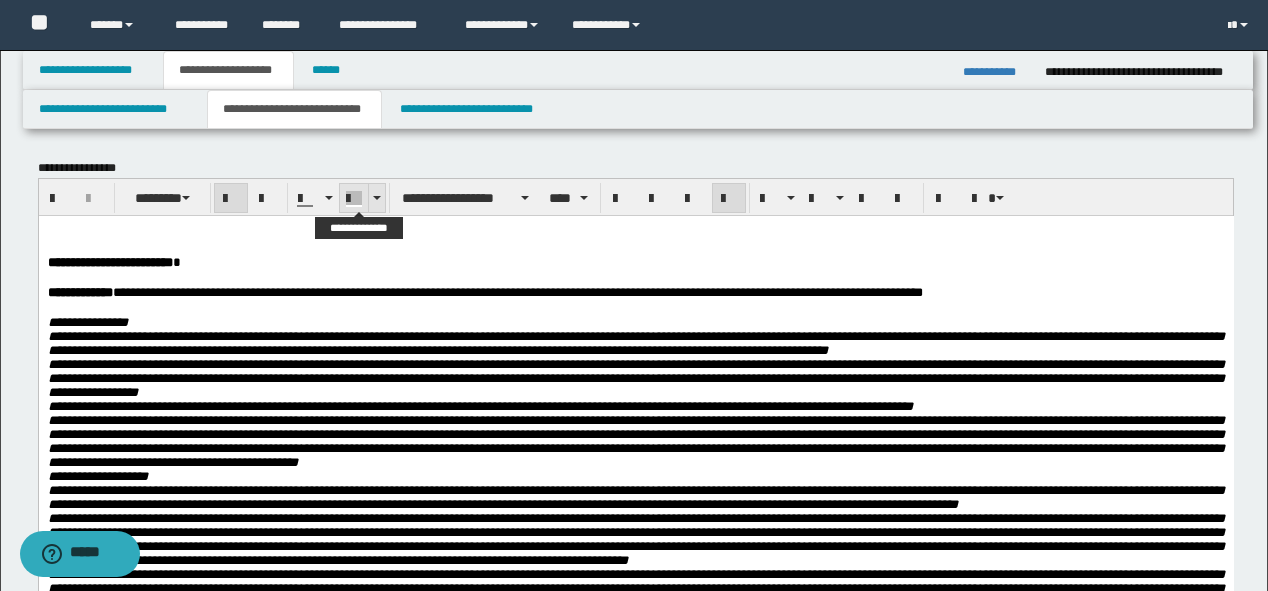 click at bounding box center (354, 198) 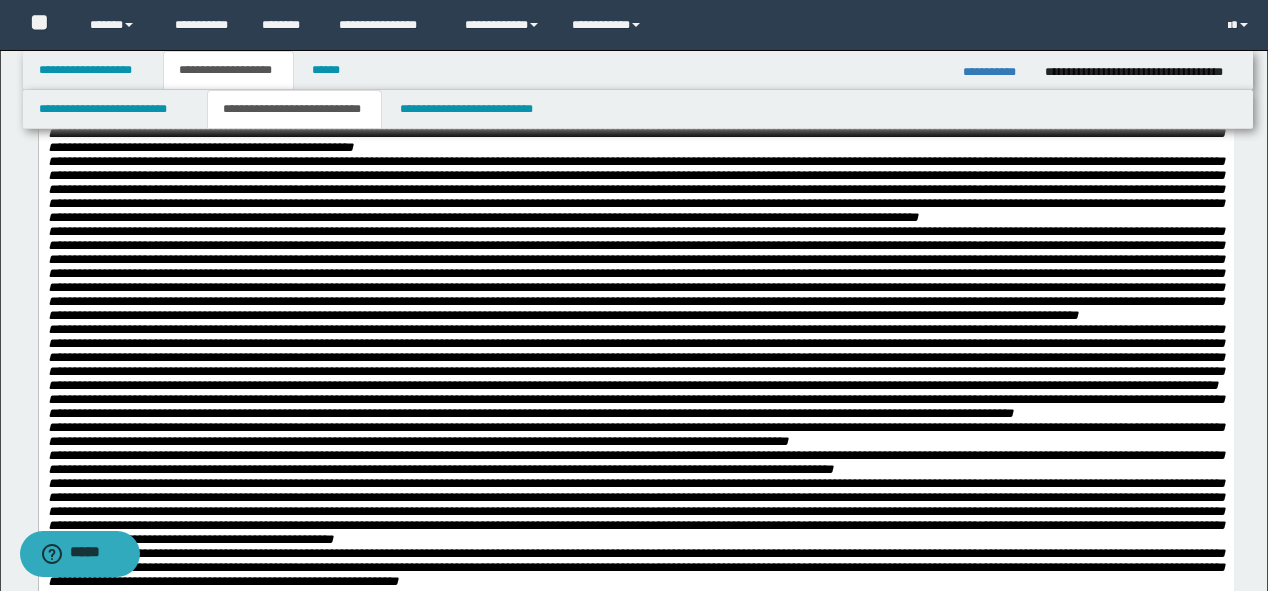 scroll, scrollTop: 960, scrollLeft: 0, axis: vertical 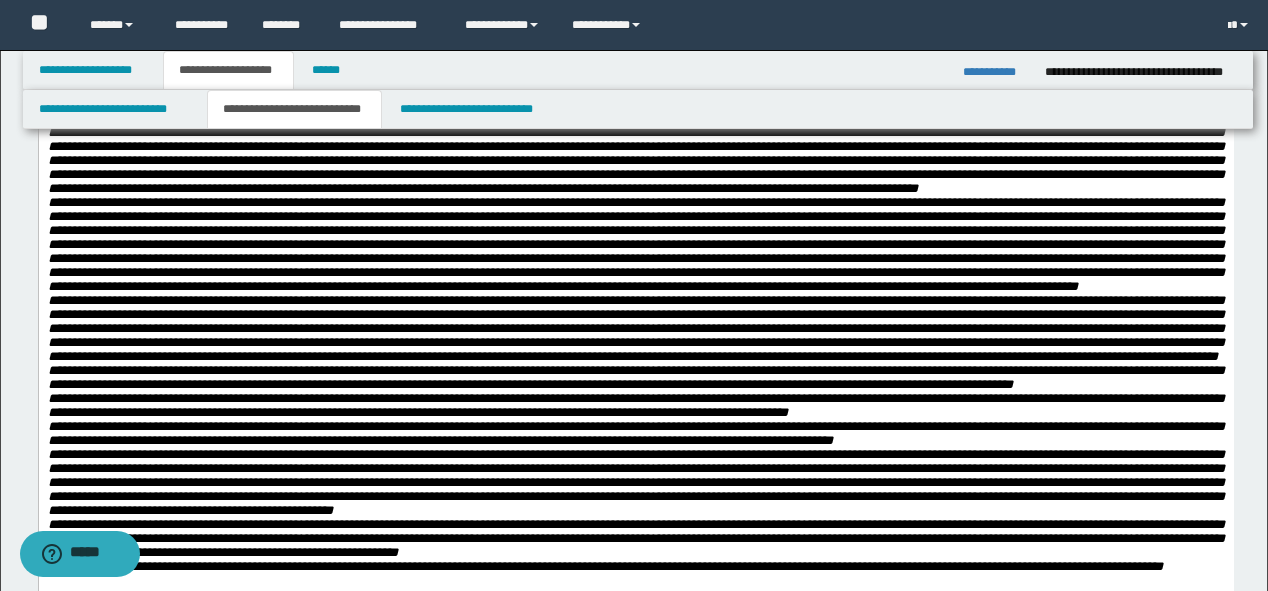 click on "**********" at bounding box center [635, 83] 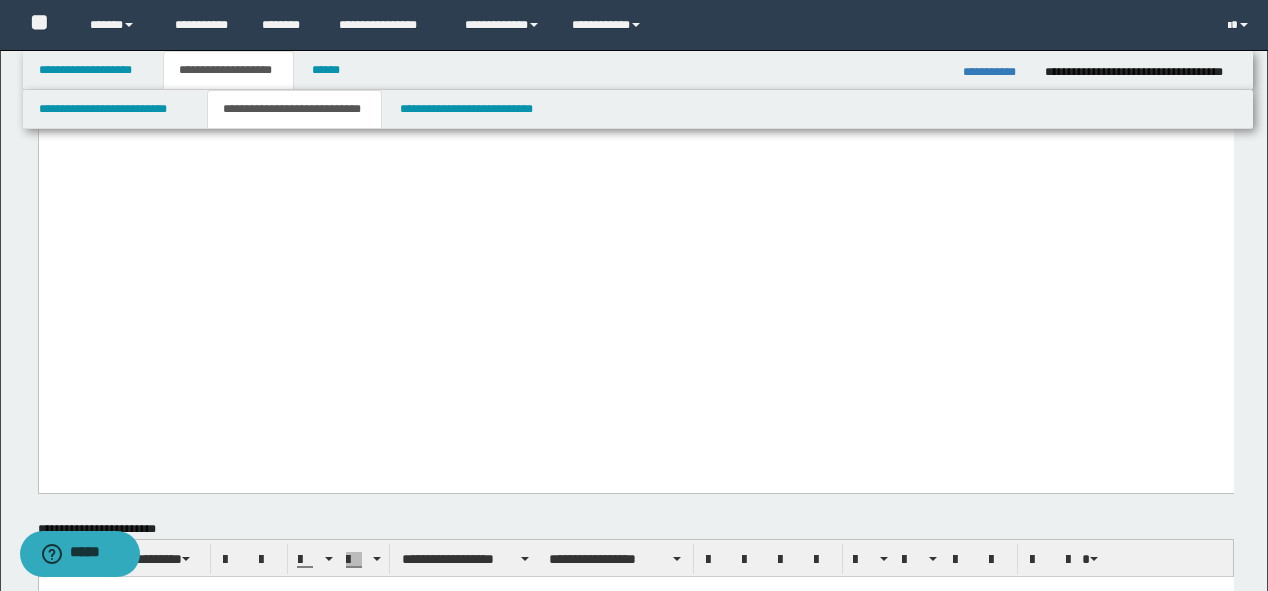 scroll, scrollTop: 1600, scrollLeft: 0, axis: vertical 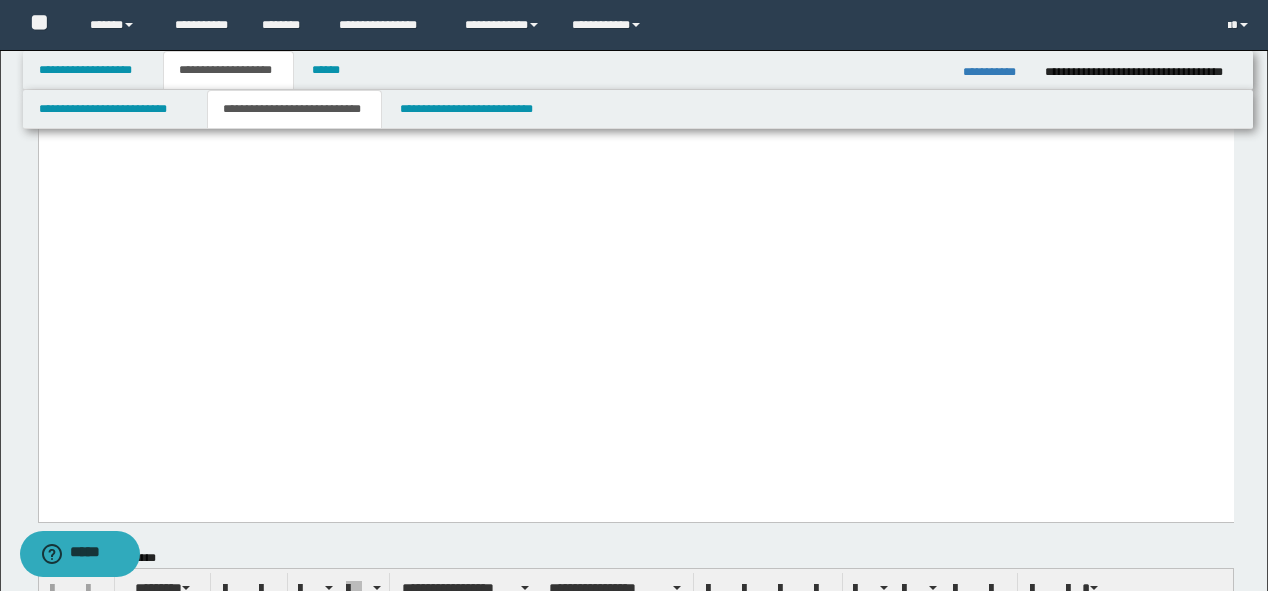 drag, startPoint x: 215, startPoint y: 382, endPoint x: -1, endPoint y: 387, distance: 216.05786 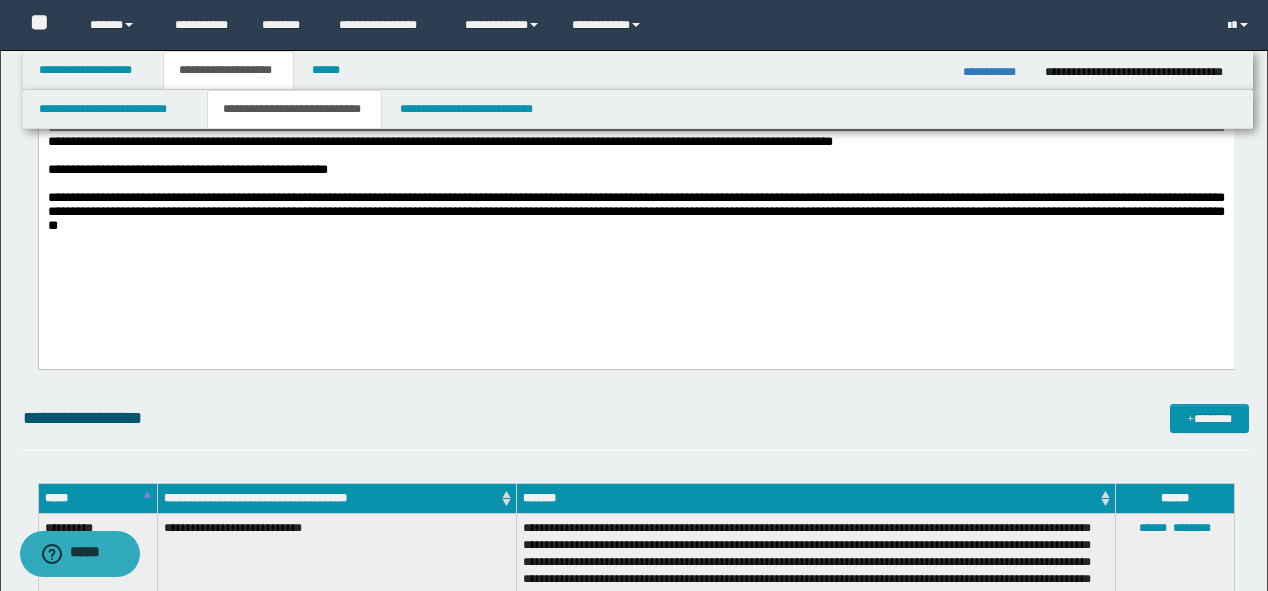 scroll, scrollTop: 1920, scrollLeft: 0, axis: vertical 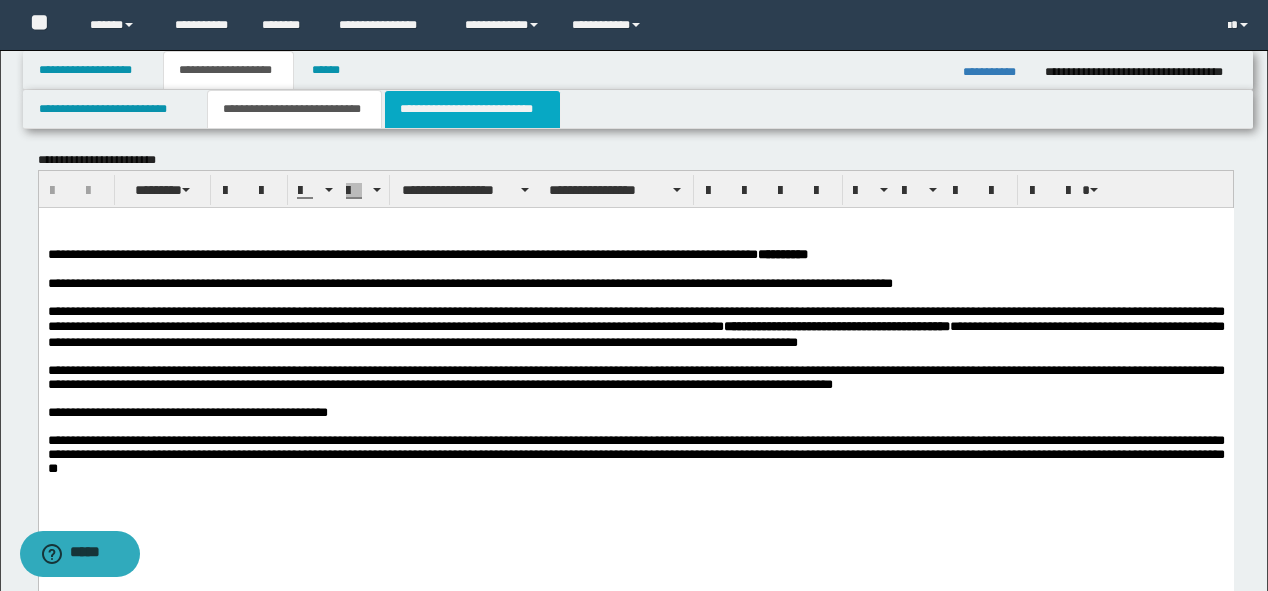 click on "**********" at bounding box center (472, 109) 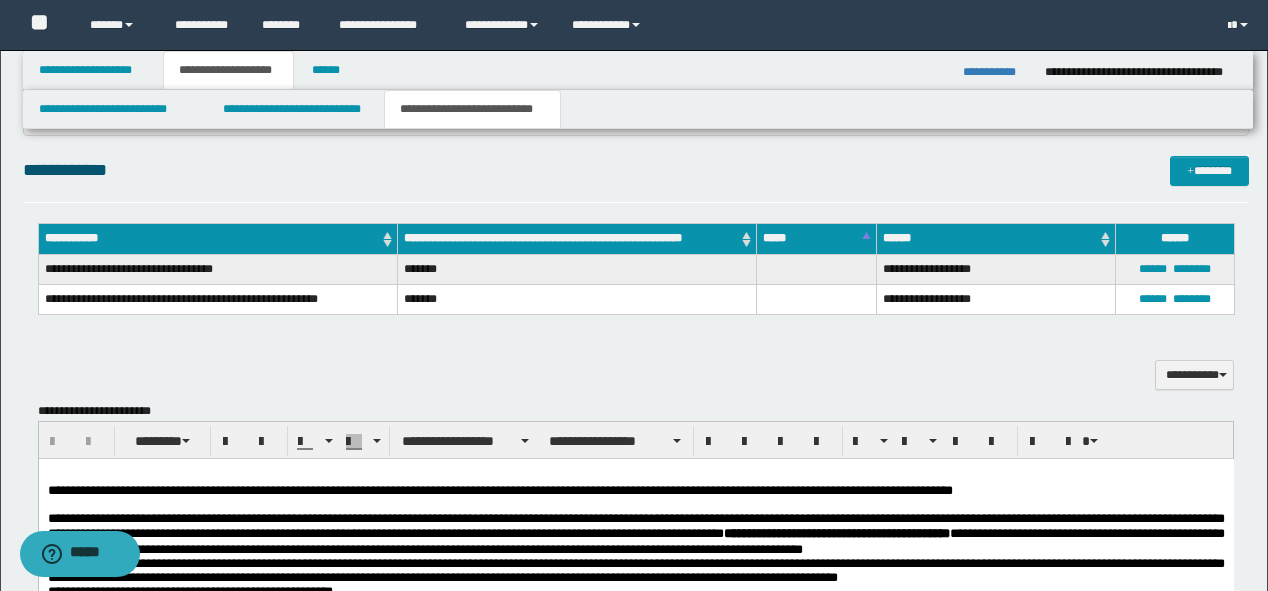 scroll, scrollTop: 720, scrollLeft: 0, axis: vertical 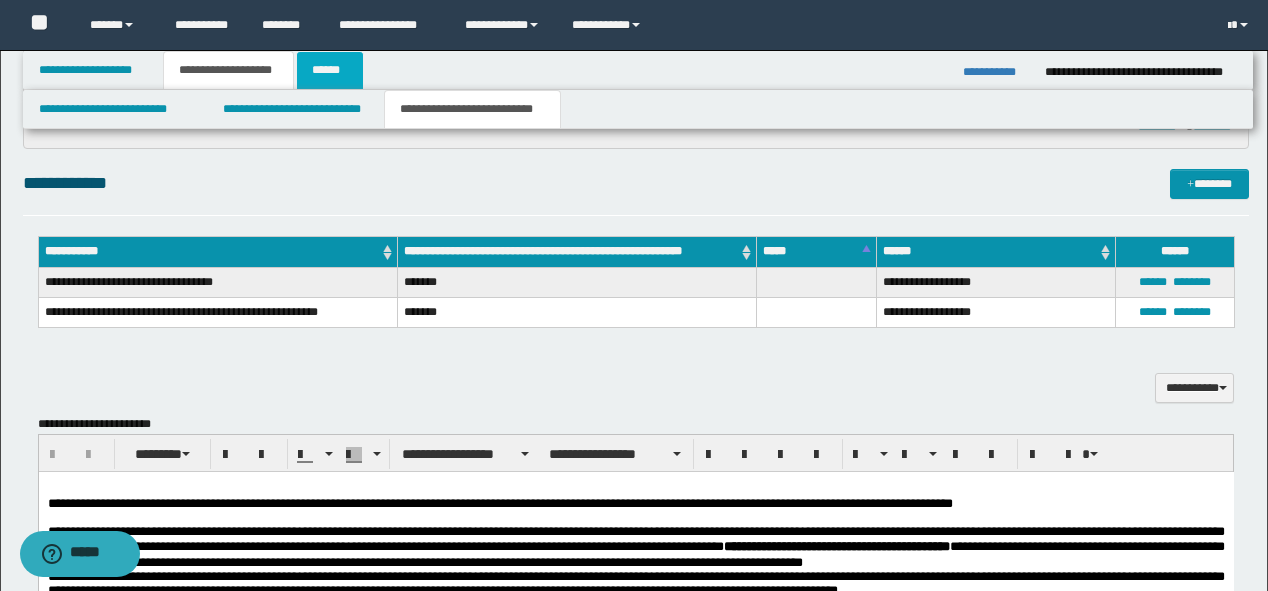 click on "******" at bounding box center [330, 70] 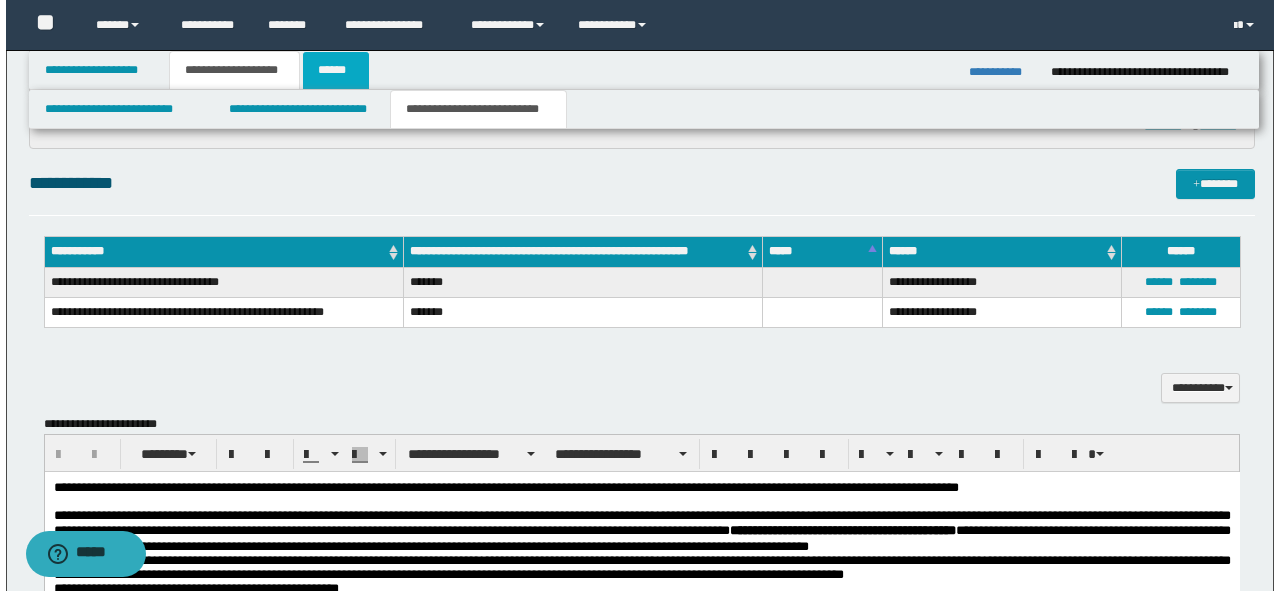 scroll, scrollTop: 0, scrollLeft: 0, axis: both 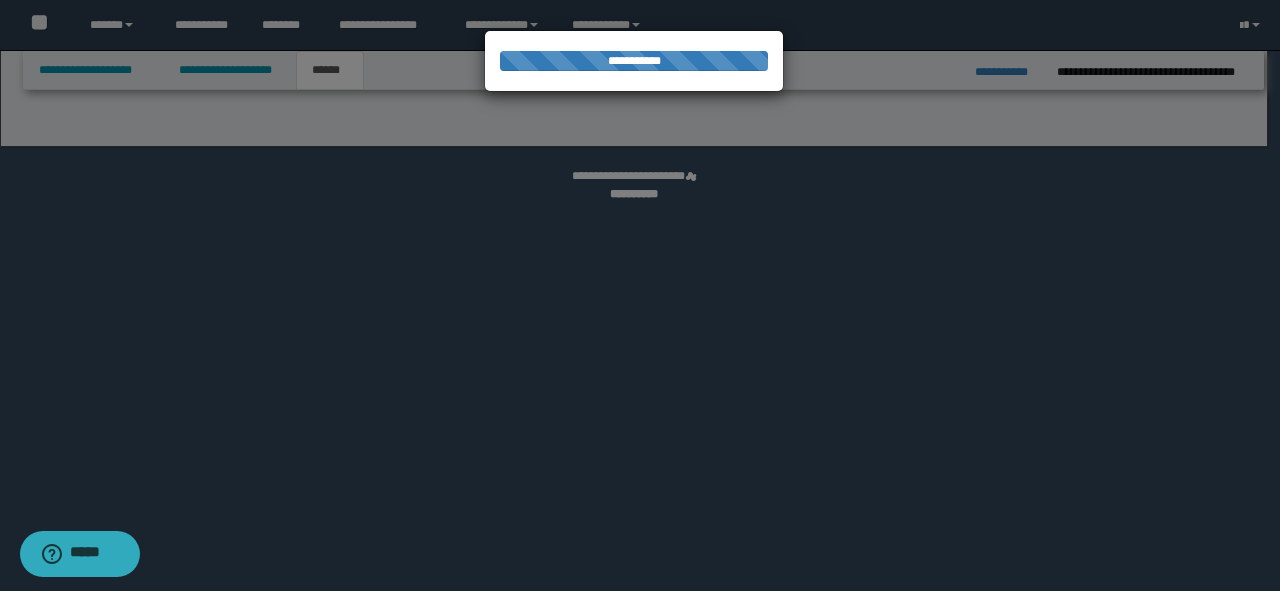 select on "*" 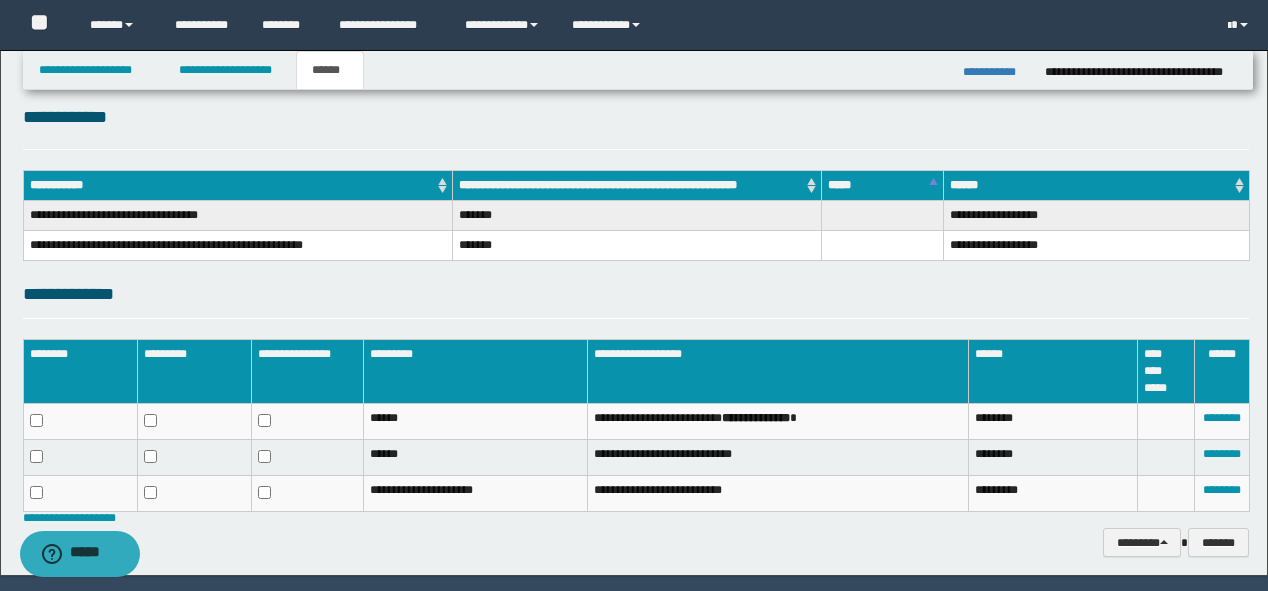 scroll, scrollTop: 302, scrollLeft: 0, axis: vertical 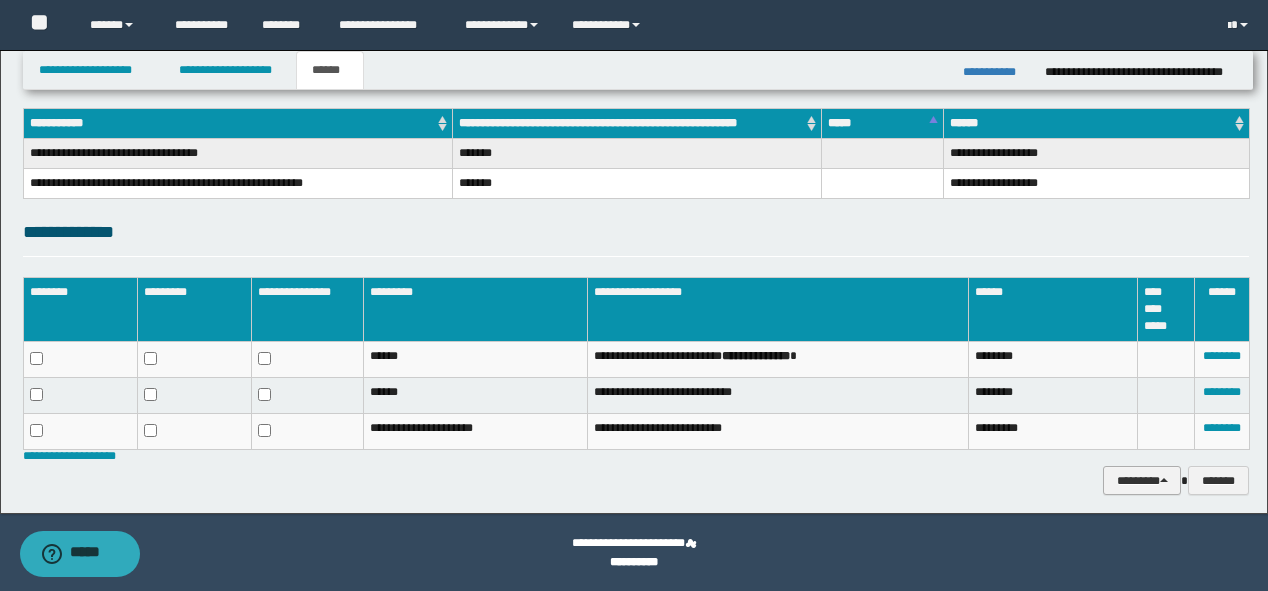 click on "********" at bounding box center [1142, 481] 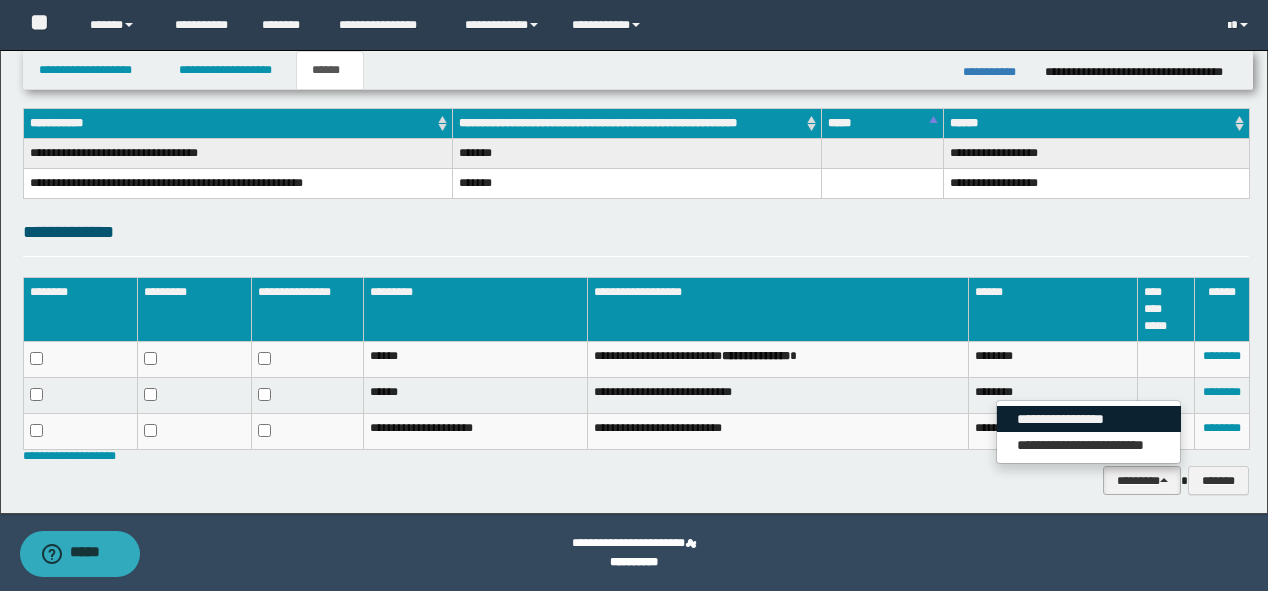 click on "**********" at bounding box center [1089, 419] 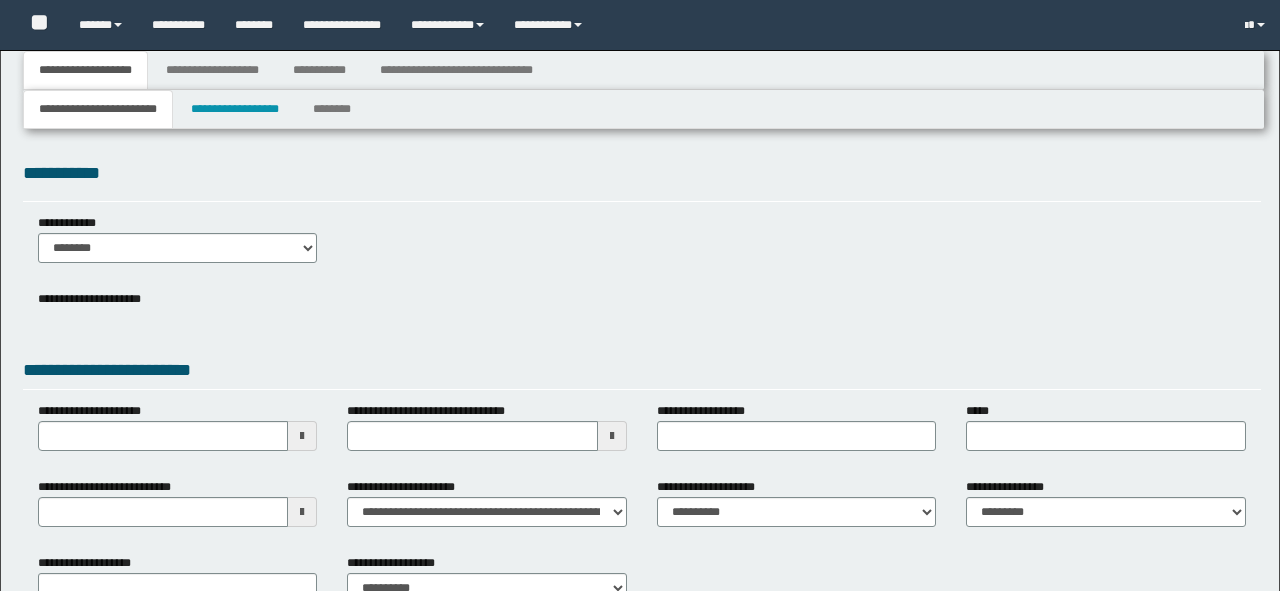 type 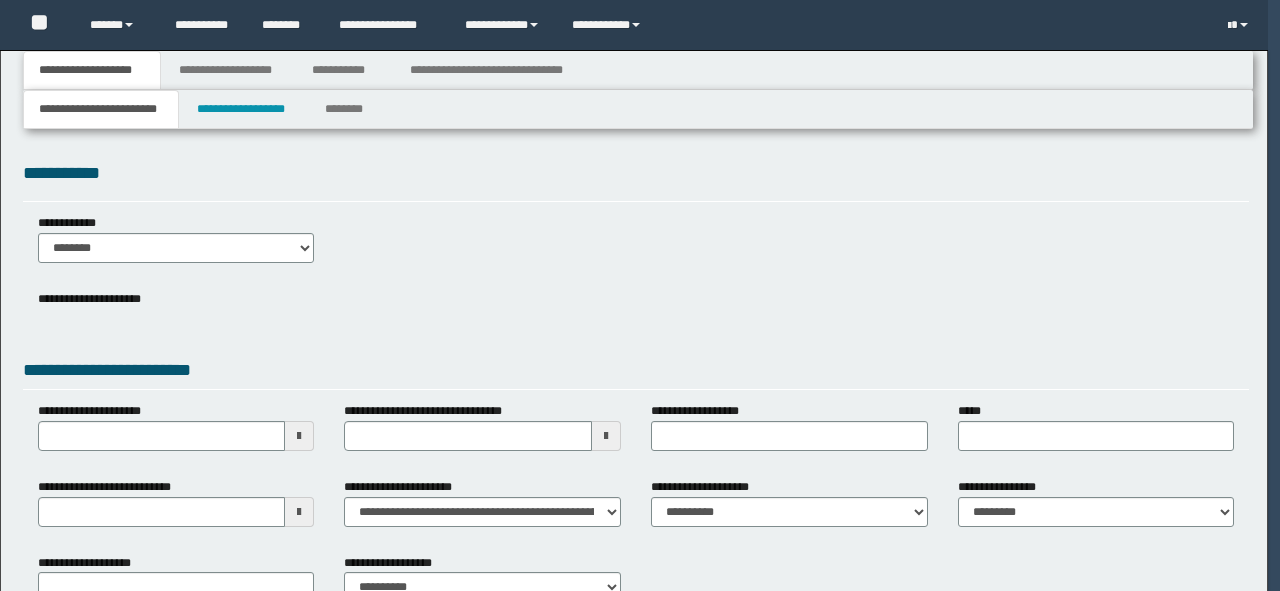 scroll, scrollTop: 0, scrollLeft: 0, axis: both 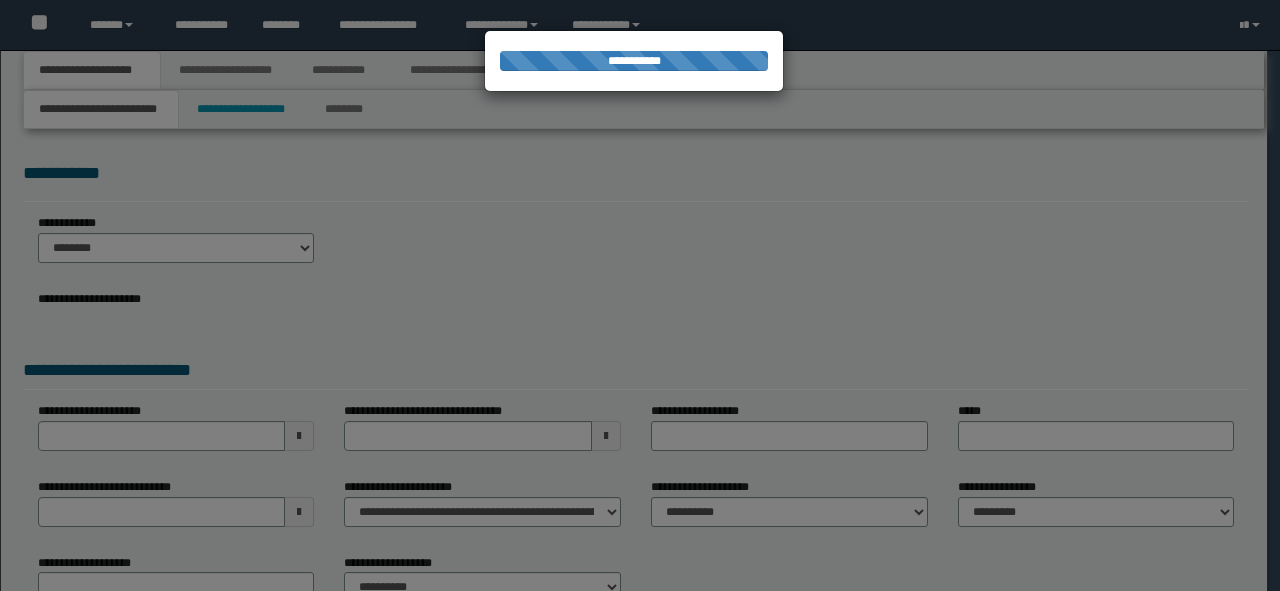 type on "**********" 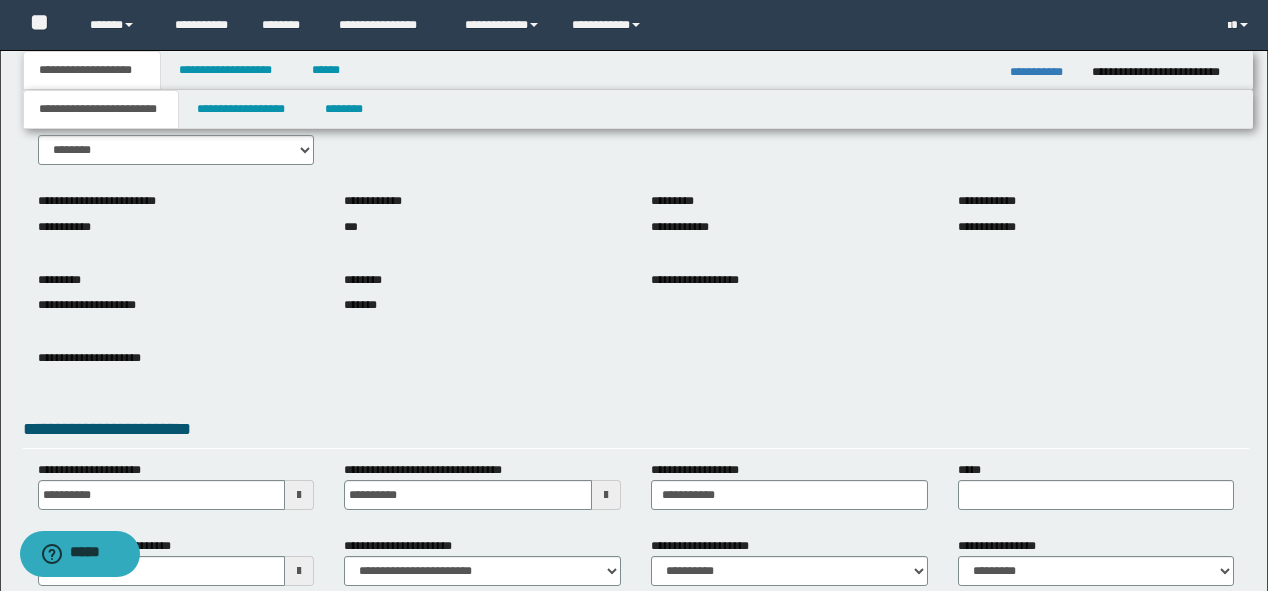 scroll, scrollTop: 292, scrollLeft: 0, axis: vertical 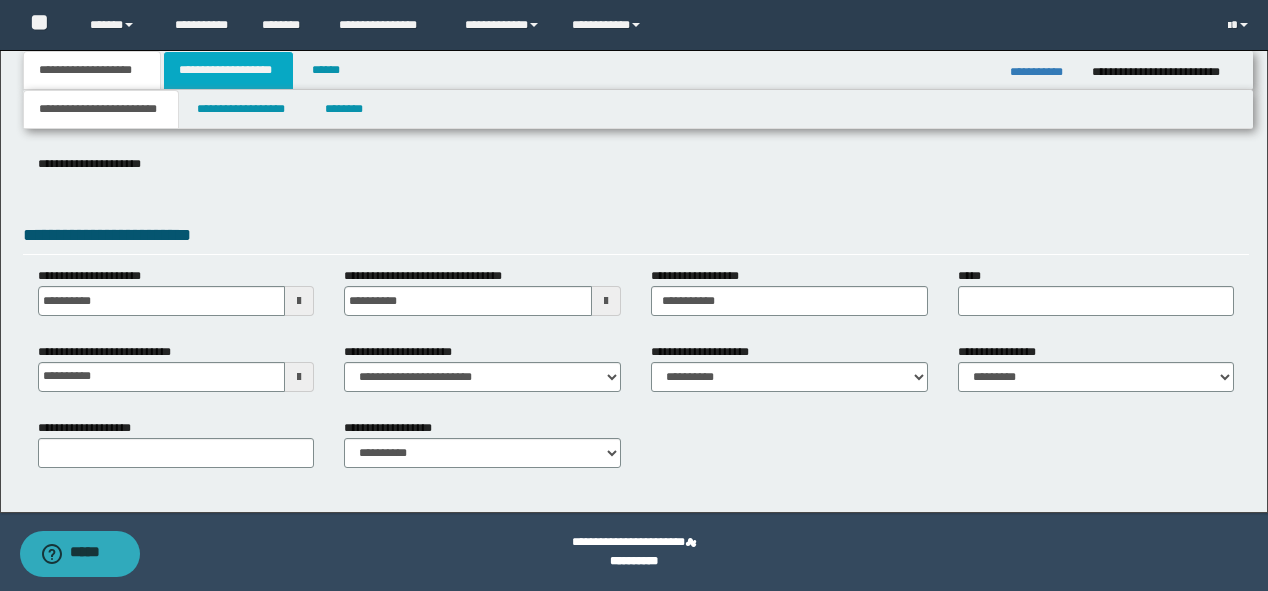 click on "**********" at bounding box center [228, 70] 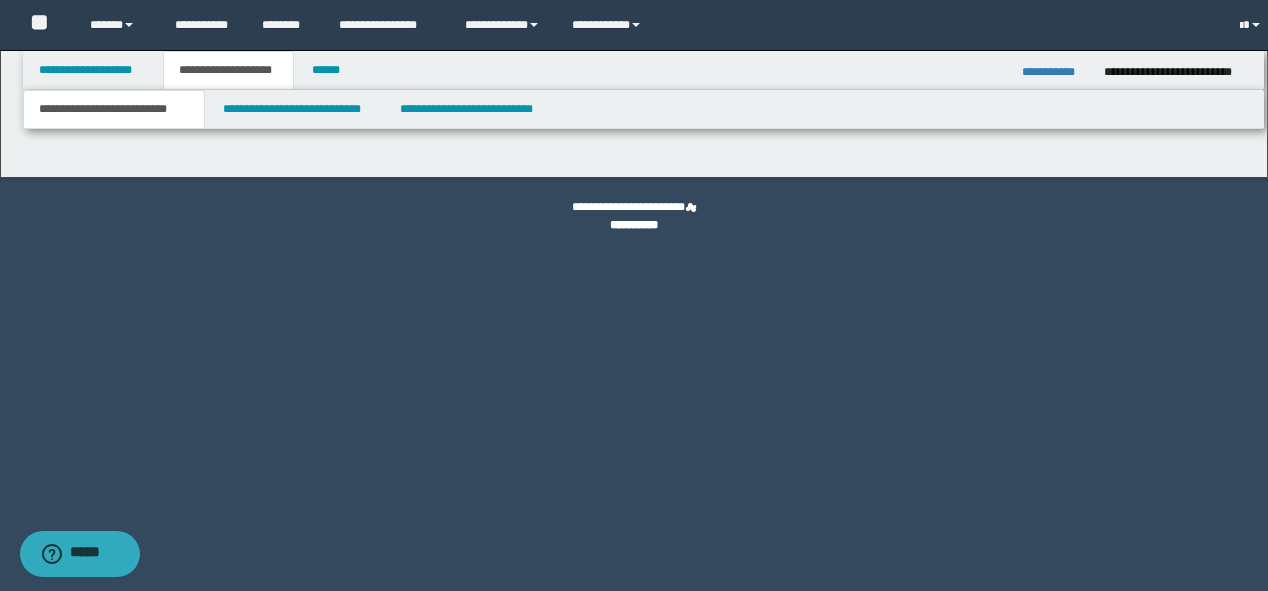 scroll, scrollTop: 0, scrollLeft: 0, axis: both 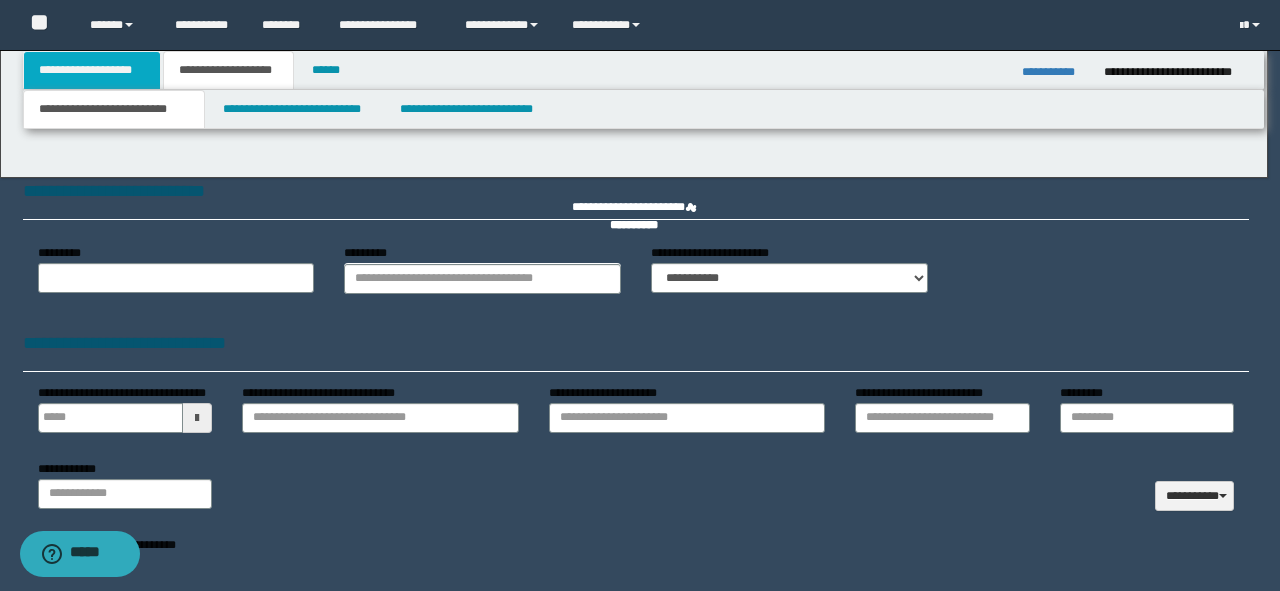 type 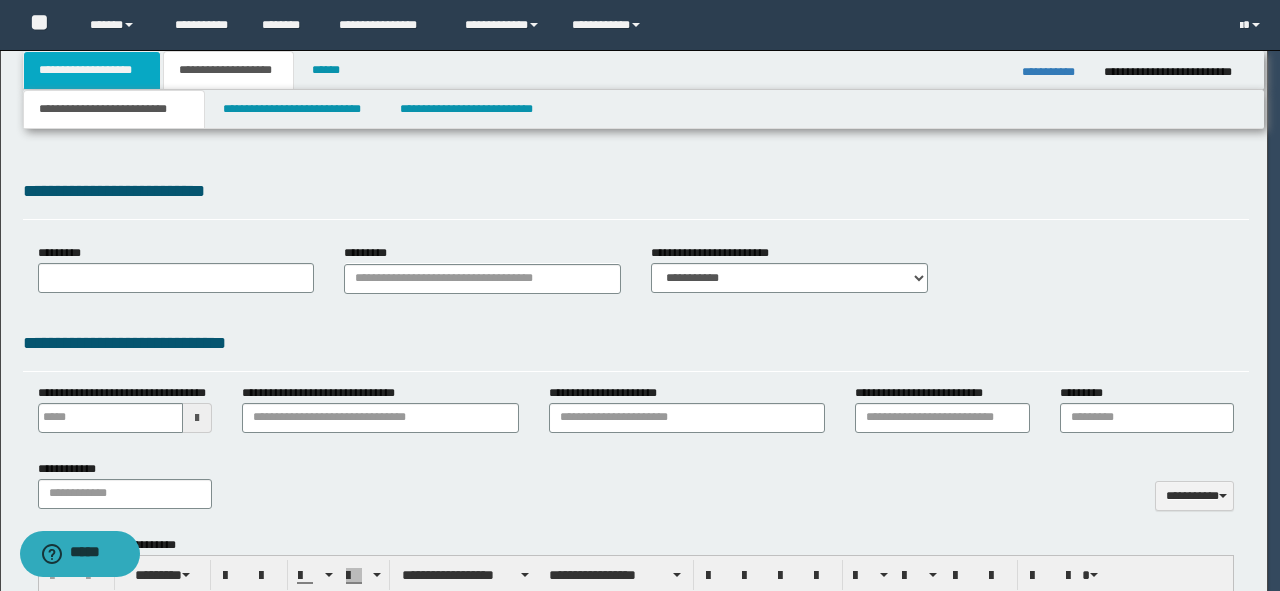 select on "*" 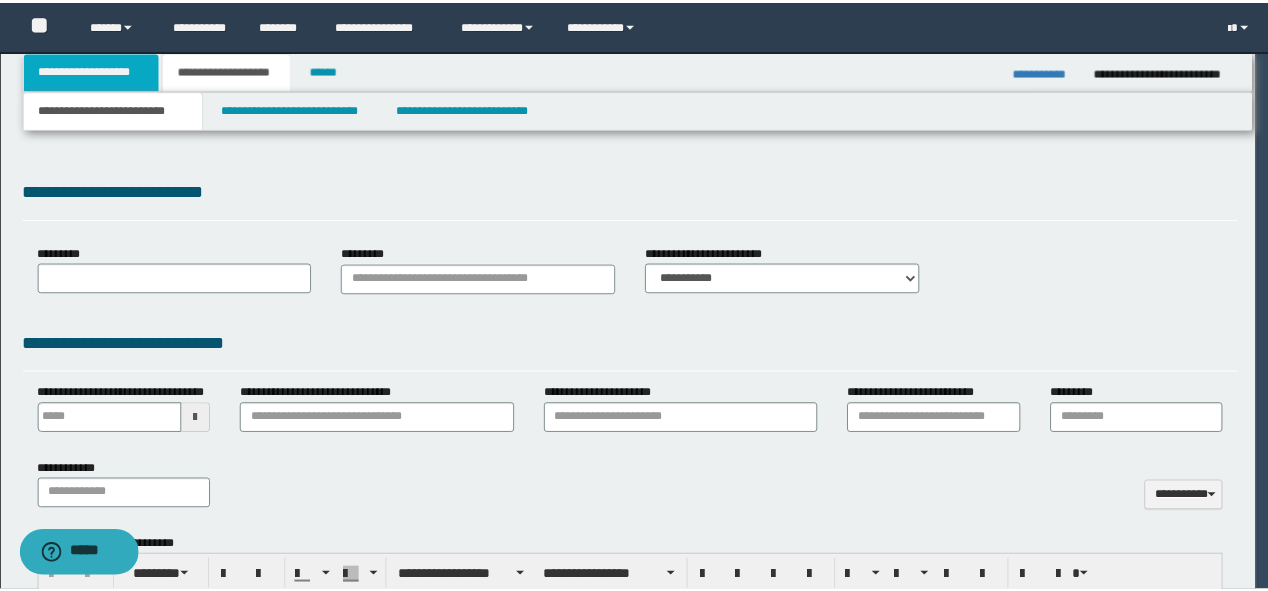 scroll, scrollTop: 0, scrollLeft: 0, axis: both 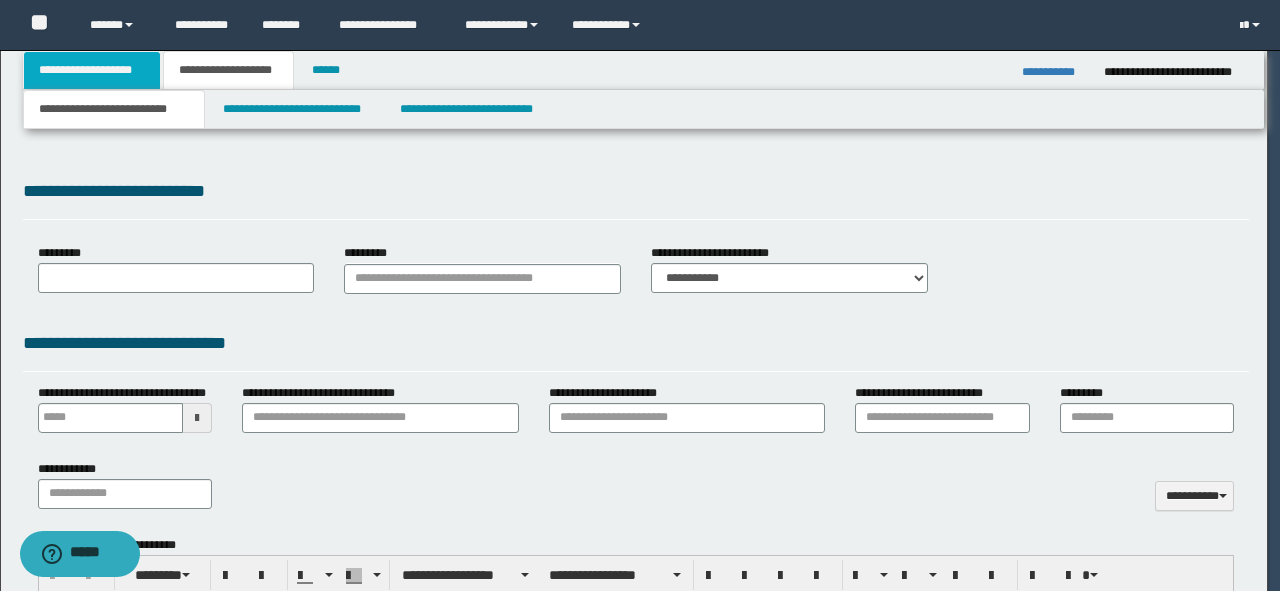 click on "**********" at bounding box center [92, 70] 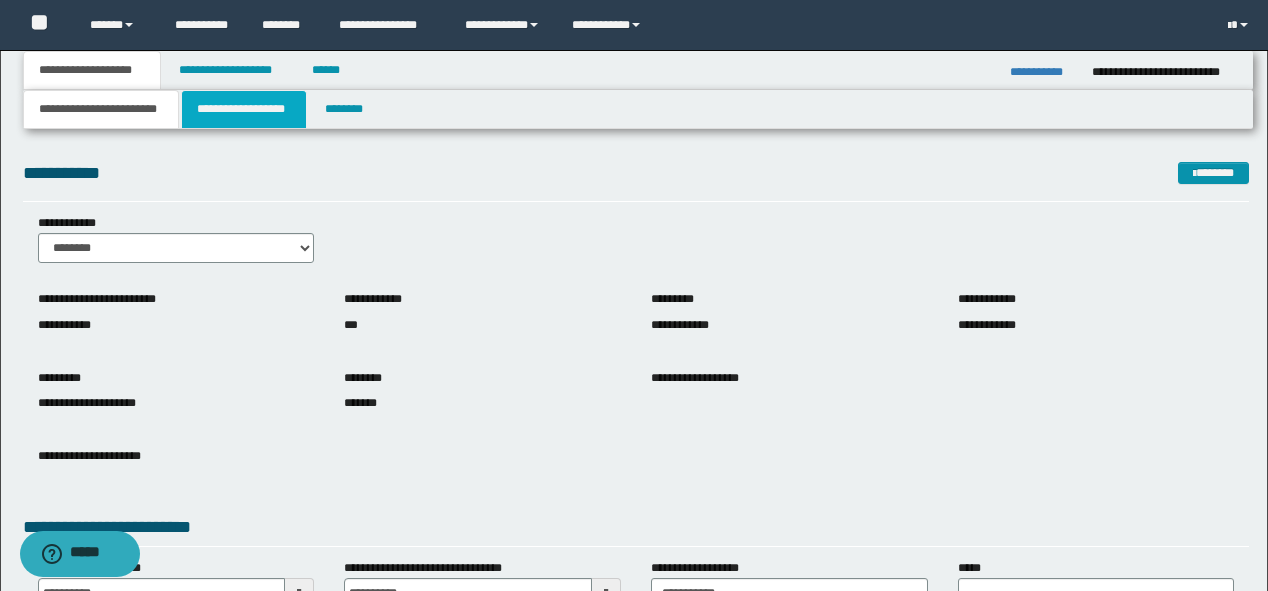 click on "**********" at bounding box center [244, 109] 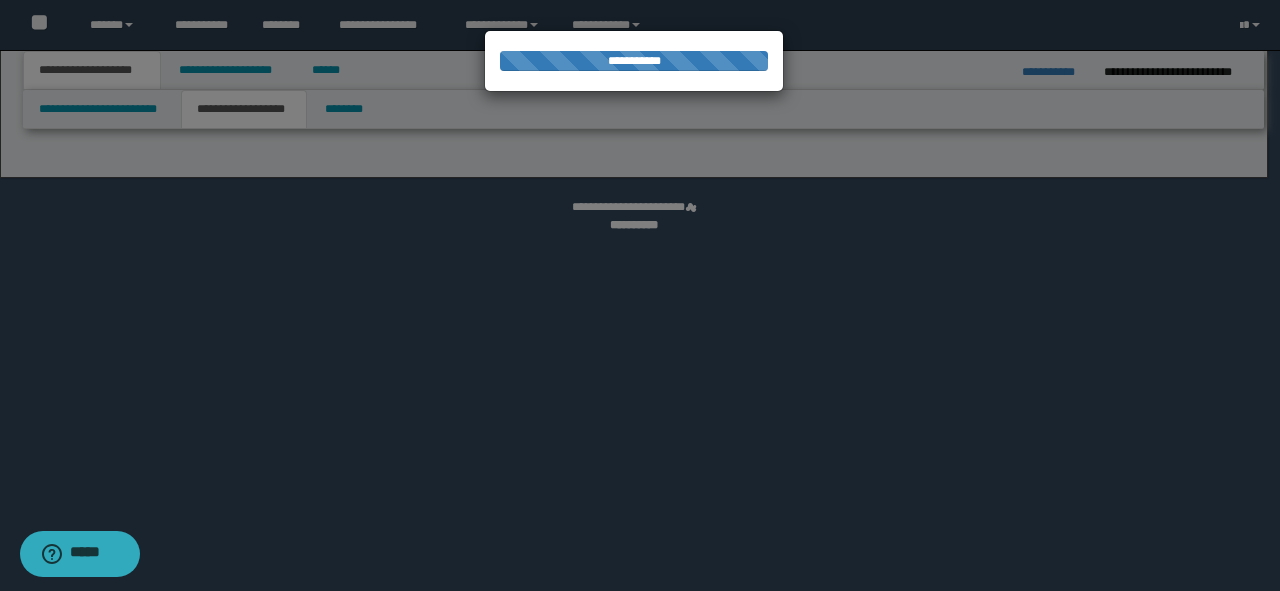 select on "*" 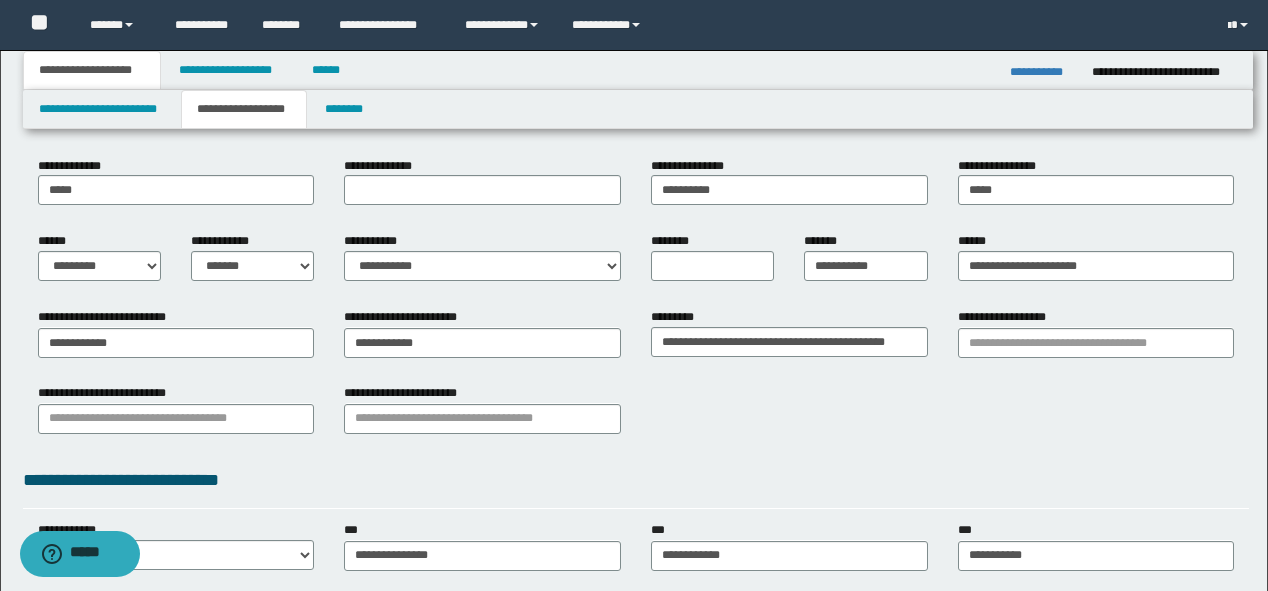 scroll, scrollTop: 320, scrollLeft: 0, axis: vertical 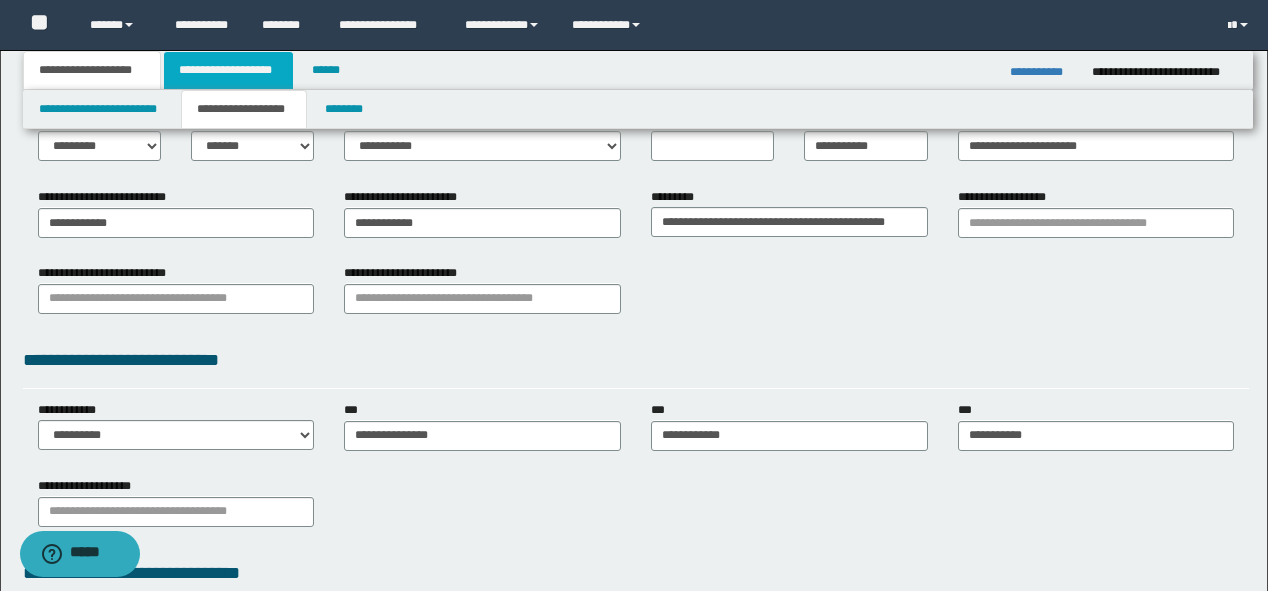 click on "**********" at bounding box center (228, 70) 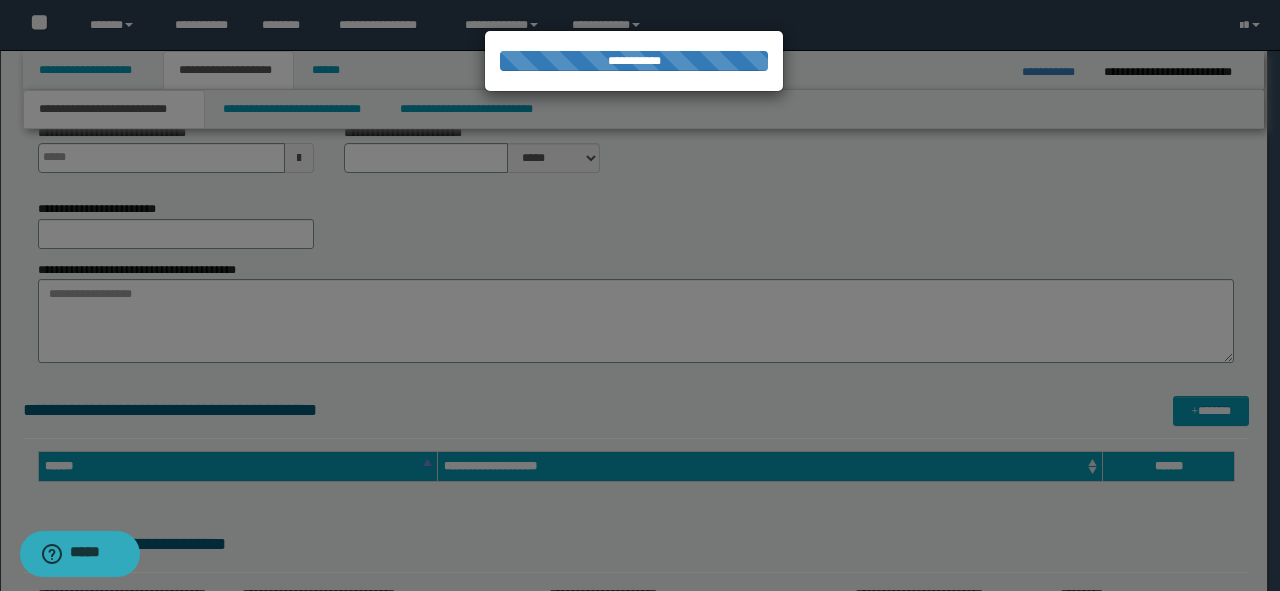 type 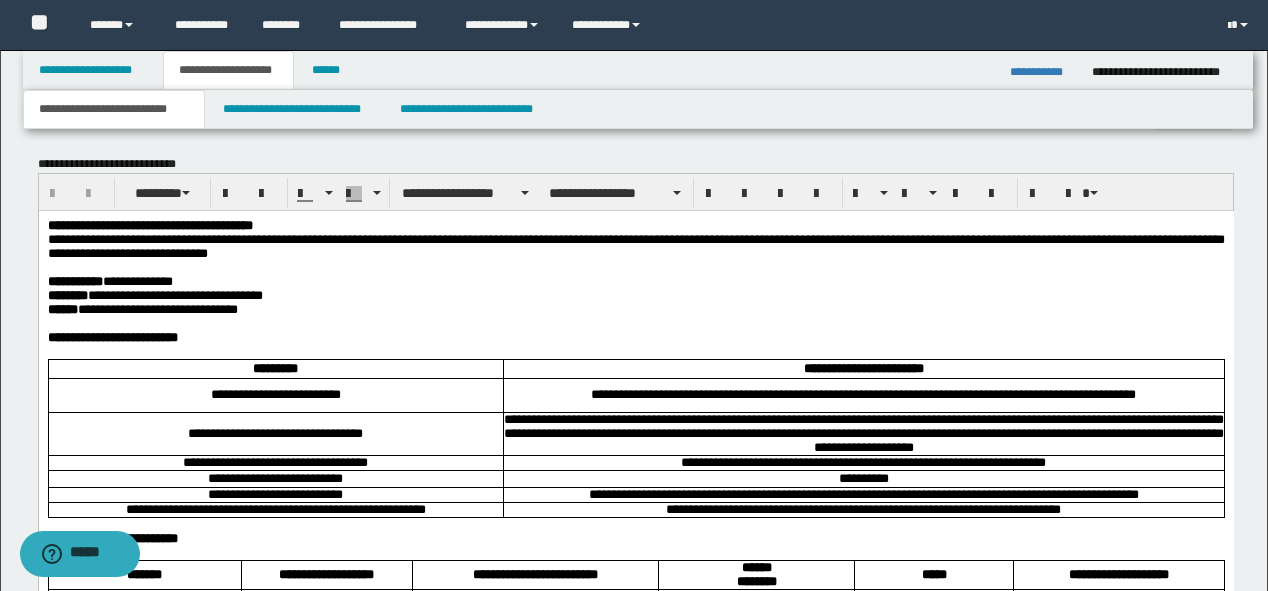 scroll, scrollTop: 960, scrollLeft: 0, axis: vertical 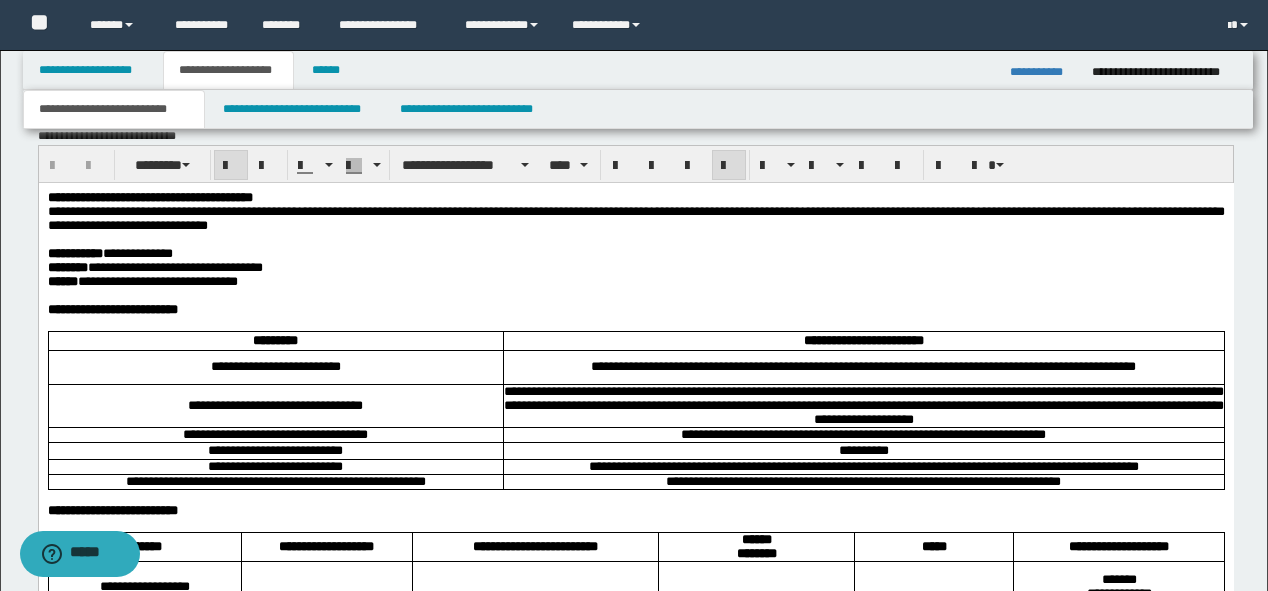click at bounding box center (635, 240) 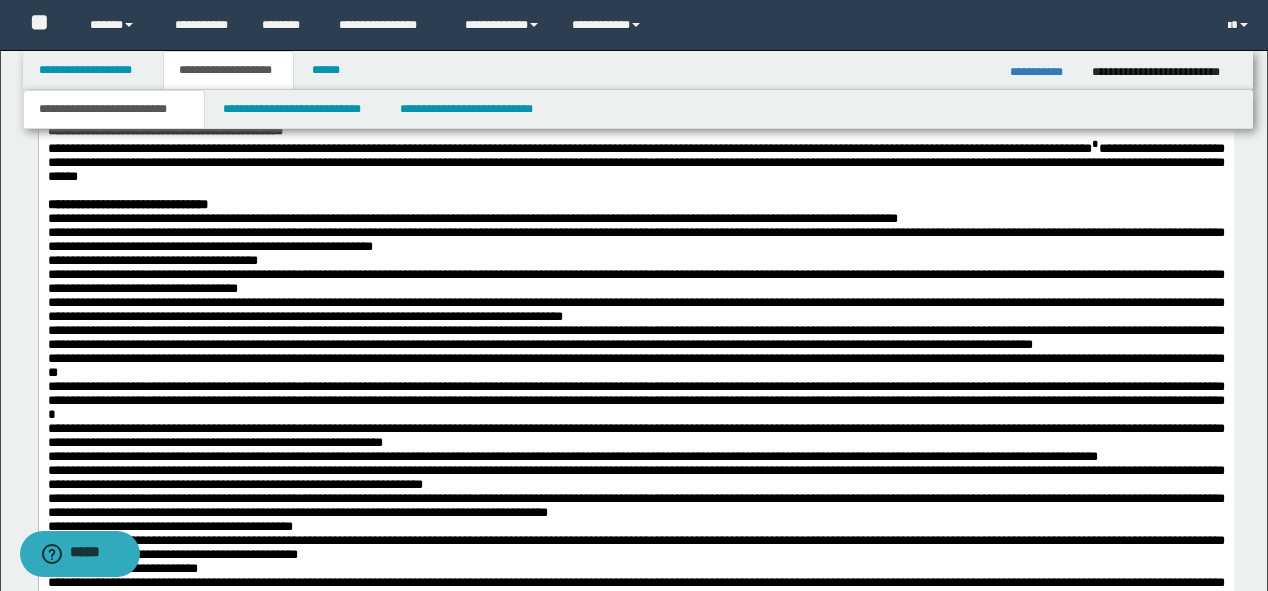 scroll, scrollTop: 2480, scrollLeft: 0, axis: vertical 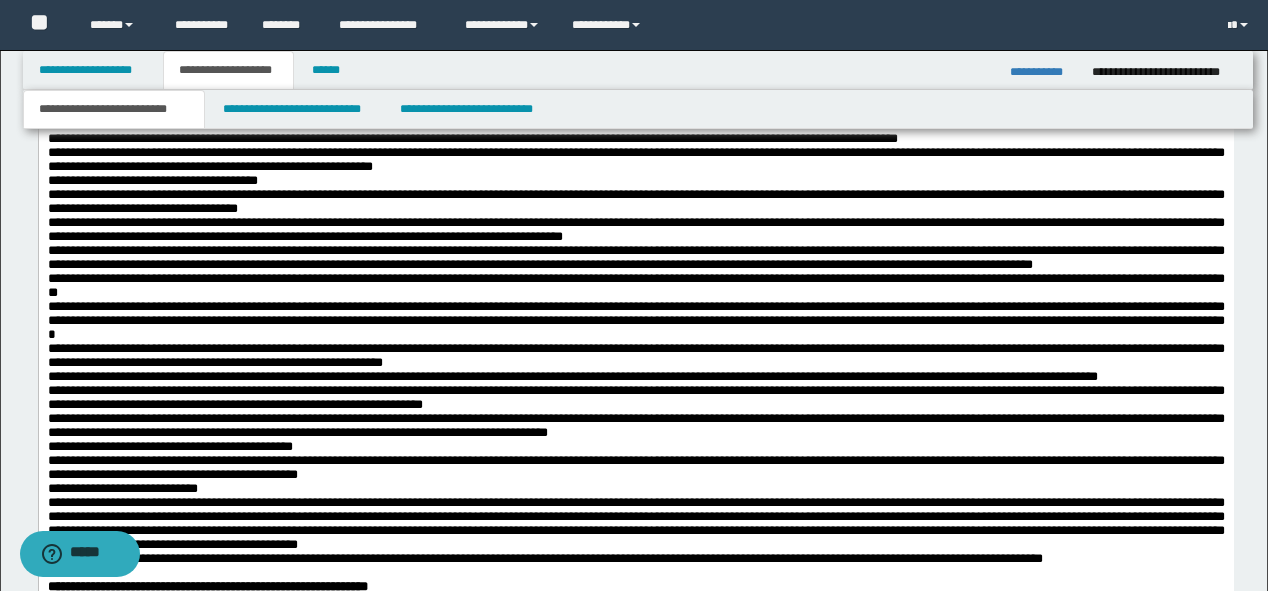 click on "**********" at bounding box center (127, 125) 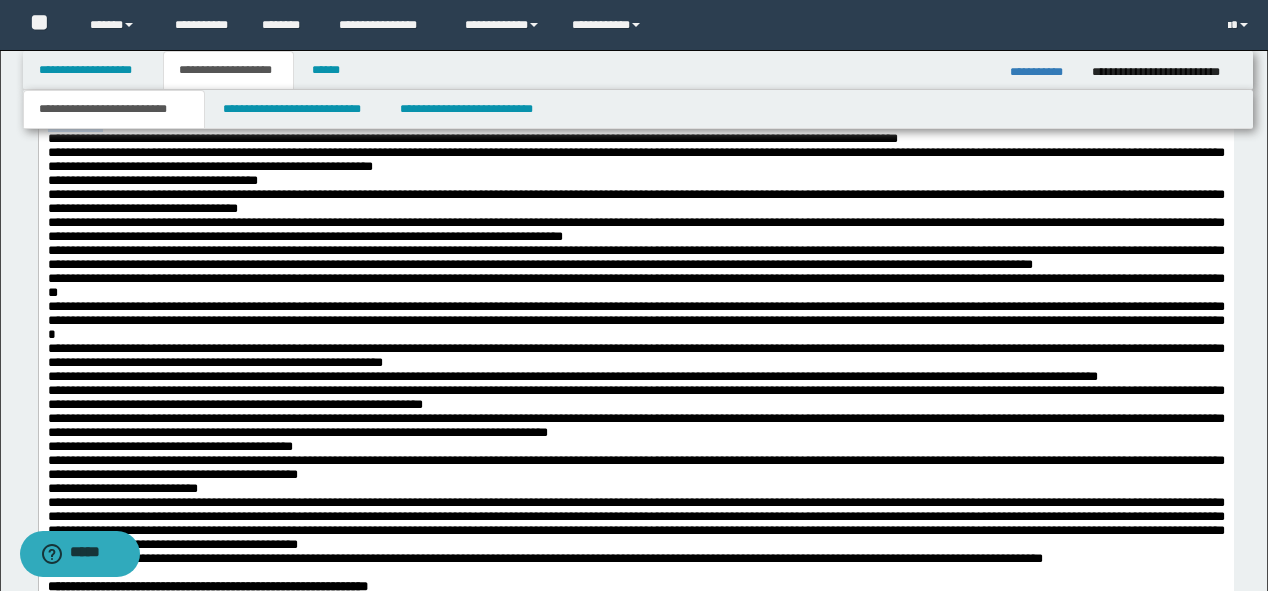 type 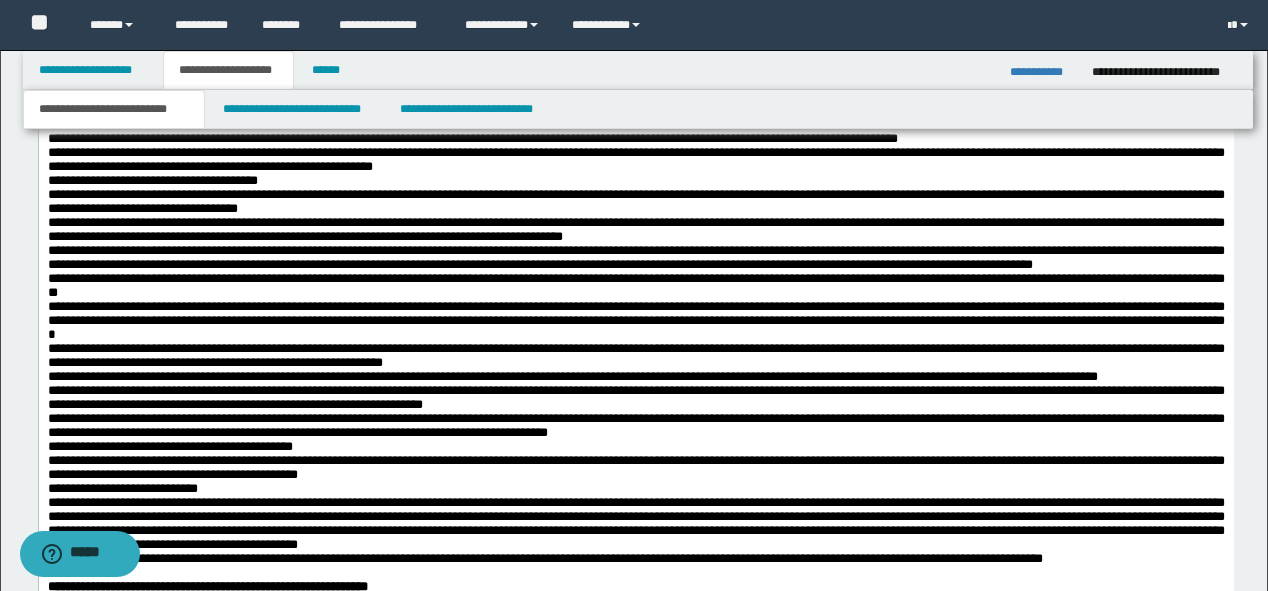 click on "**********" at bounding box center [164, 51] 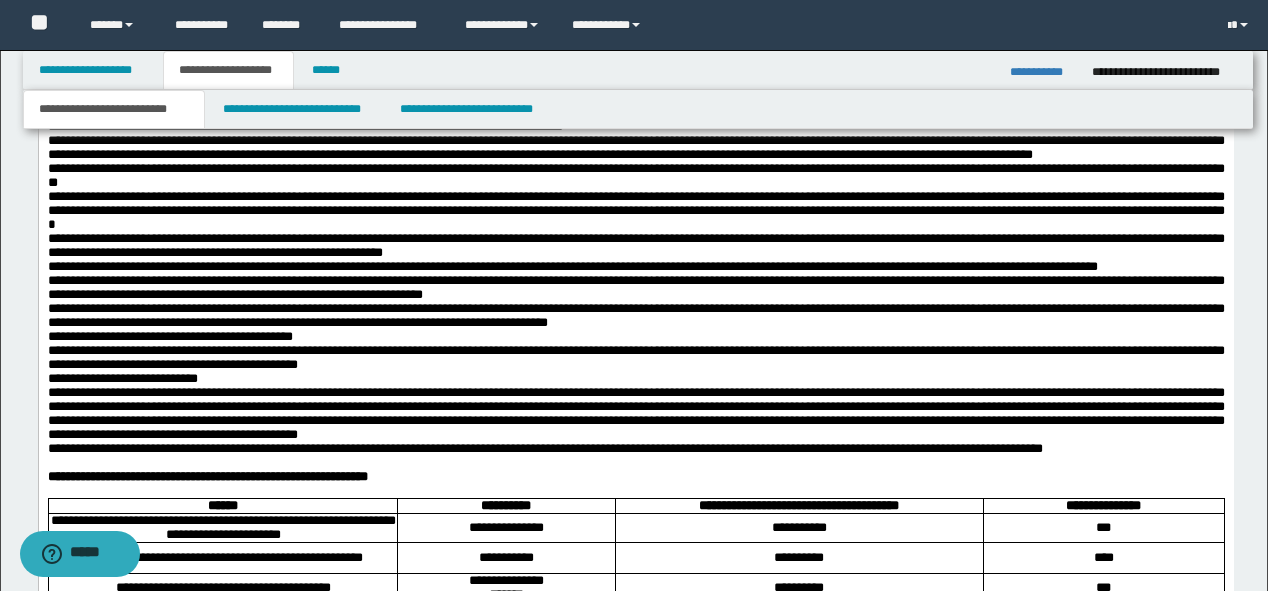 scroll, scrollTop: 2480, scrollLeft: 0, axis: vertical 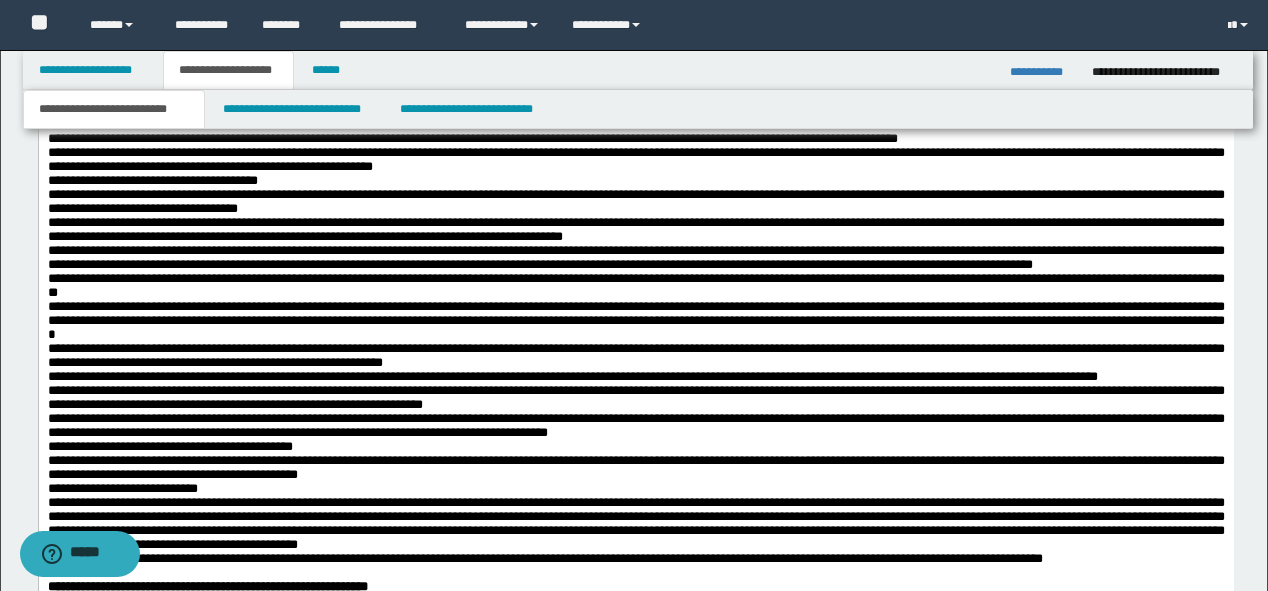 click on "**********" at bounding box center (127, 125) 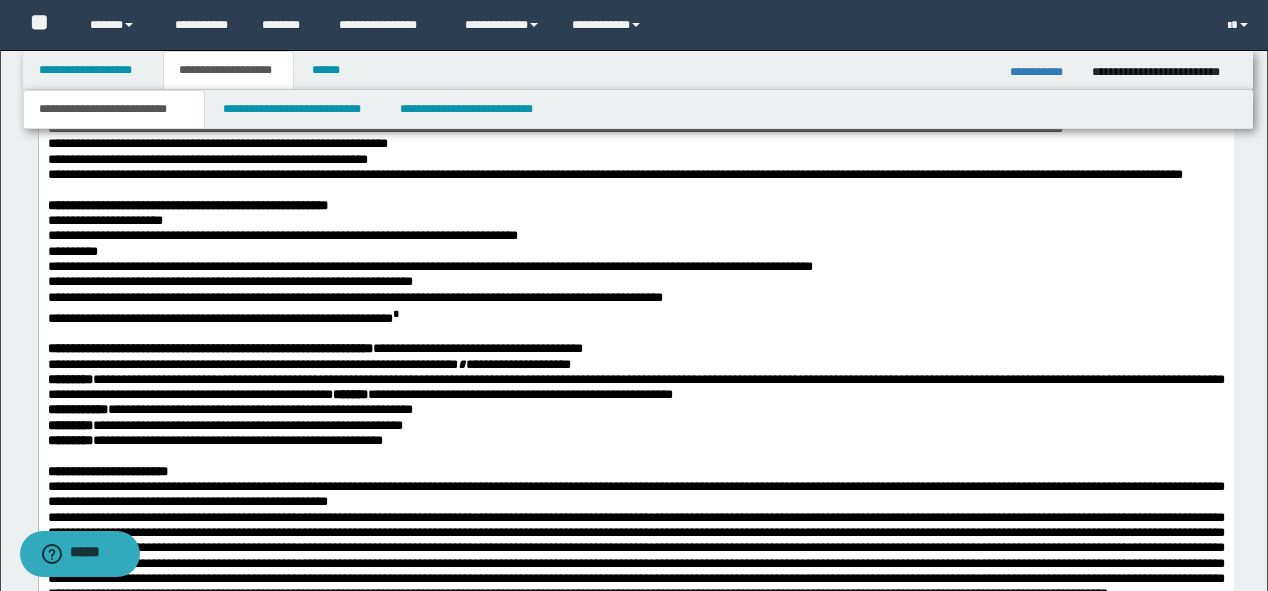 scroll, scrollTop: 3520, scrollLeft: 0, axis: vertical 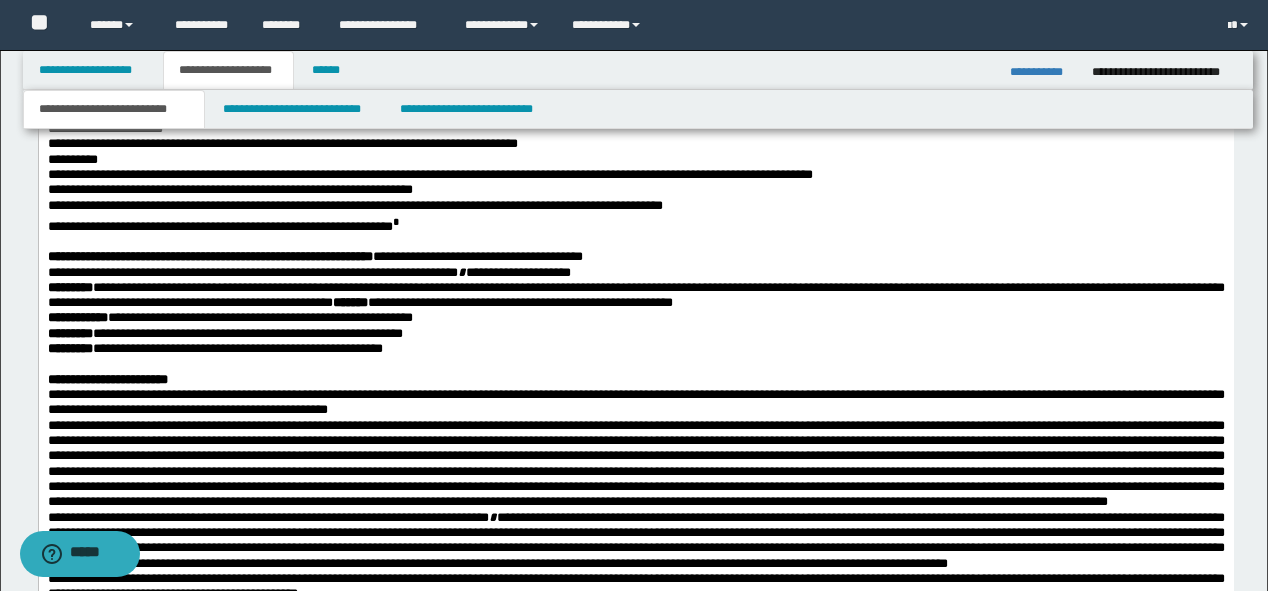 click on "**********" at bounding box center [635, 30] 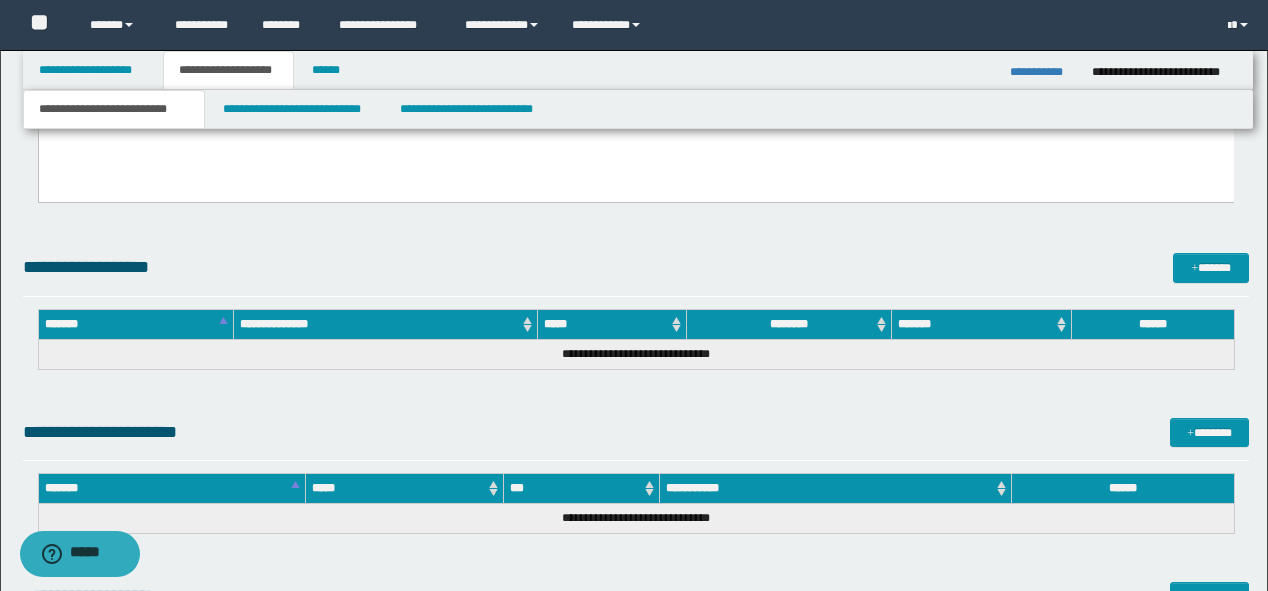 scroll, scrollTop: 4480, scrollLeft: 0, axis: vertical 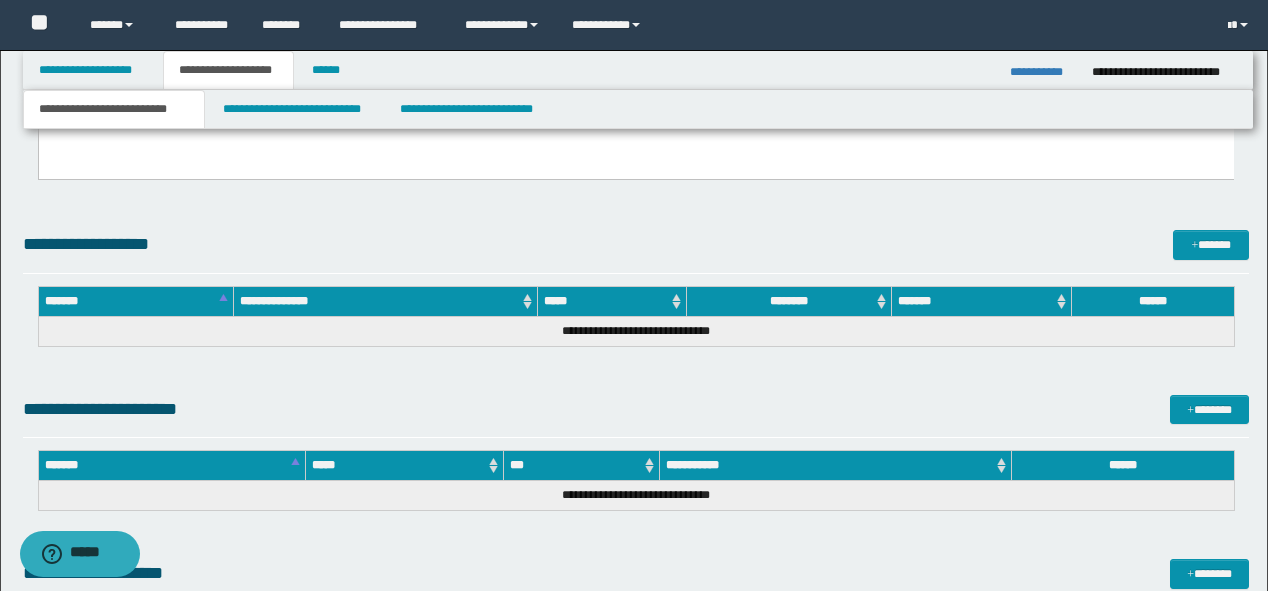 drag, startPoint x: 295, startPoint y: 133, endPoint x: 330, endPoint y: -3217, distance: 3350.1829 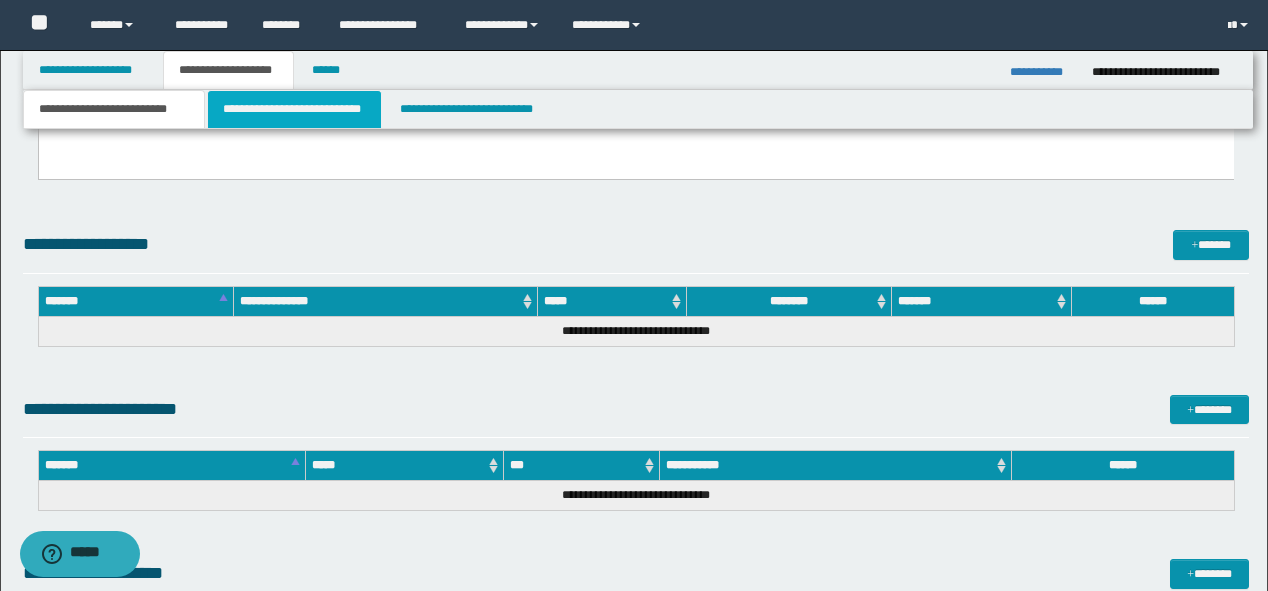click on "**********" at bounding box center (294, 109) 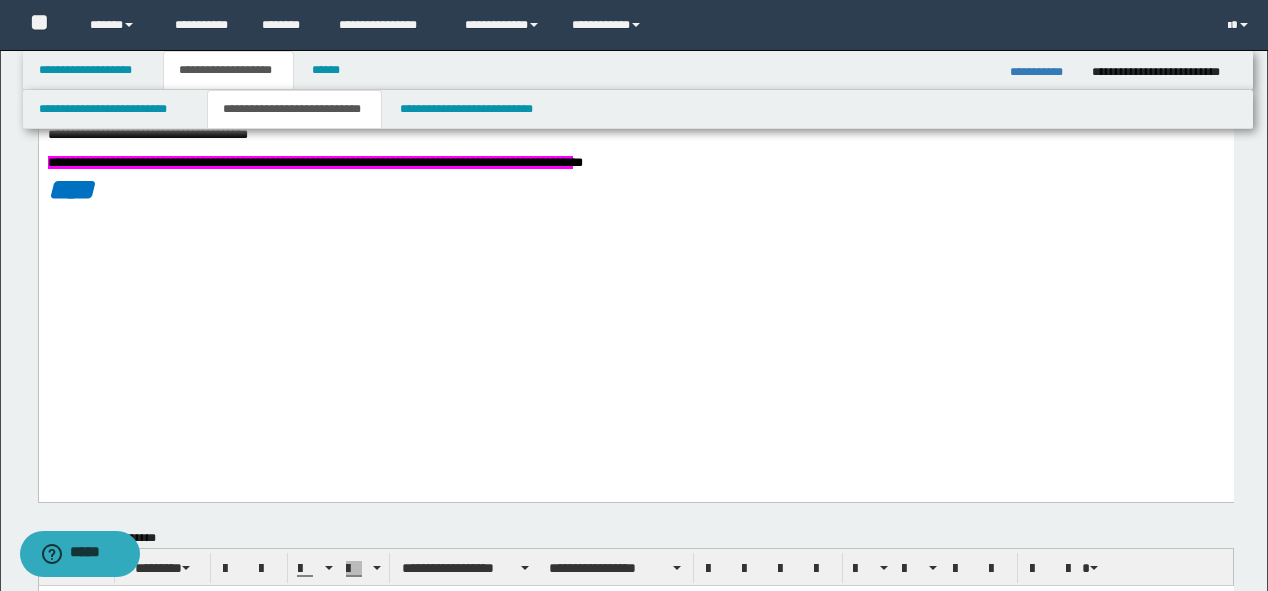 scroll, scrollTop: 1040, scrollLeft: 0, axis: vertical 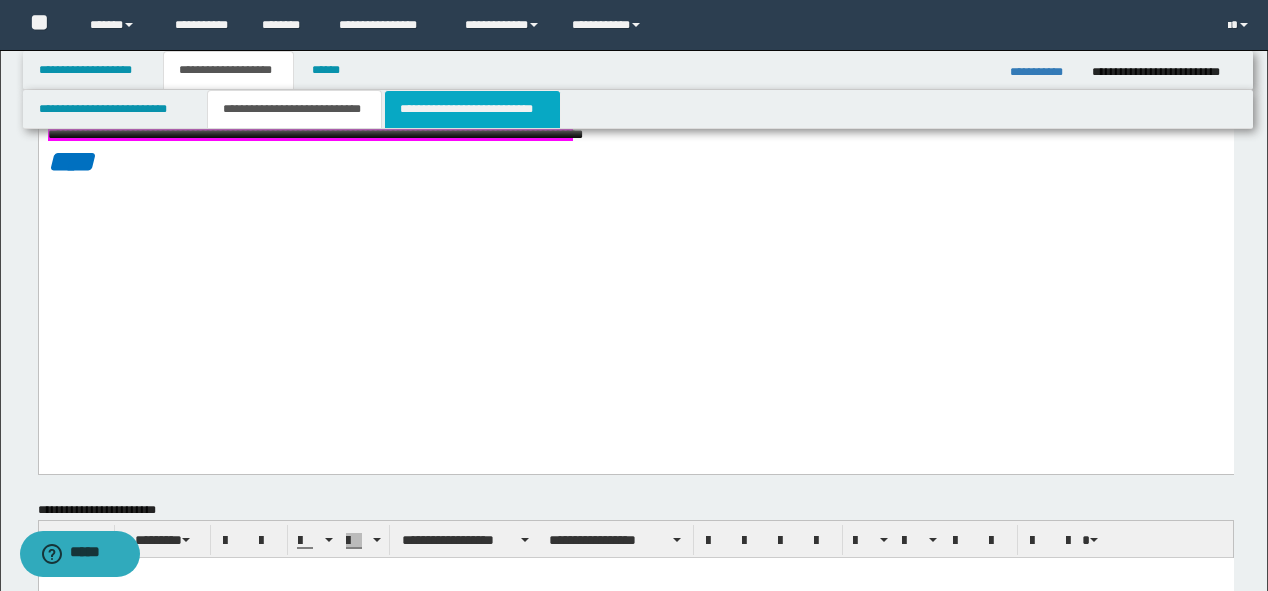 click on "**********" at bounding box center [472, 109] 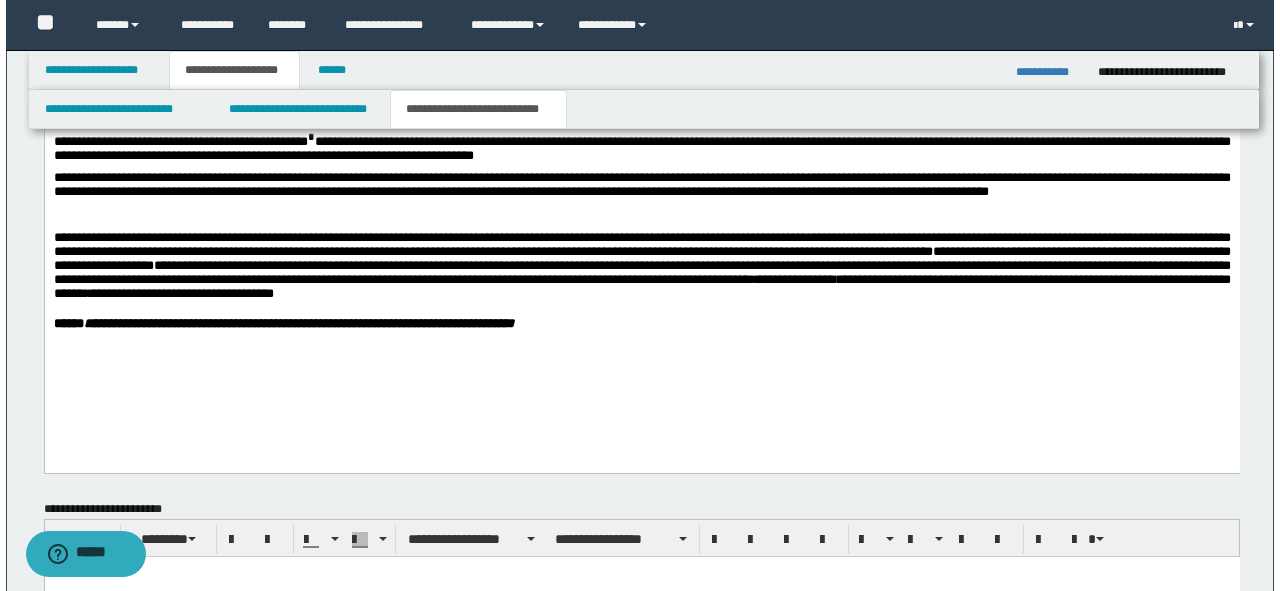 scroll, scrollTop: 1680, scrollLeft: 0, axis: vertical 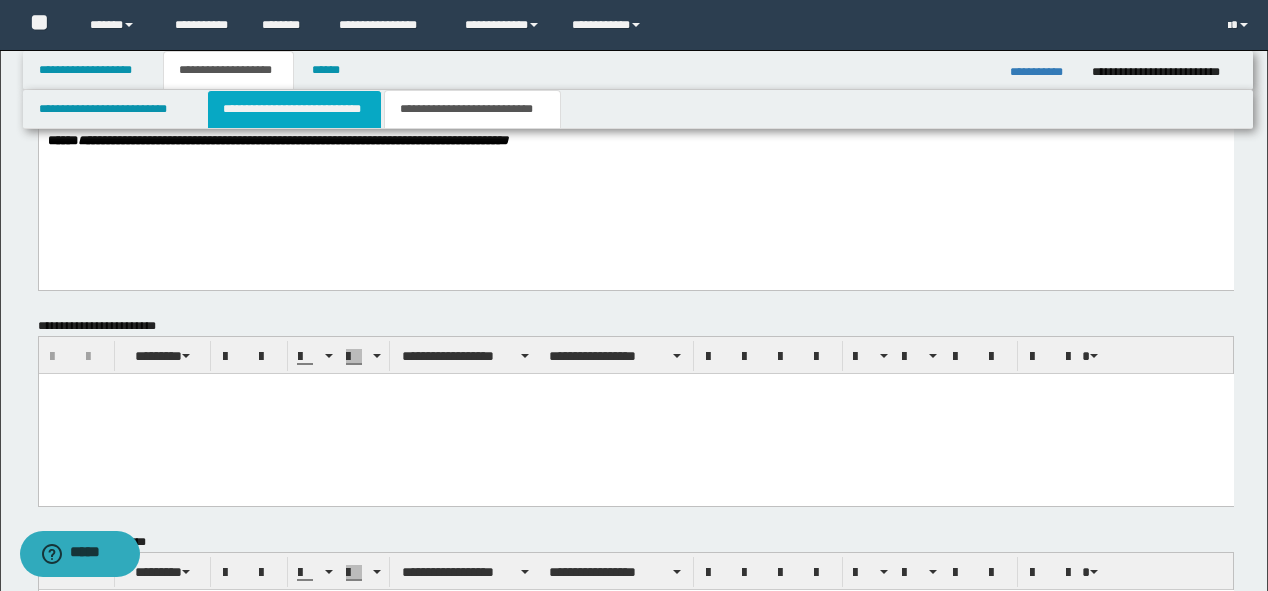 click on "**********" at bounding box center [294, 109] 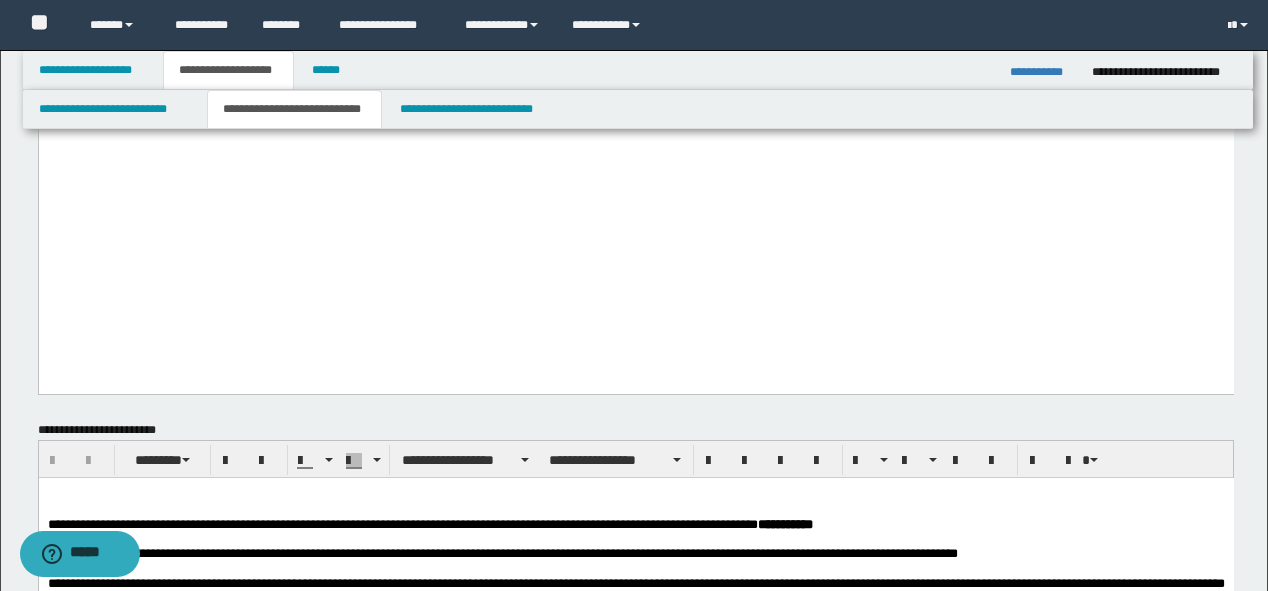 scroll, scrollTop: 1040, scrollLeft: 0, axis: vertical 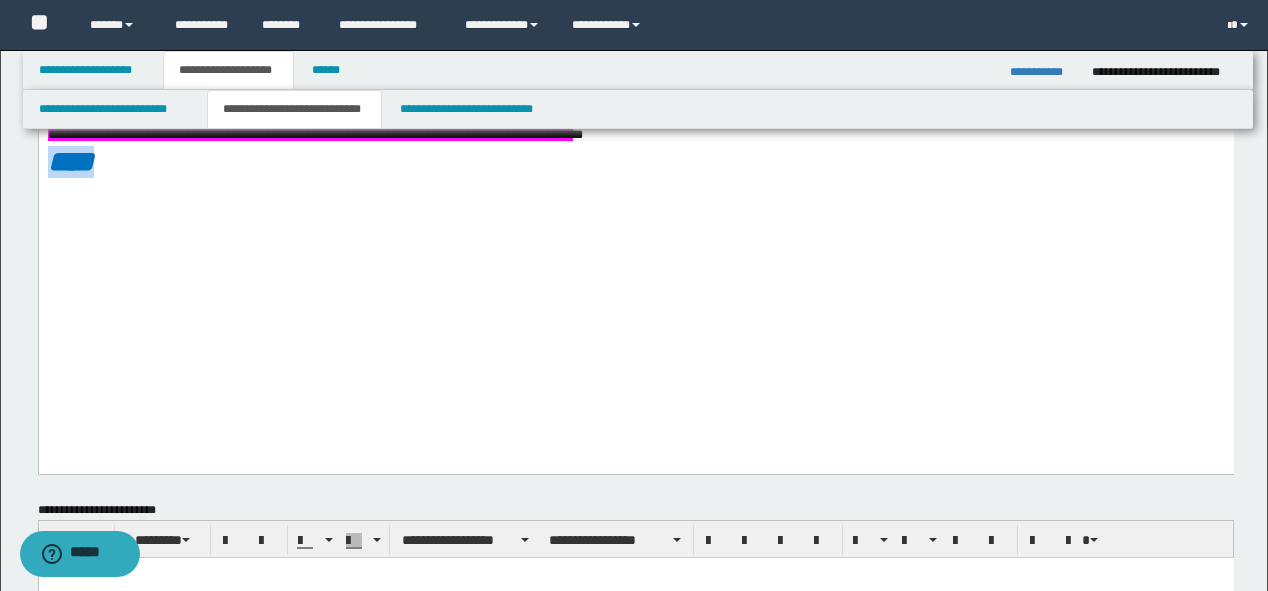 drag, startPoint x: 215, startPoint y: 353, endPoint x: 8, endPoint y: 353, distance: 207 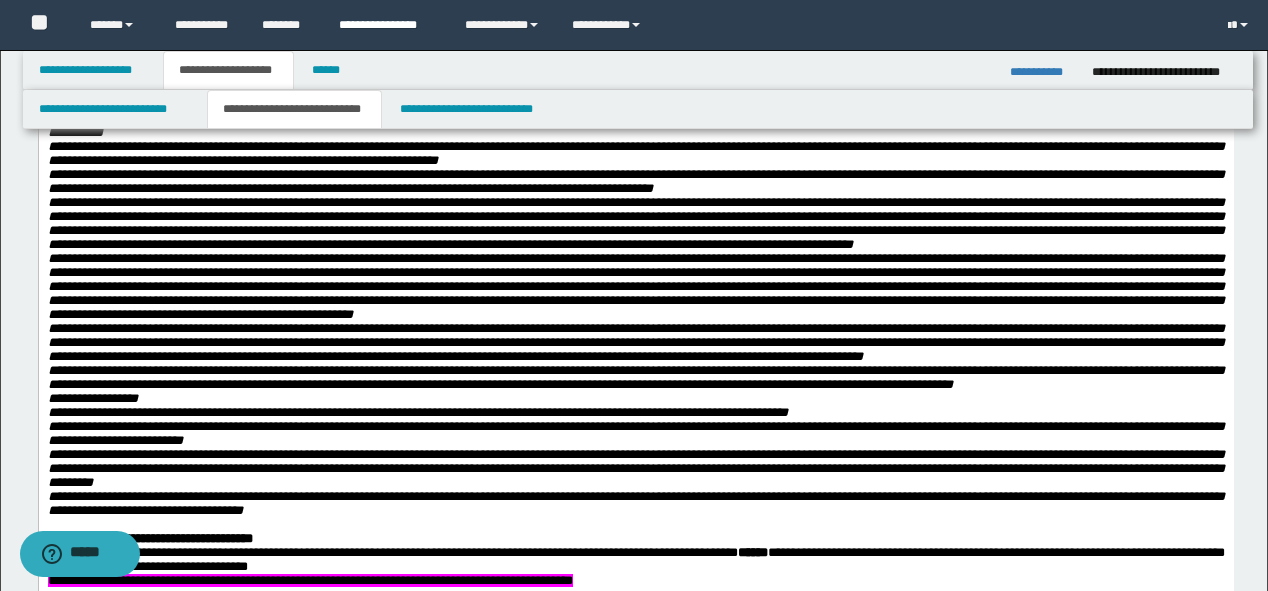 scroll, scrollTop: 560, scrollLeft: 0, axis: vertical 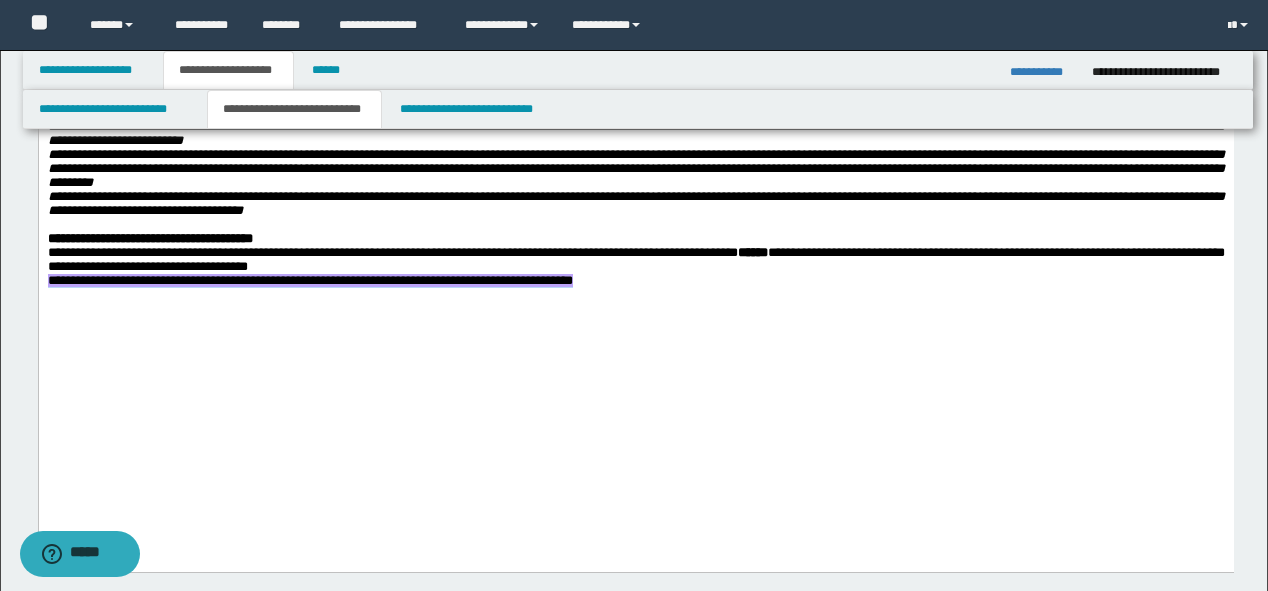 drag, startPoint x: 848, startPoint y: 449, endPoint x: -1, endPoint y: 457, distance: 849.0377 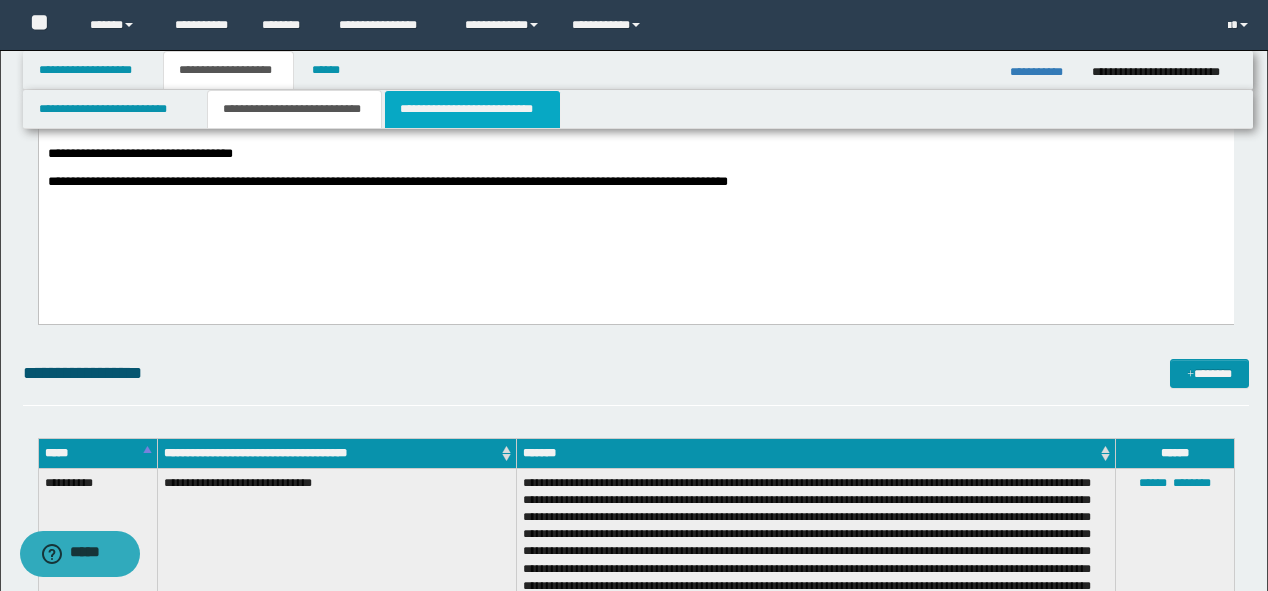 click on "**********" at bounding box center (472, 109) 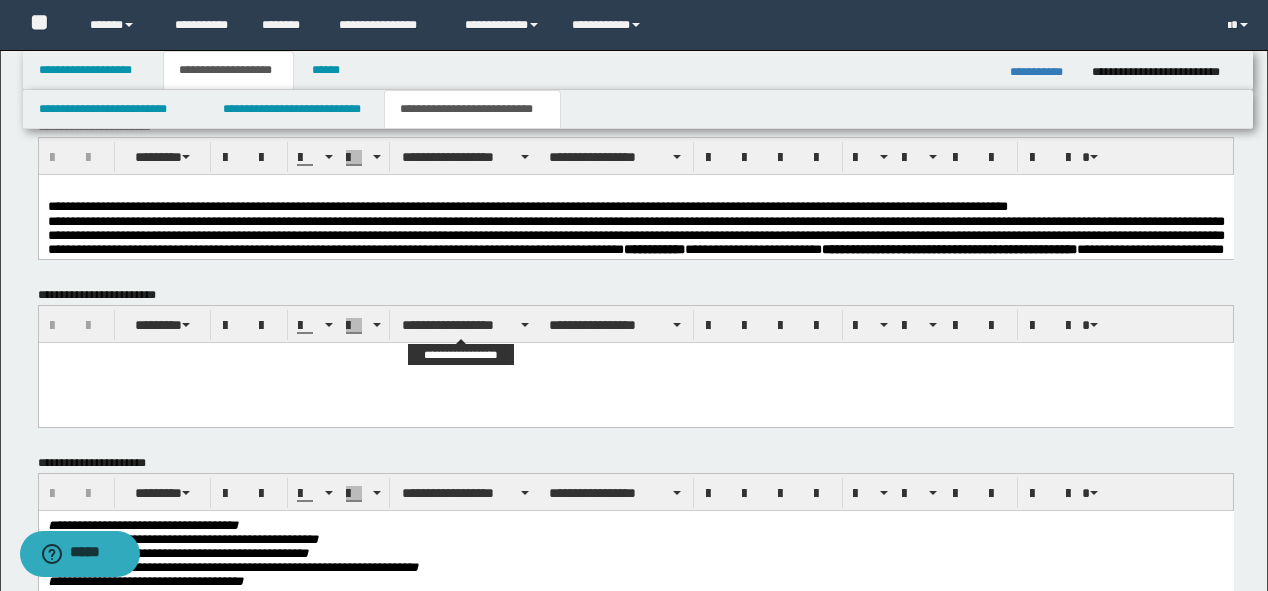 scroll, scrollTop: 420, scrollLeft: 0, axis: vertical 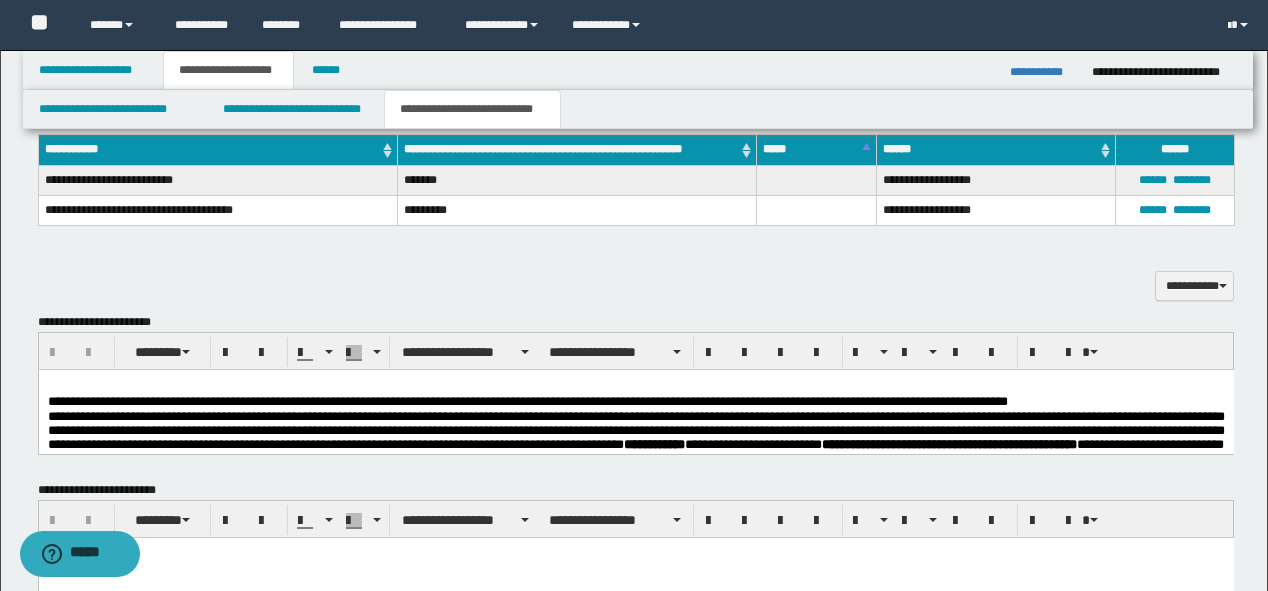 click on "**********" at bounding box center (636, 393) 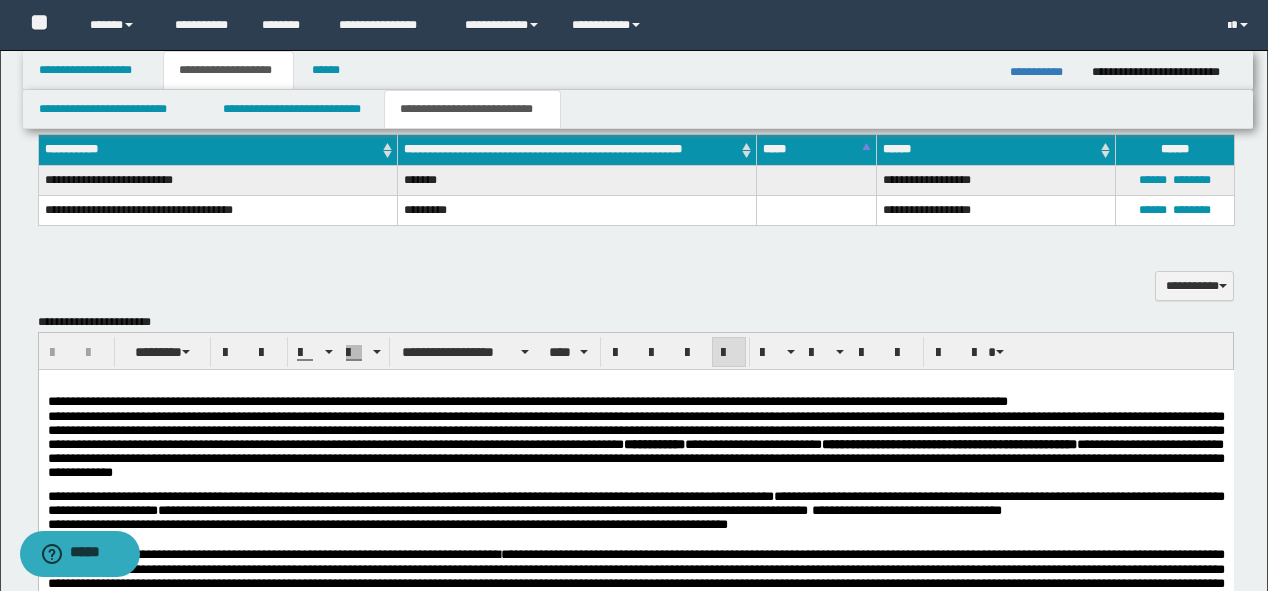 click on "**********" at bounding box center (635, 429) 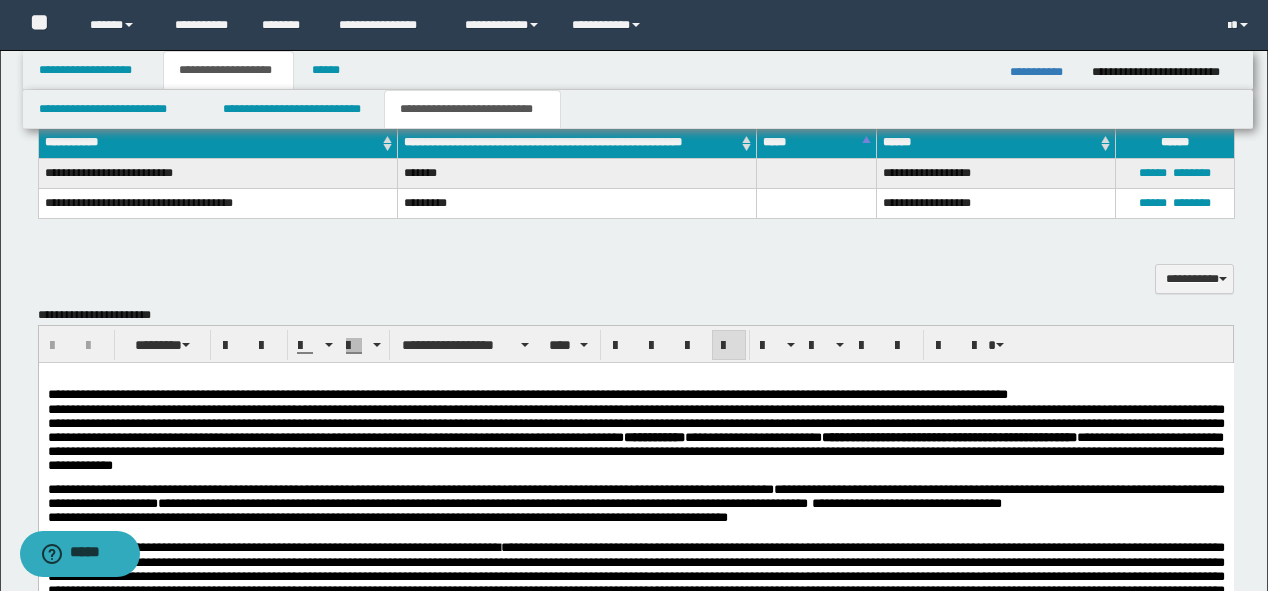 scroll, scrollTop: 420, scrollLeft: 0, axis: vertical 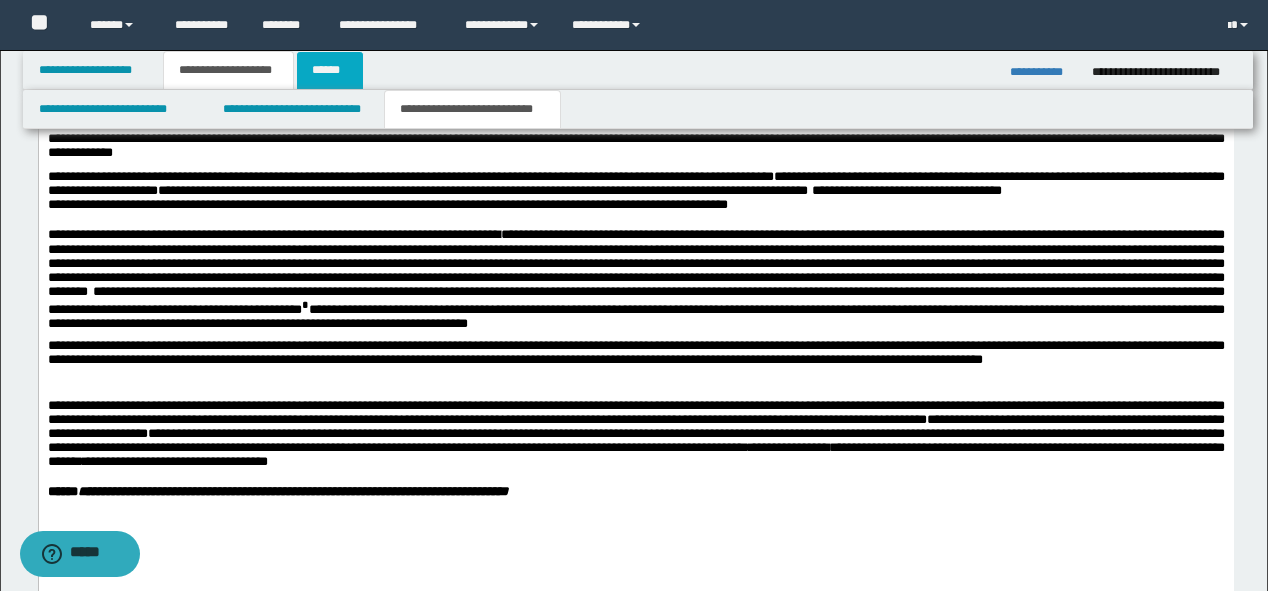 click on "******" at bounding box center [330, 70] 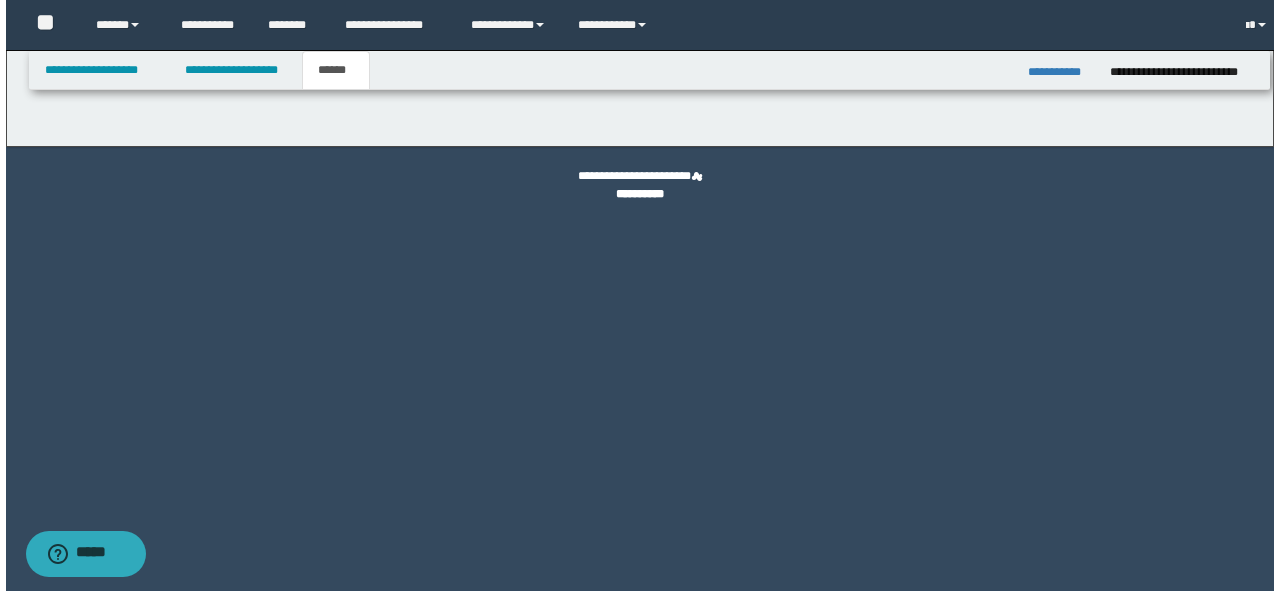 scroll, scrollTop: 0, scrollLeft: 0, axis: both 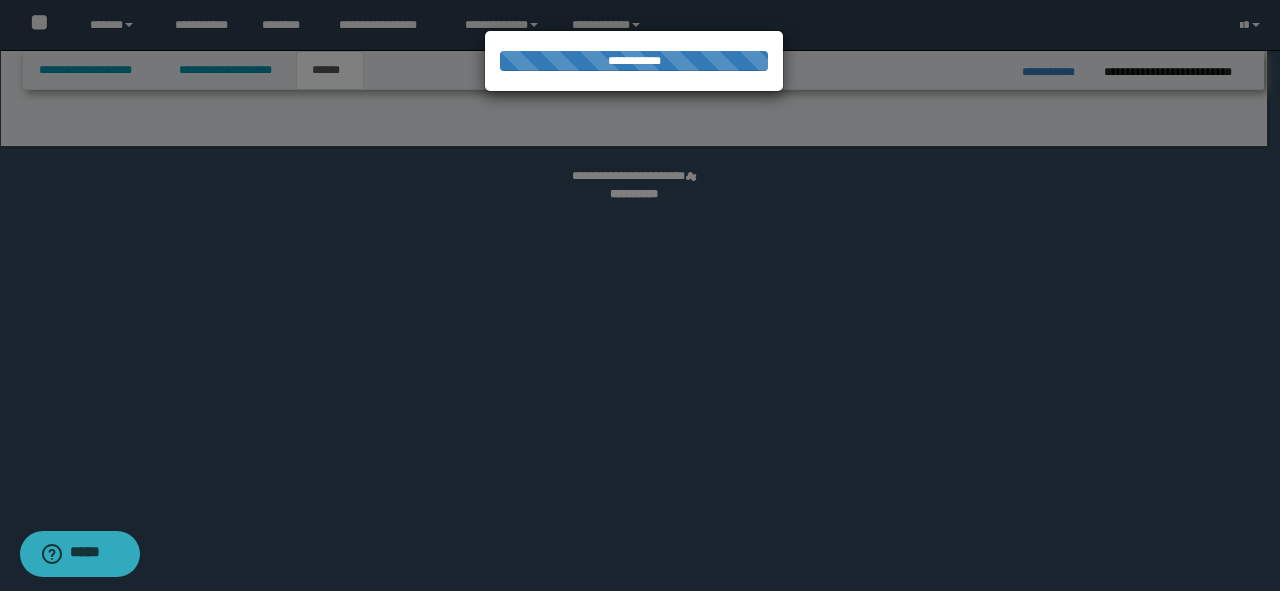 select on "*" 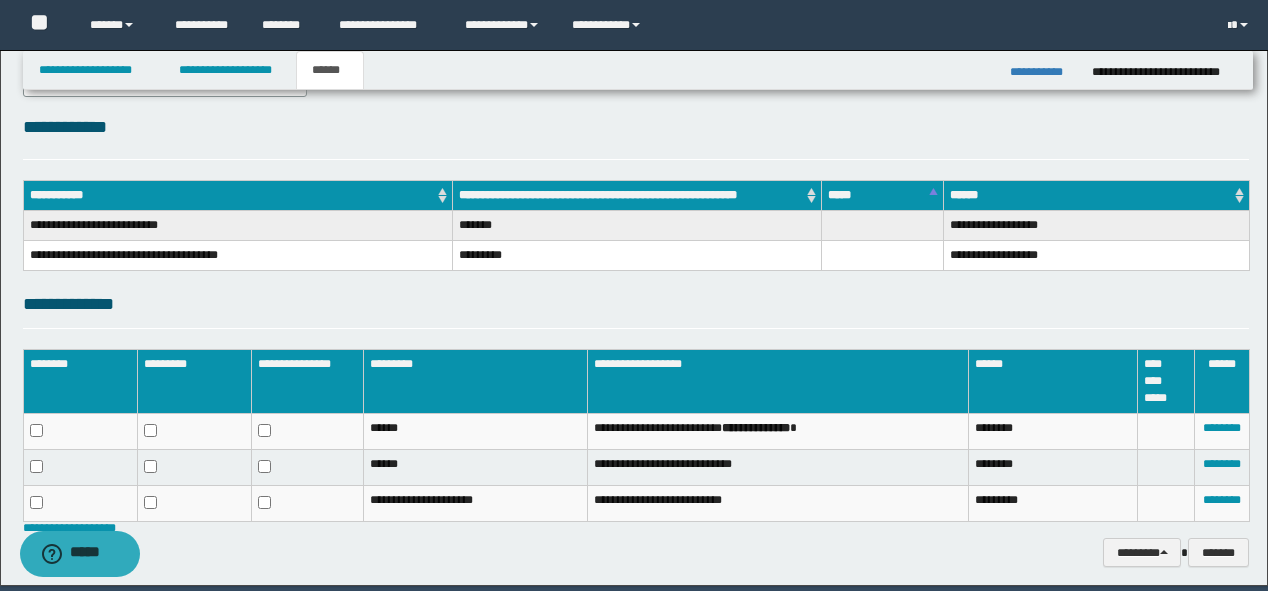 scroll, scrollTop: 240, scrollLeft: 0, axis: vertical 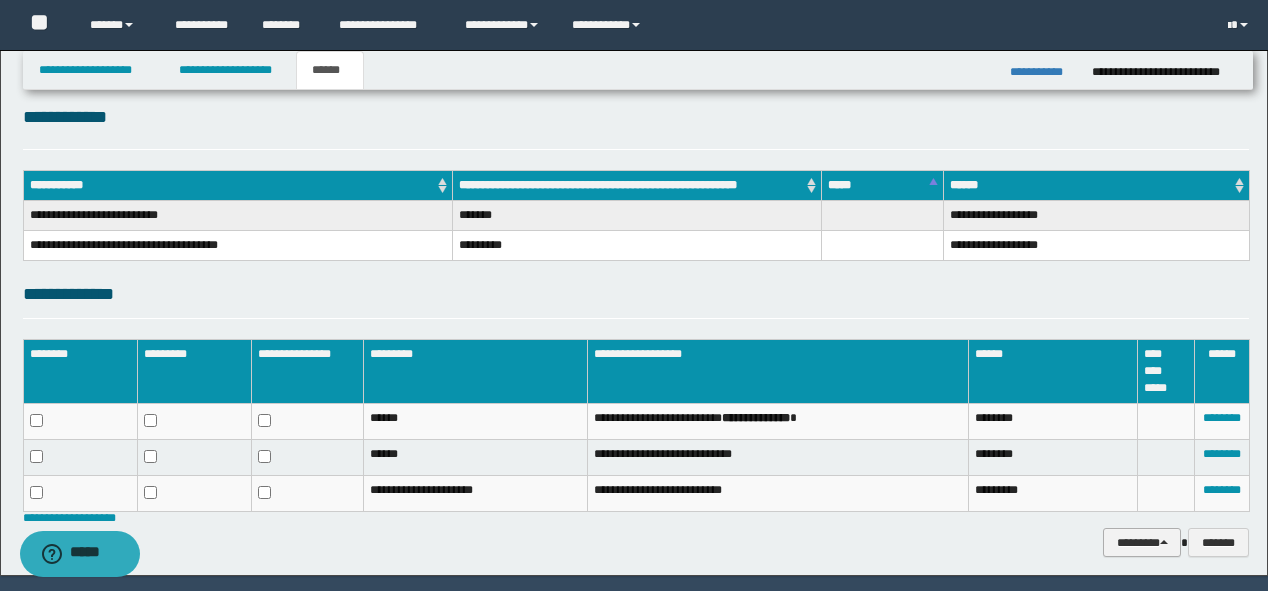 click on "********" at bounding box center (1142, 543) 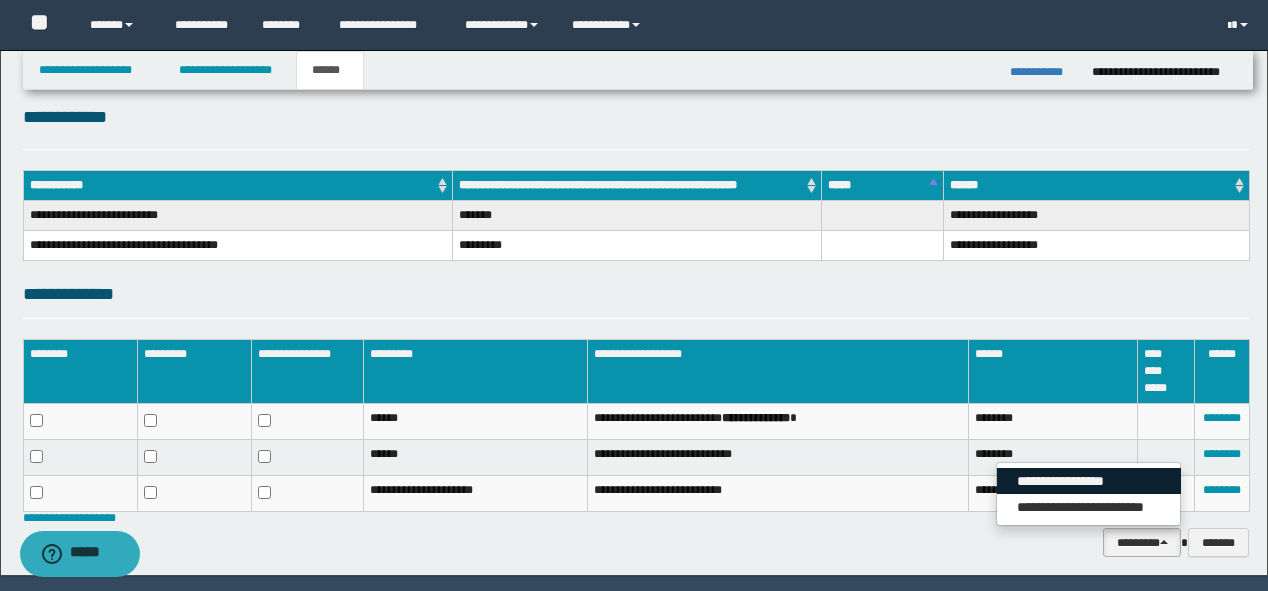 click on "**********" at bounding box center (1089, 481) 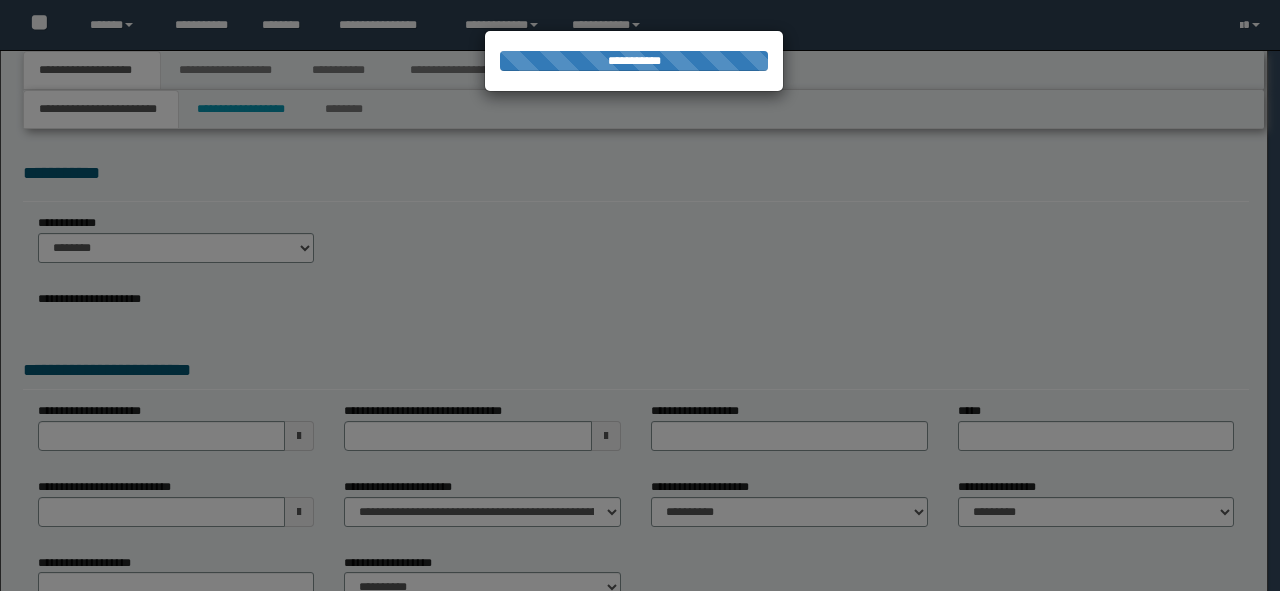 scroll, scrollTop: 0, scrollLeft: 0, axis: both 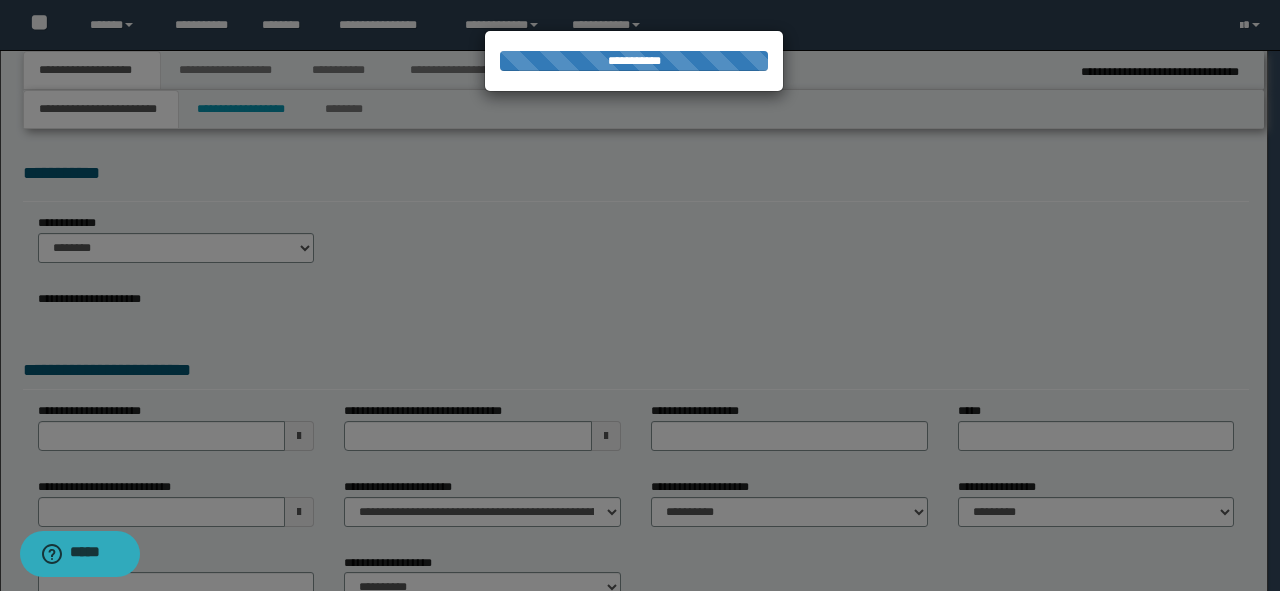 type on "**********" 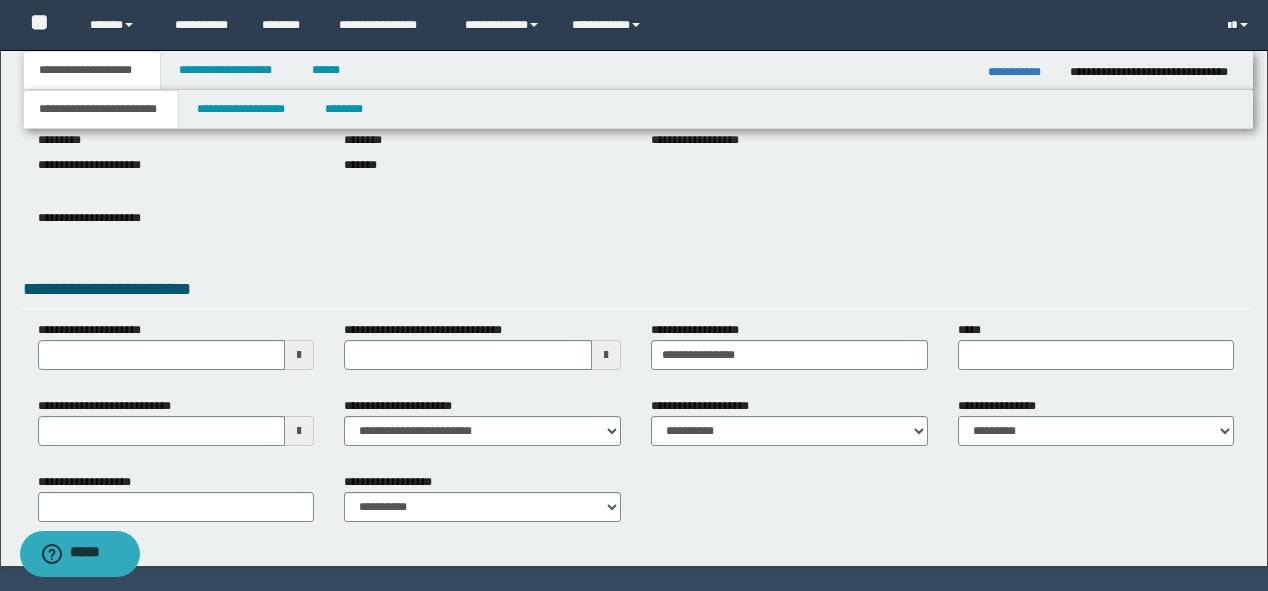 scroll, scrollTop: 240, scrollLeft: 0, axis: vertical 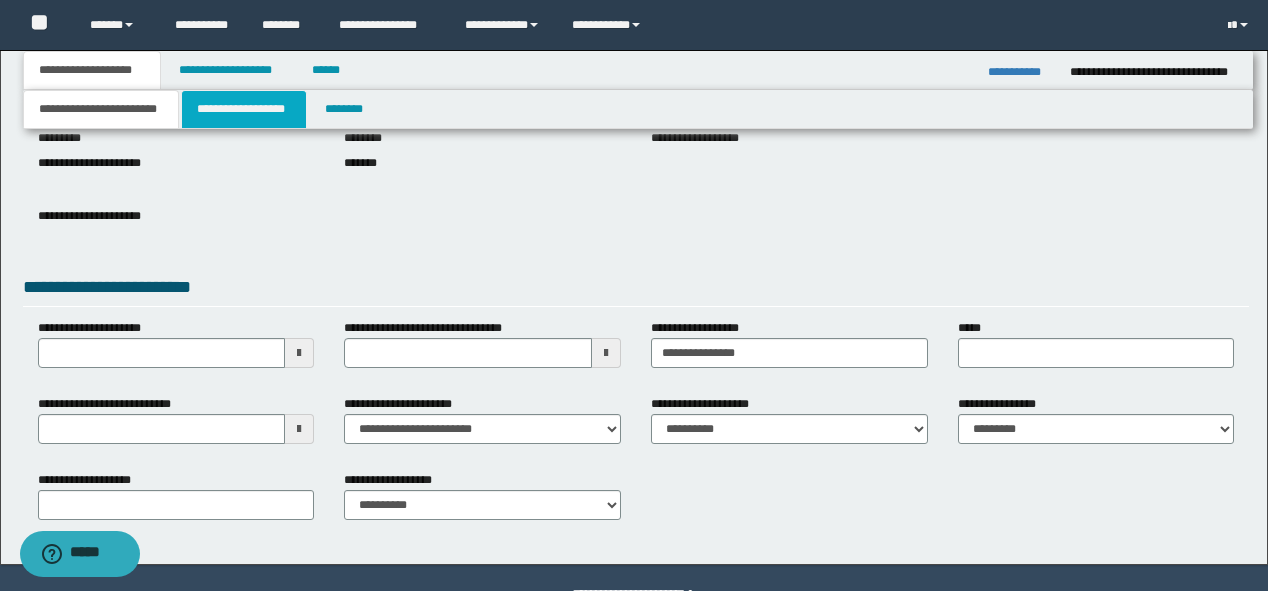 click on "**********" at bounding box center (244, 109) 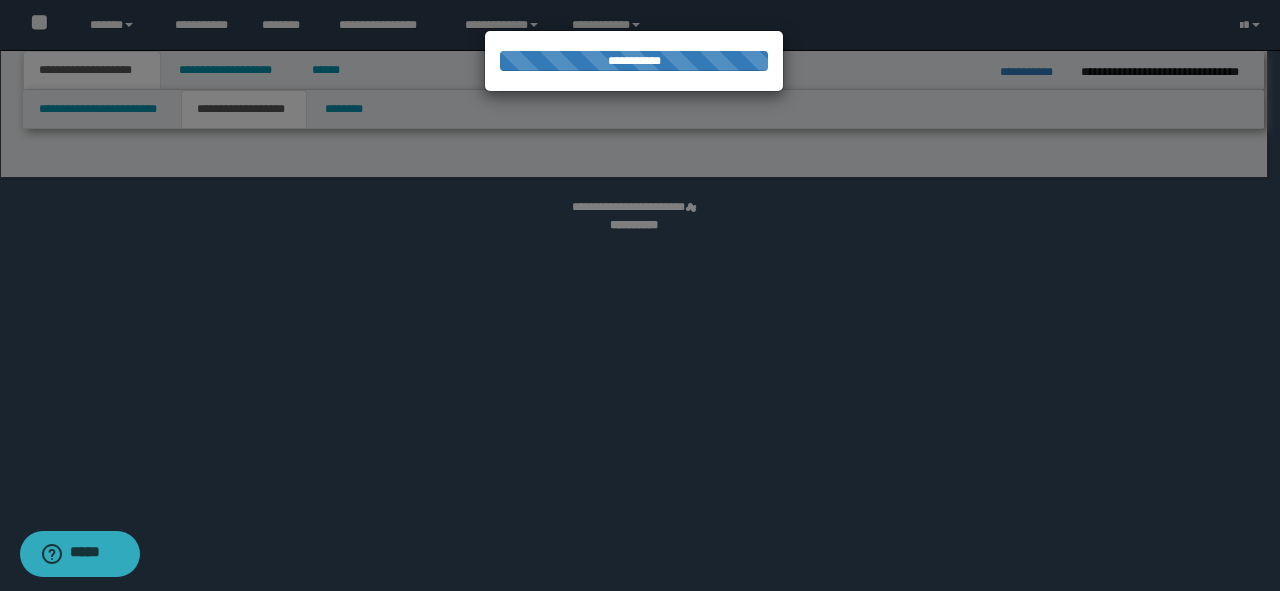 select on "*" 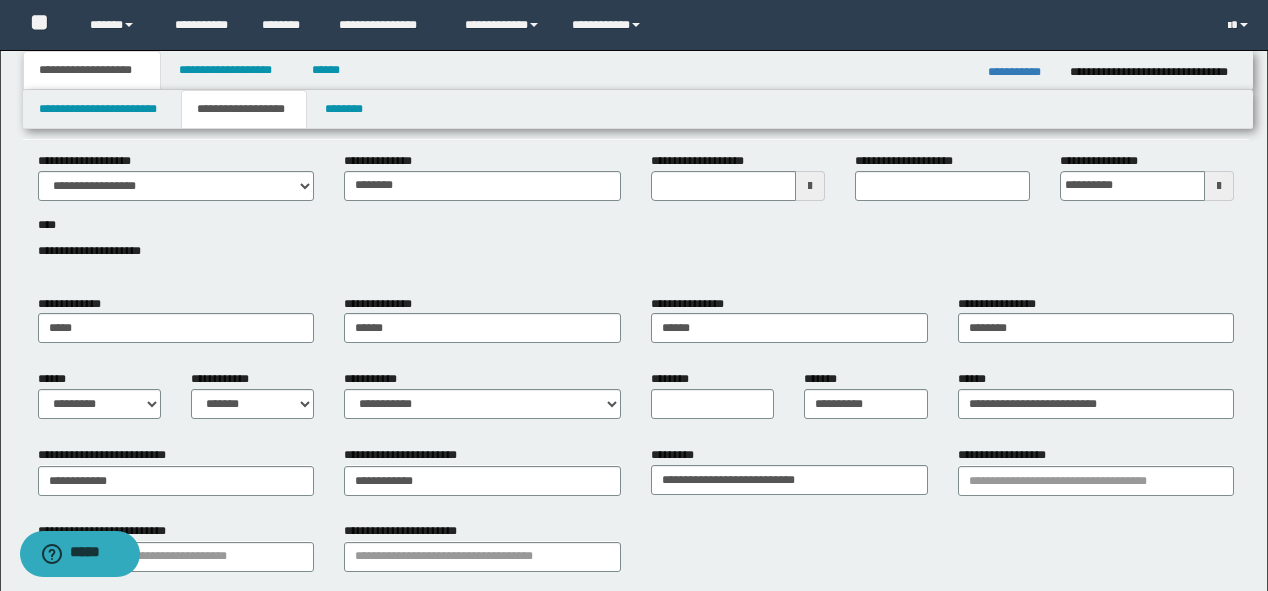 scroll, scrollTop: 160, scrollLeft: 0, axis: vertical 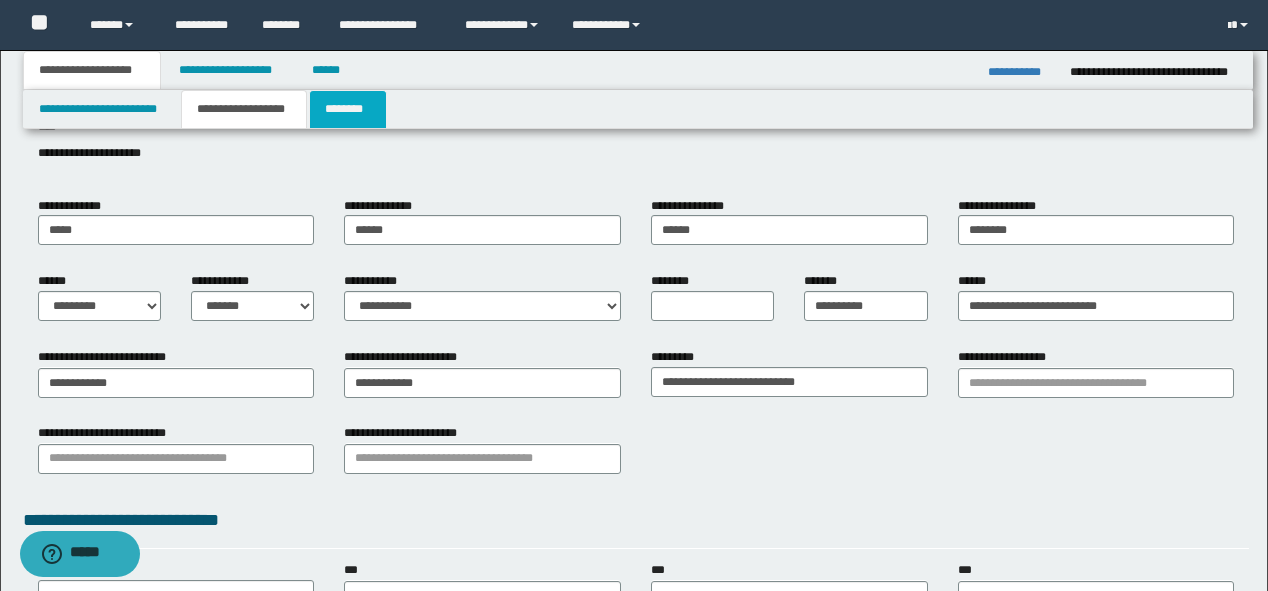 click on "********" at bounding box center (348, 109) 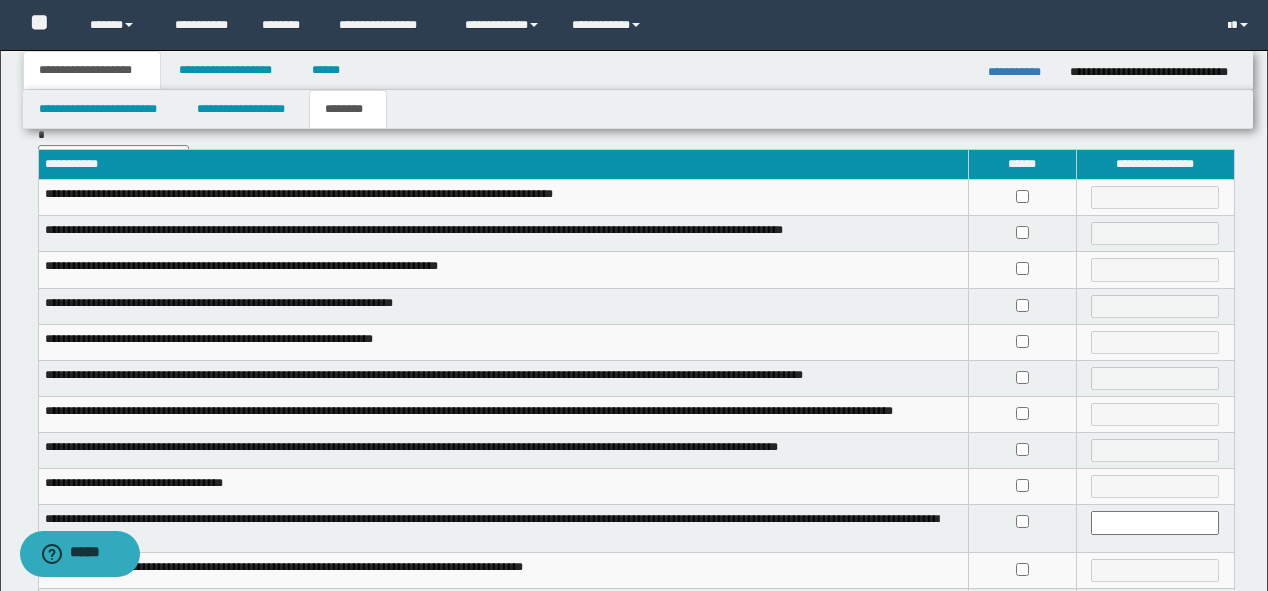 scroll, scrollTop: 320, scrollLeft: 0, axis: vertical 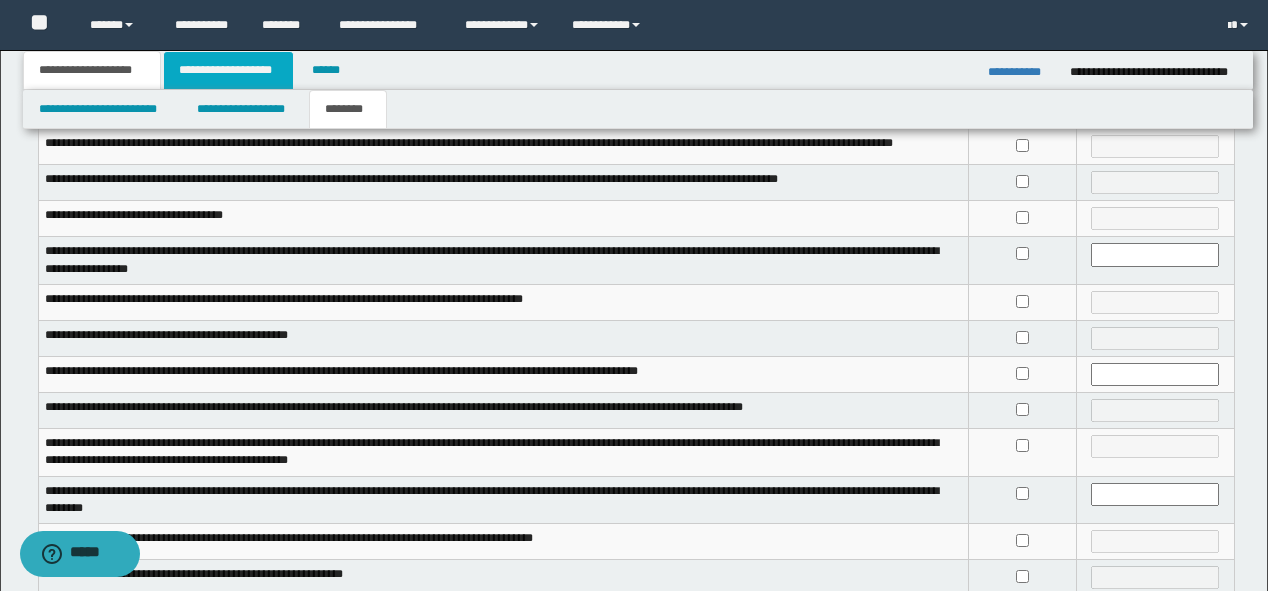 click on "**********" at bounding box center (228, 70) 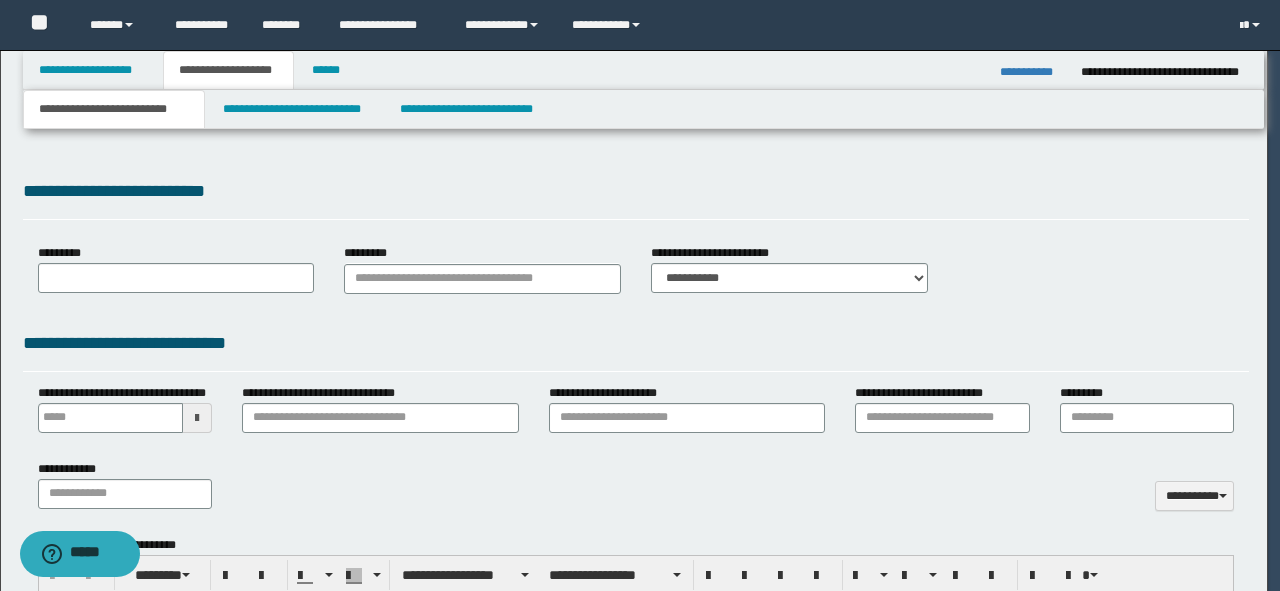 select on "*" 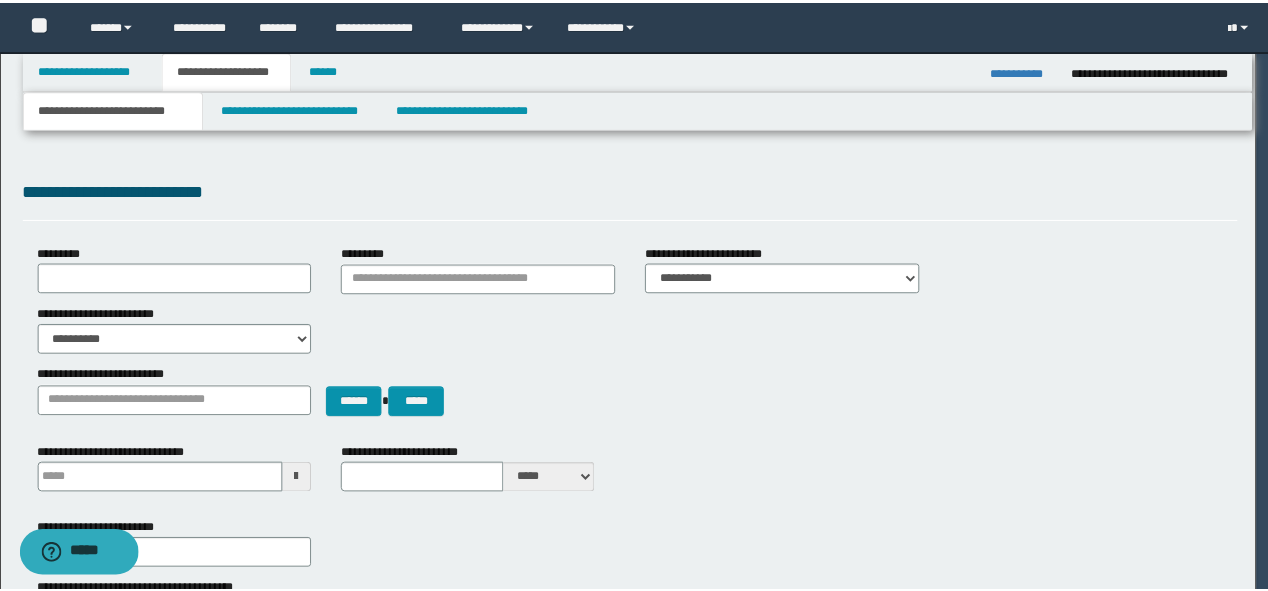 scroll, scrollTop: 0, scrollLeft: 0, axis: both 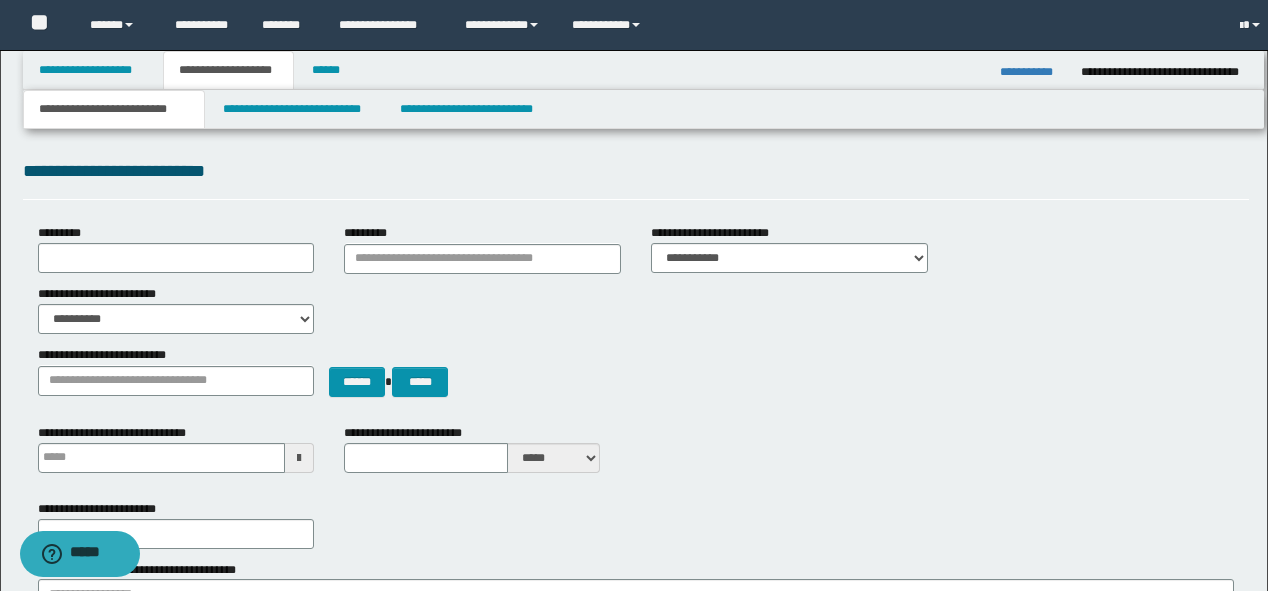 type 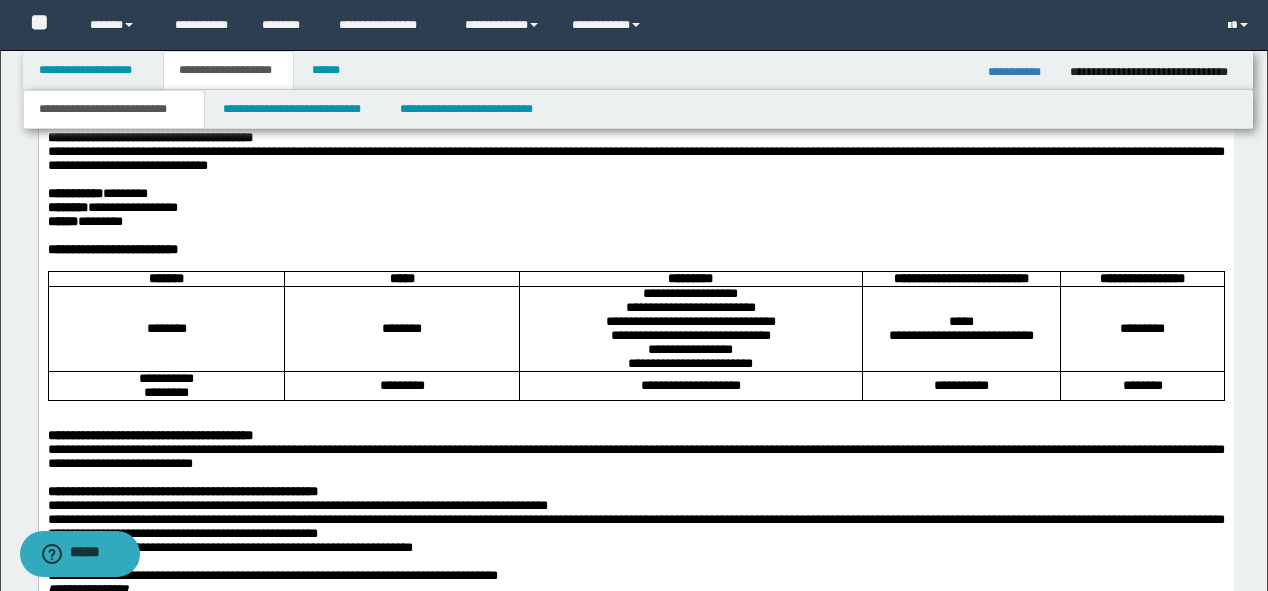 scroll, scrollTop: 1040, scrollLeft: 0, axis: vertical 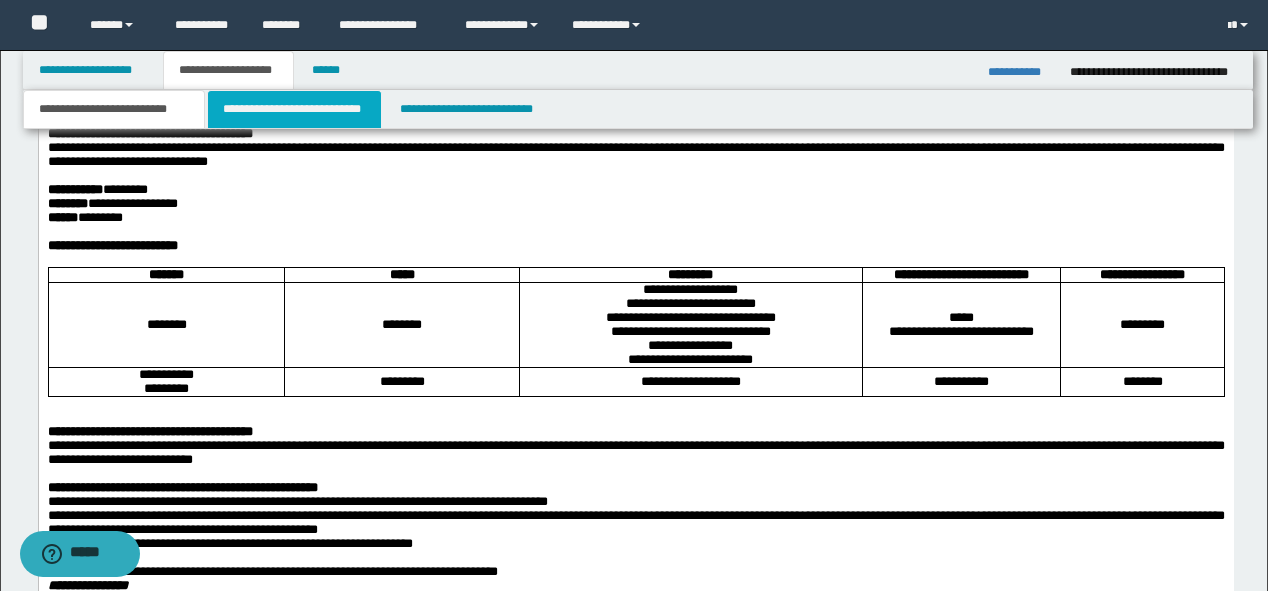 click on "**********" at bounding box center [294, 109] 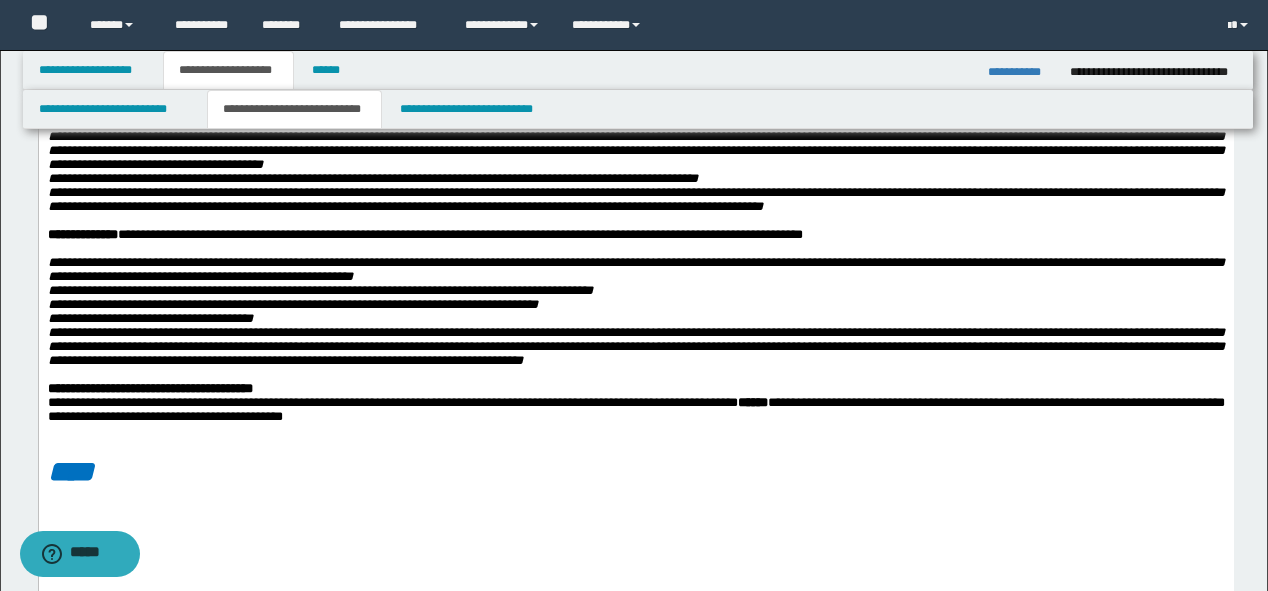 scroll, scrollTop: 640, scrollLeft: 0, axis: vertical 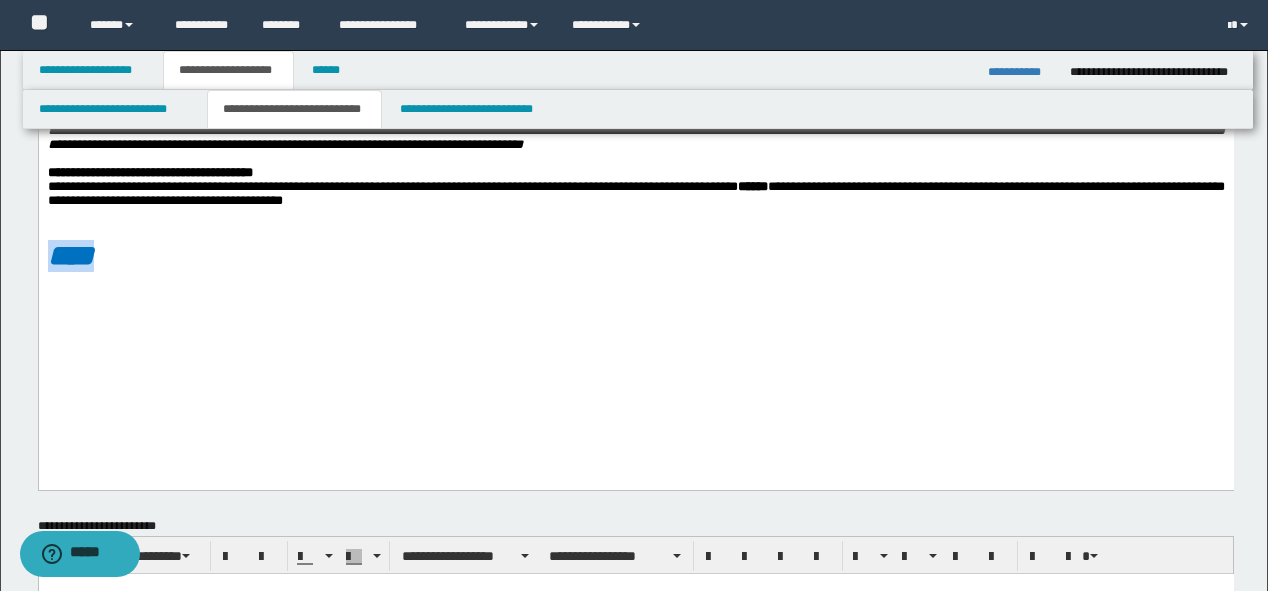 drag, startPoint x: 300, startPoint y: 363, endPoint x: -1, endPoint y: 350, distance: 301.2806 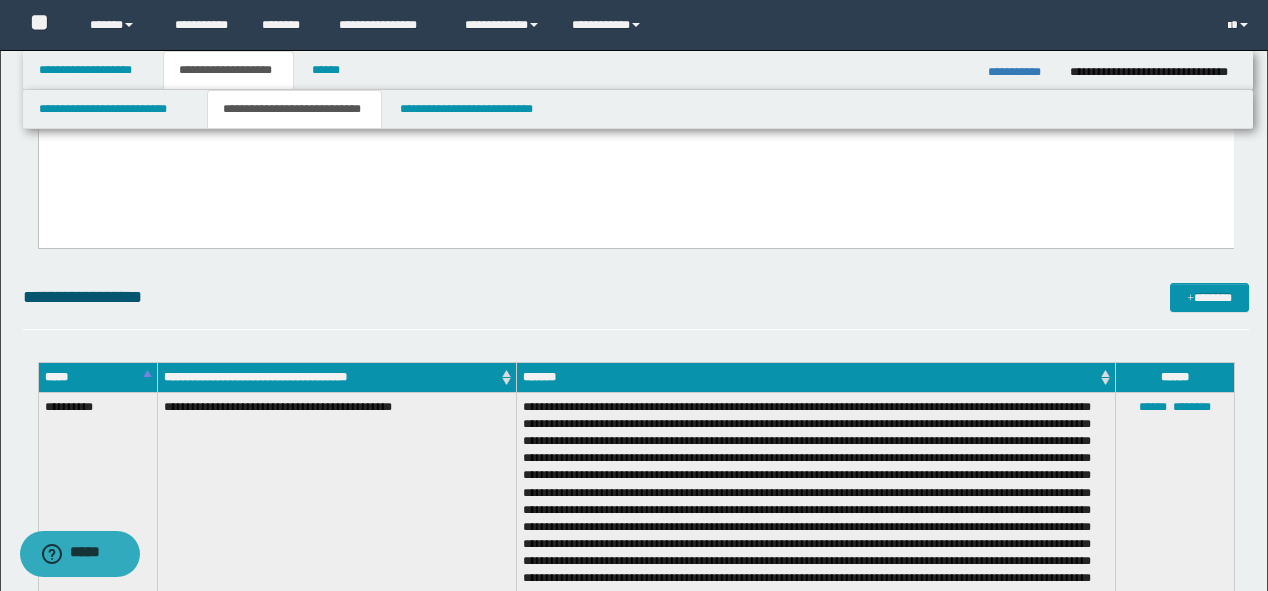scroll, scrollTop: 1040, scrollLeft: 0, axis: vertical 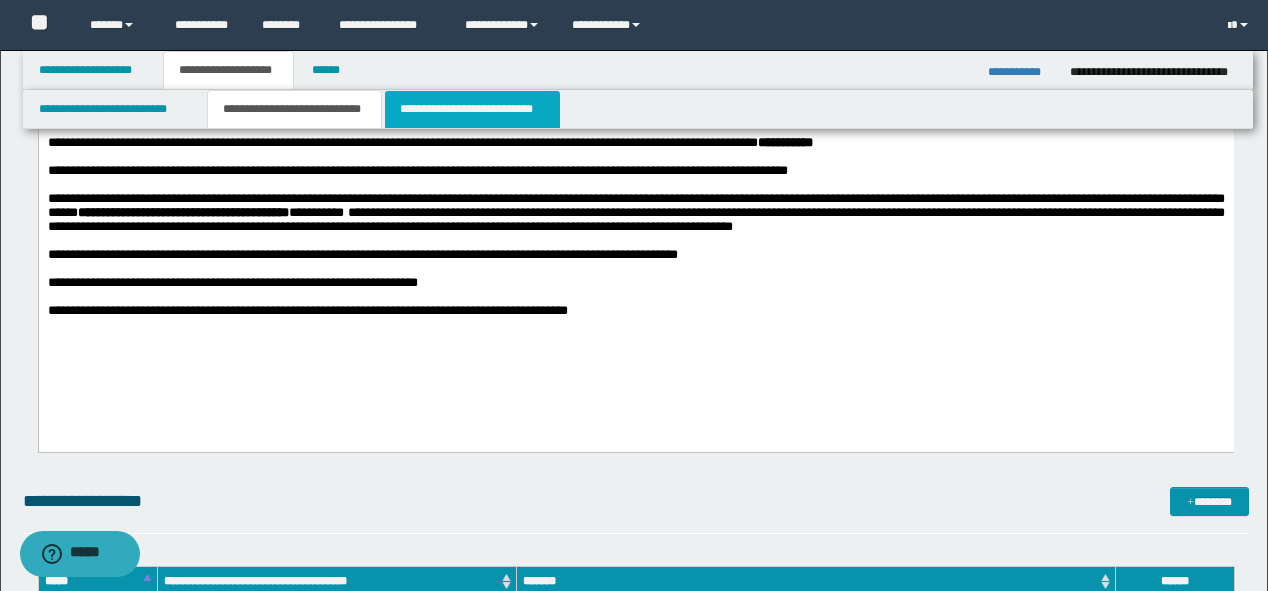 click on "**********" at bounding box center [472, 109] 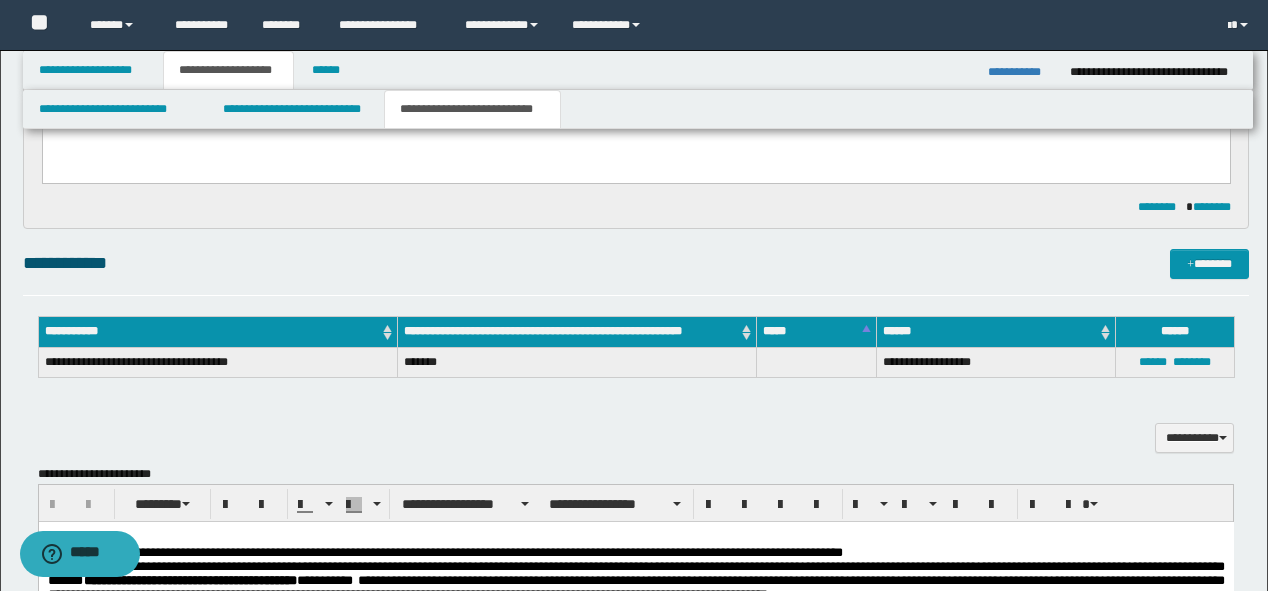 scroll, scrollTop: 960, scrollLeft: 0, axis: vertical 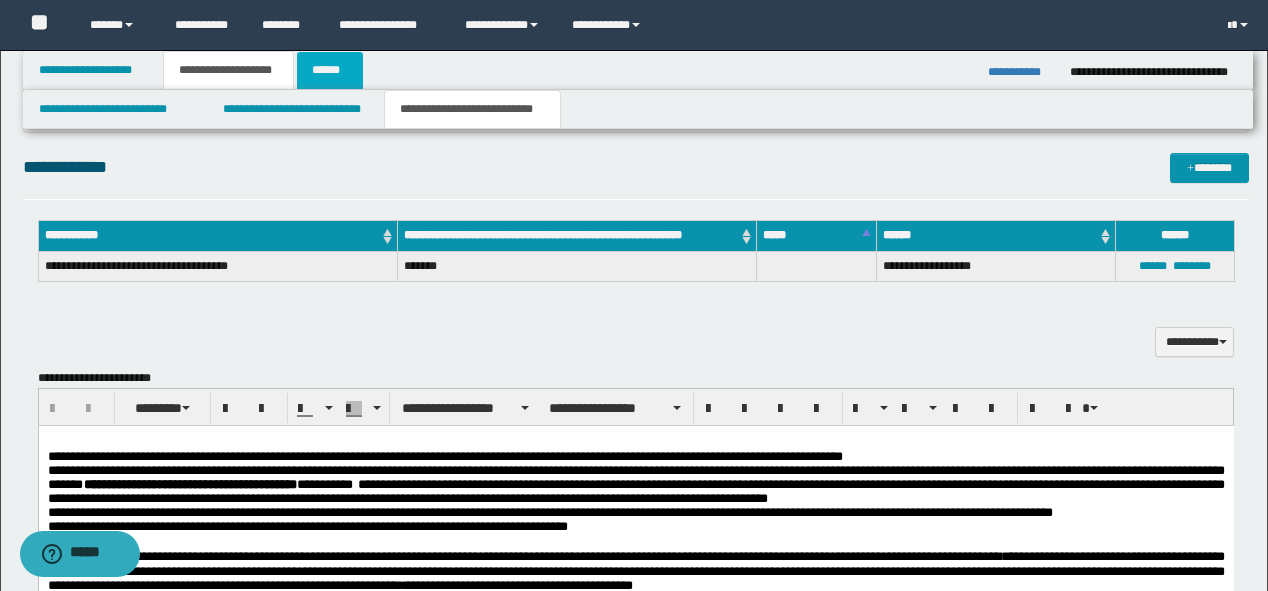 click on "******" at bounding box center (330, 70) 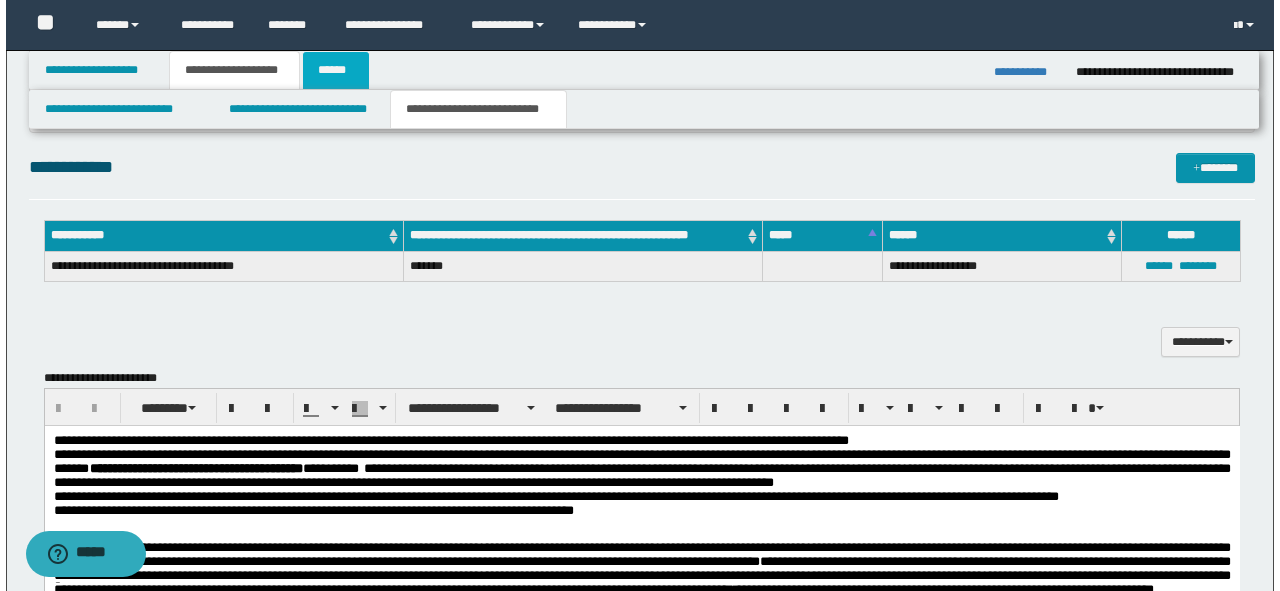 scroll, scrollTop: 0, scrollLeft: 0, axis: both 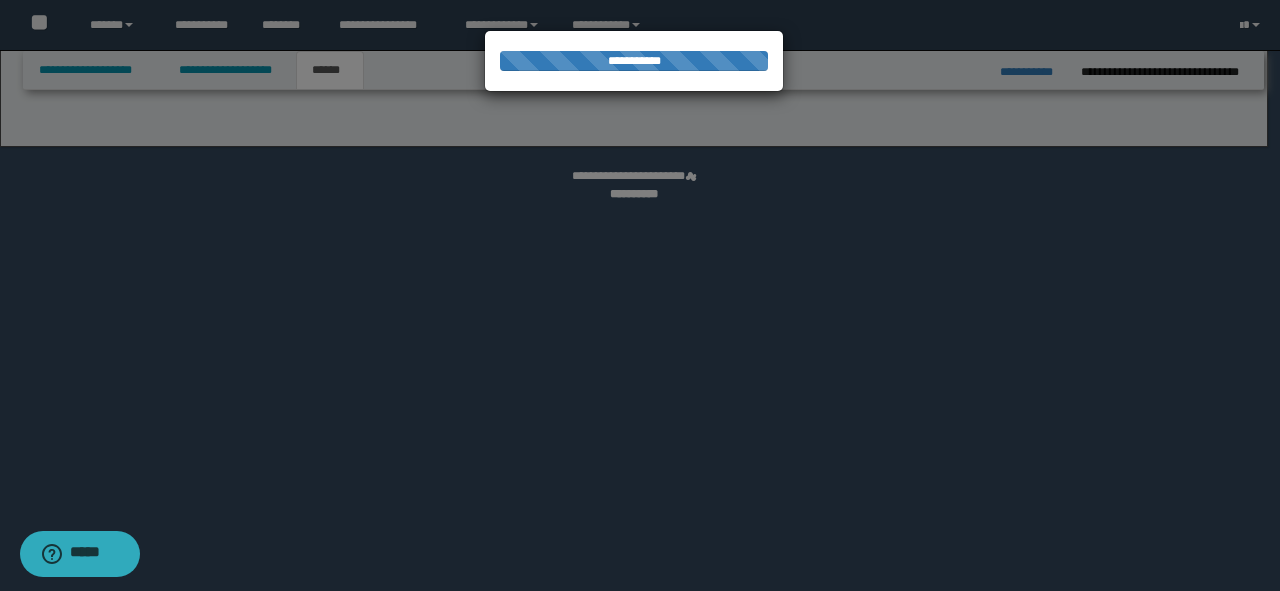 select on "*" 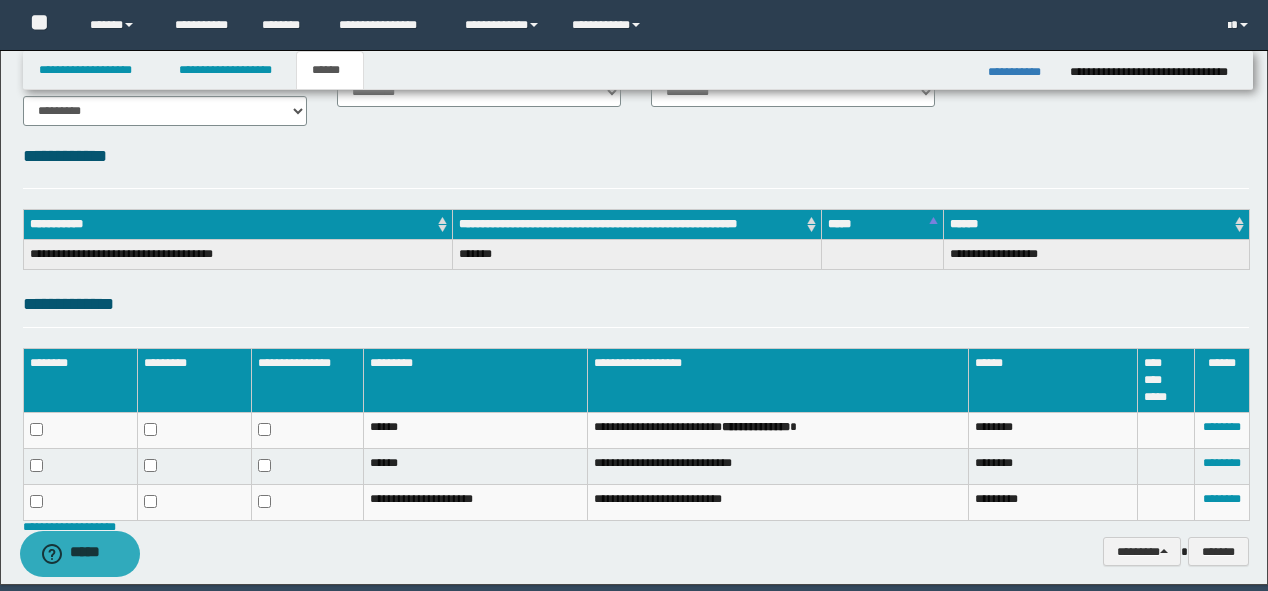 scroll, scrollTop: 240, scrollLeft: 0, axis: vertical 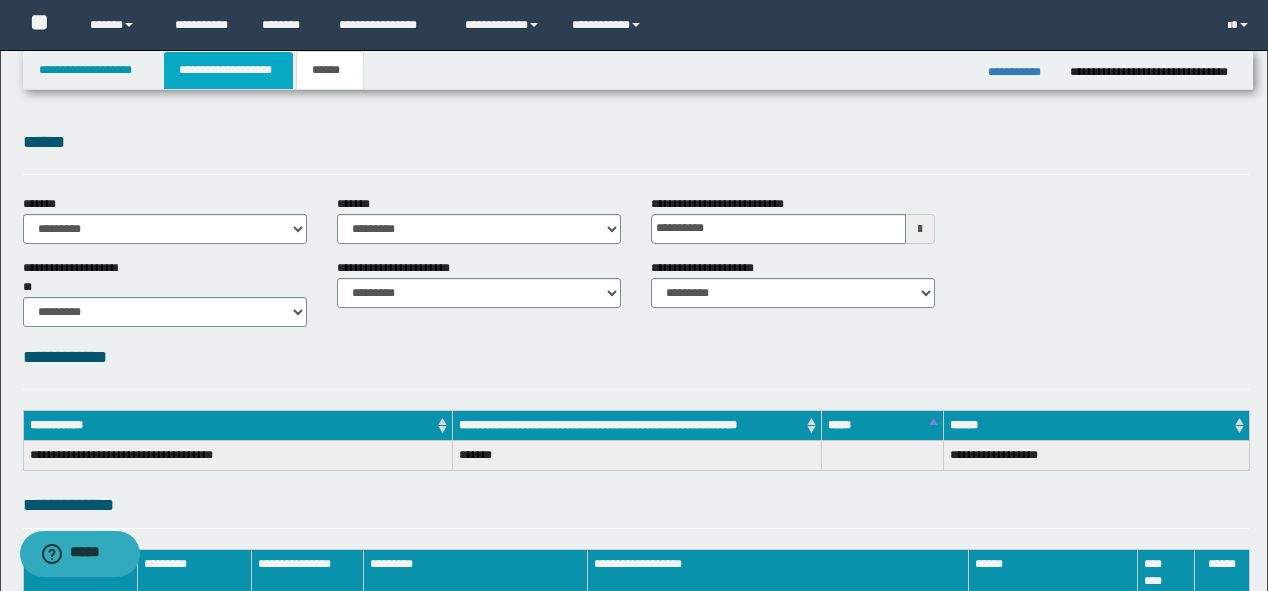 click on "**********" at bounding box center [228, 70] 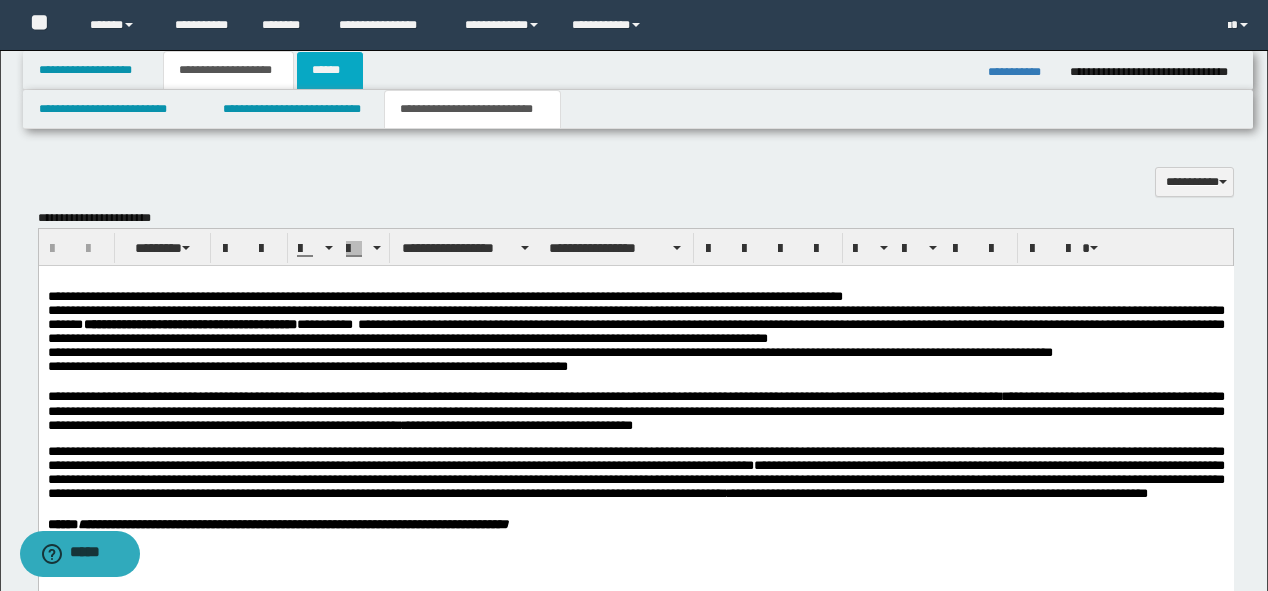 click on "******" at bounding box center (330, 70) 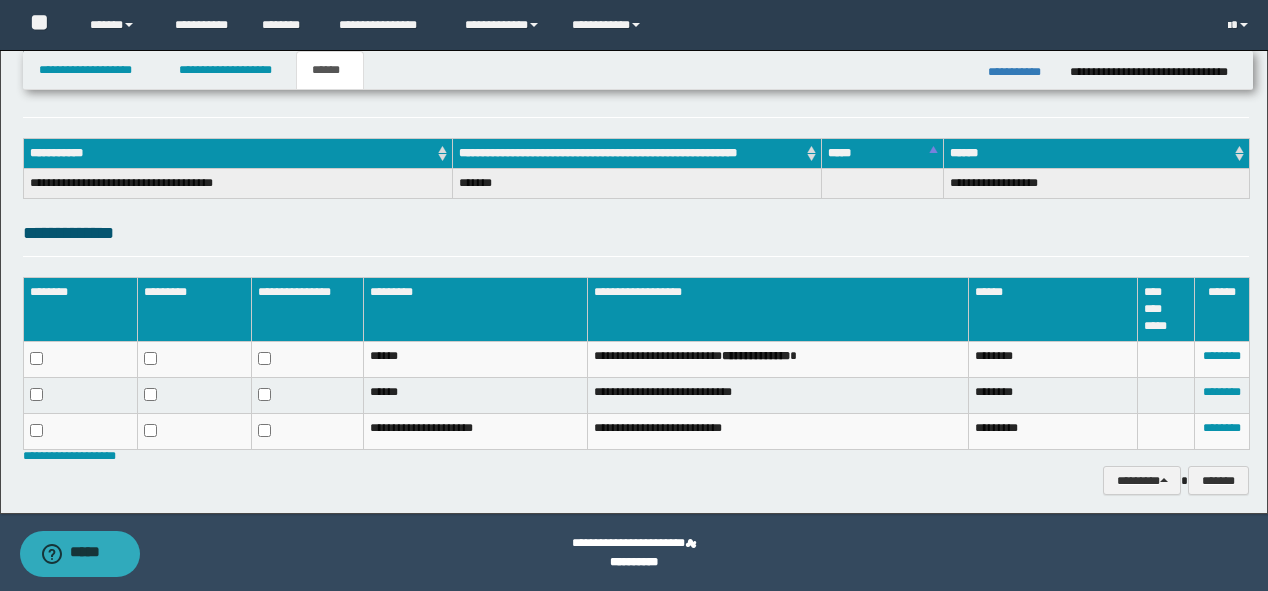 scroll, scrollTop: 272, scrollLeft: 0, axis: vertical 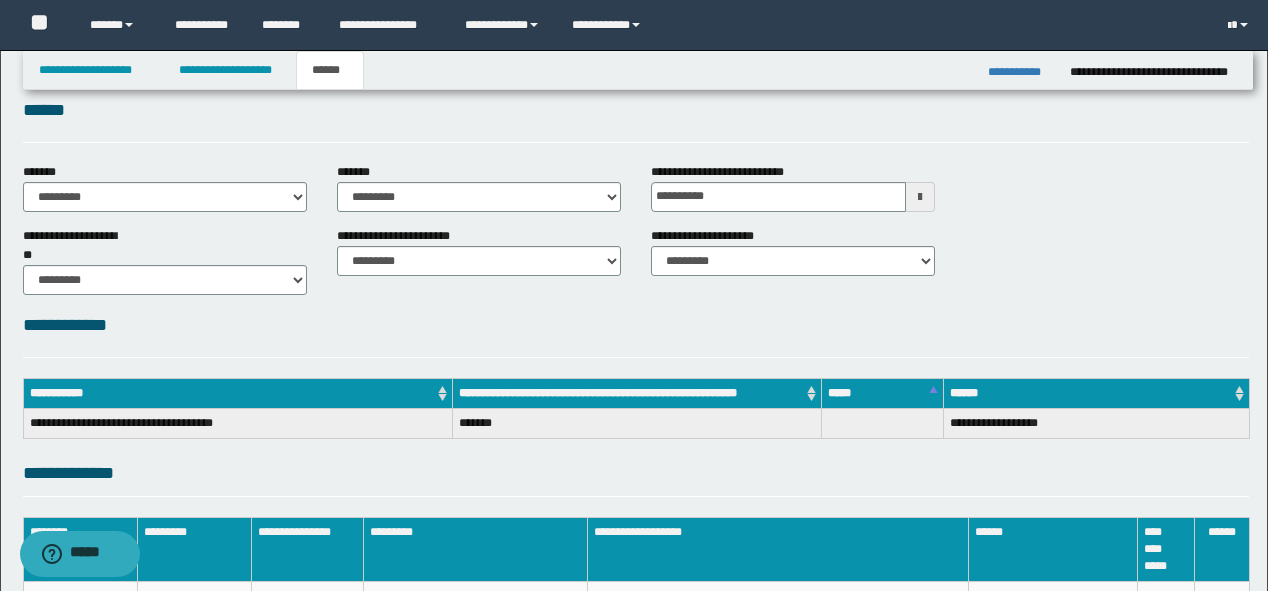 click on "******" at bounding box center [636, 110] 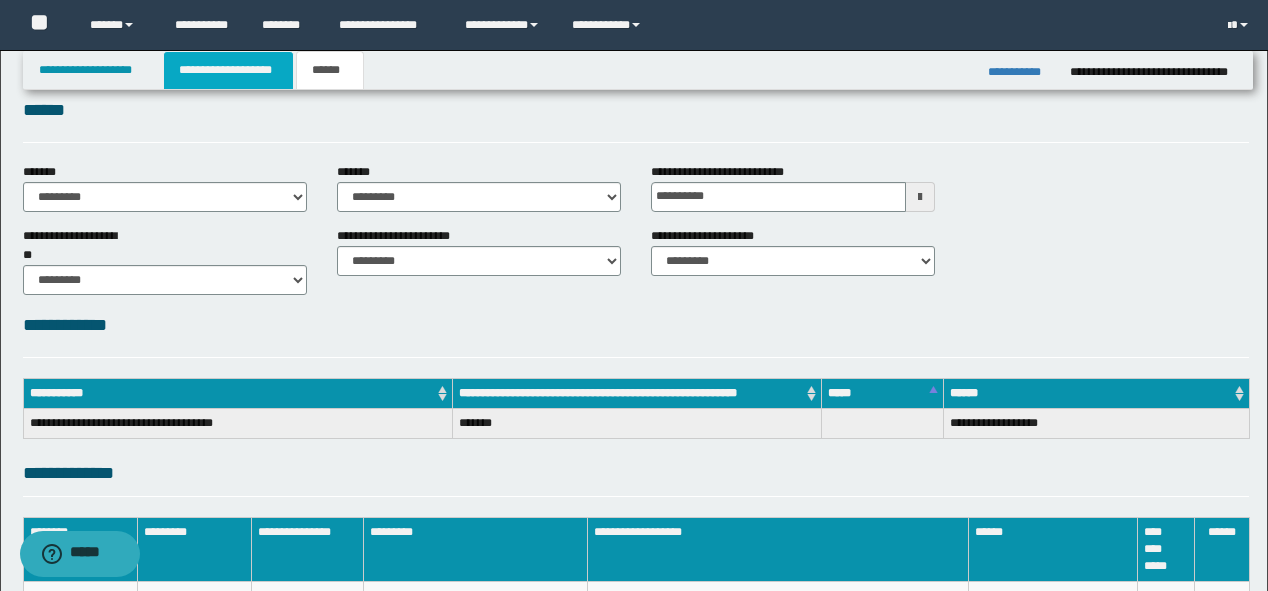 click on "**********" at bounding box center (228, 70) 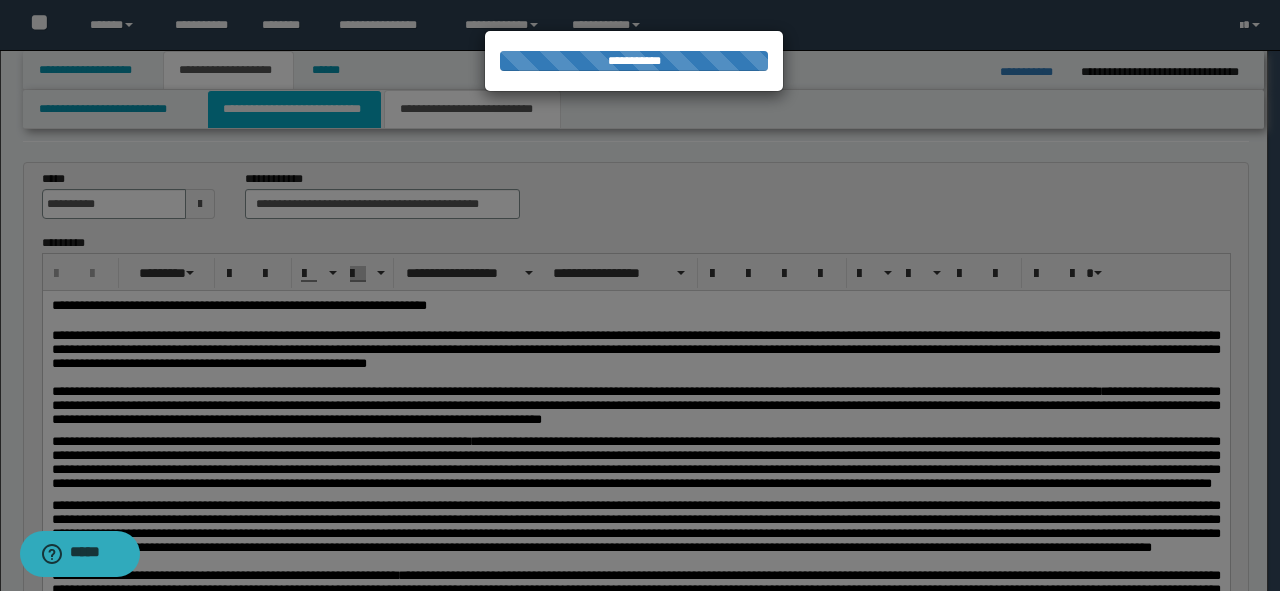 click on "**********" at bounding box center (294, 109) 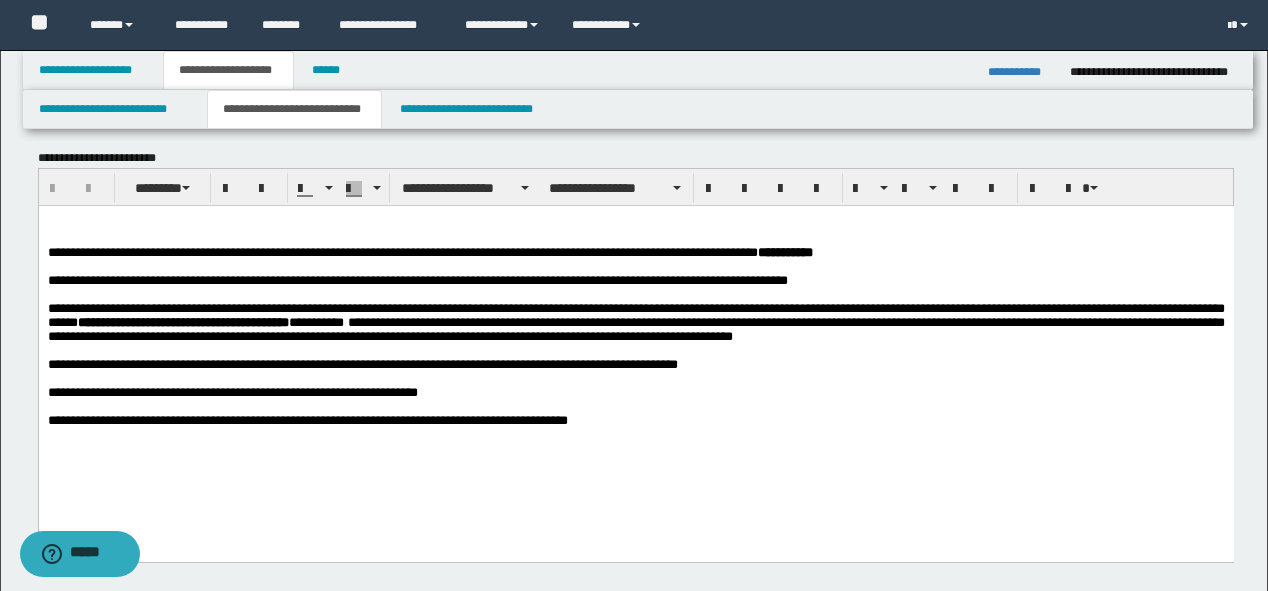 scroll, scrollTop: 944, scrollLeft: 0, axis: vertical 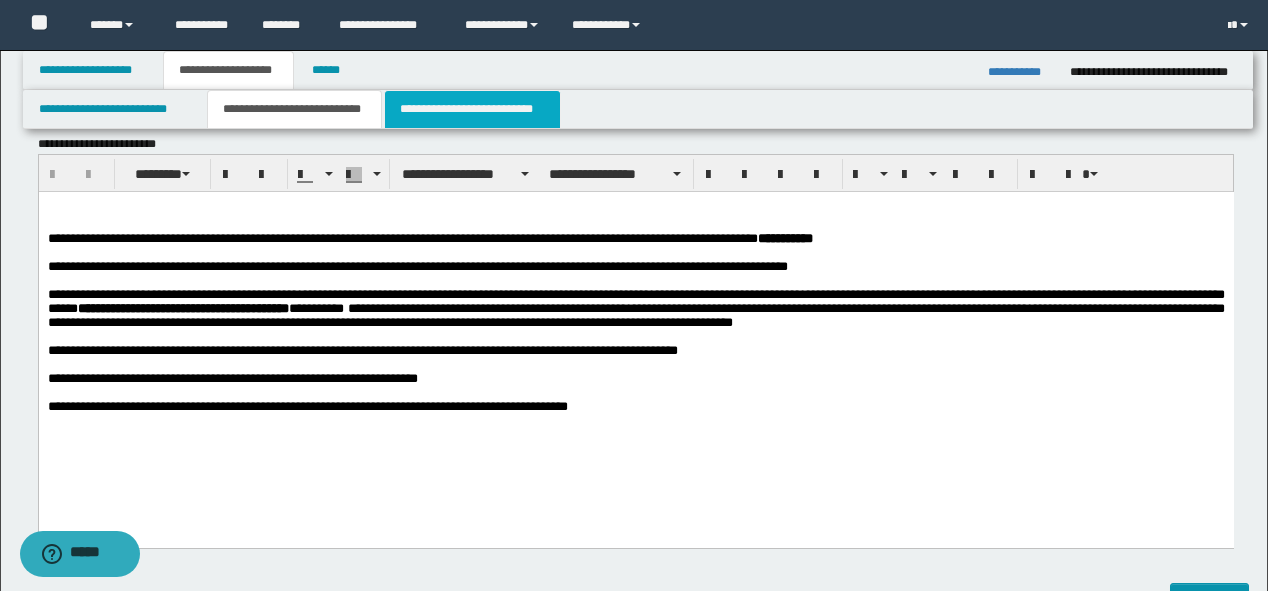 click on "**********" at bounding box center (472, 109) 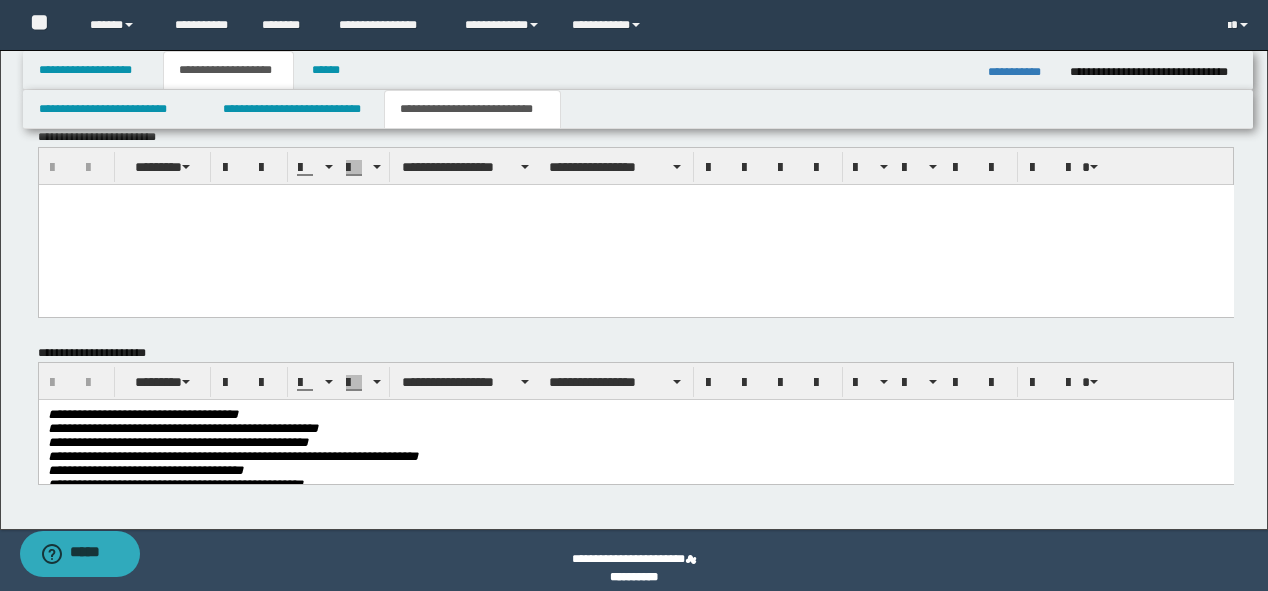 scroll, scrollTop: 1712, scrollLeft: 0, axis: vertical 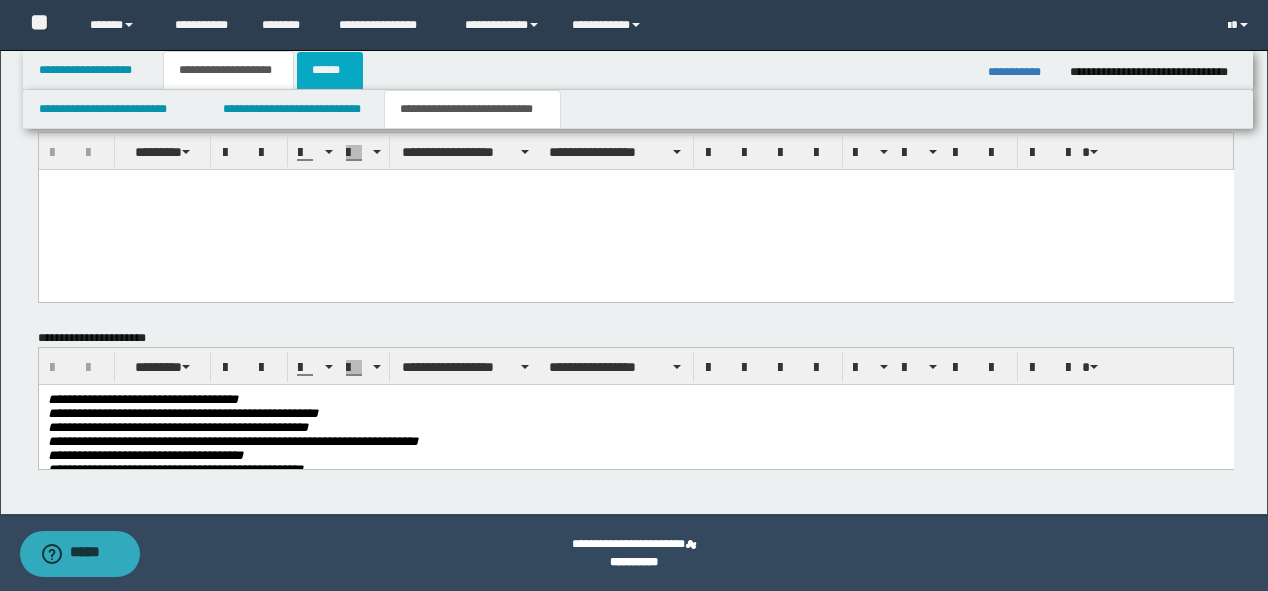 click on "******" at bounding box center [330, 70] 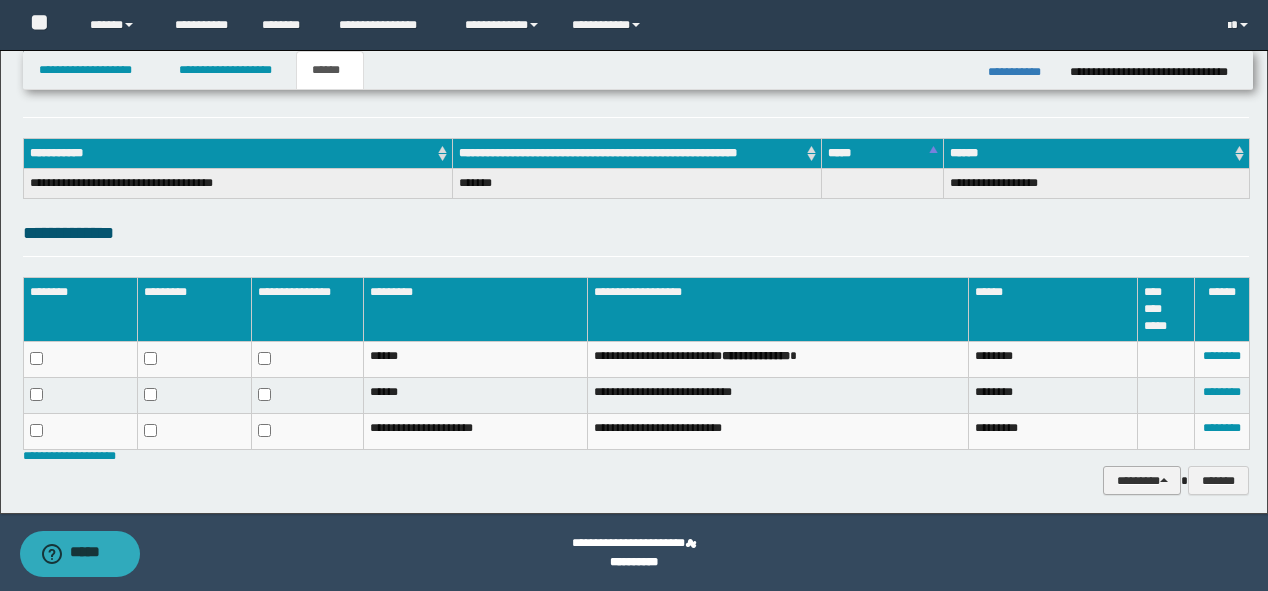 click on "********" at bounding box center (1142, 481) 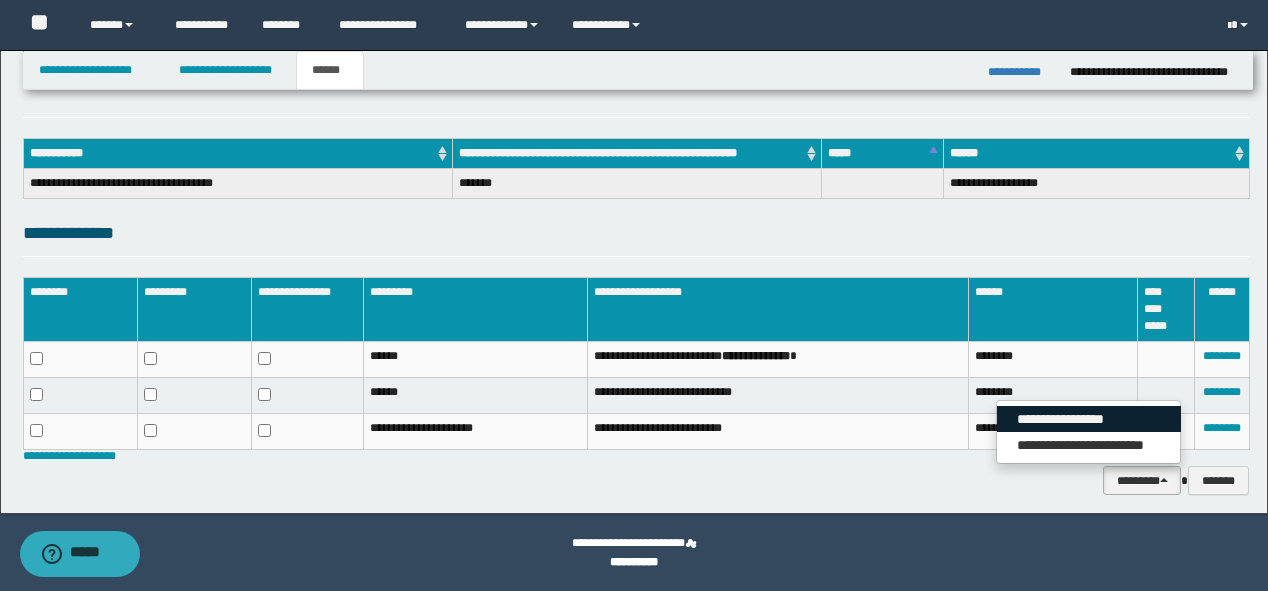 click on "**********" at bounding box center (1089, 419) 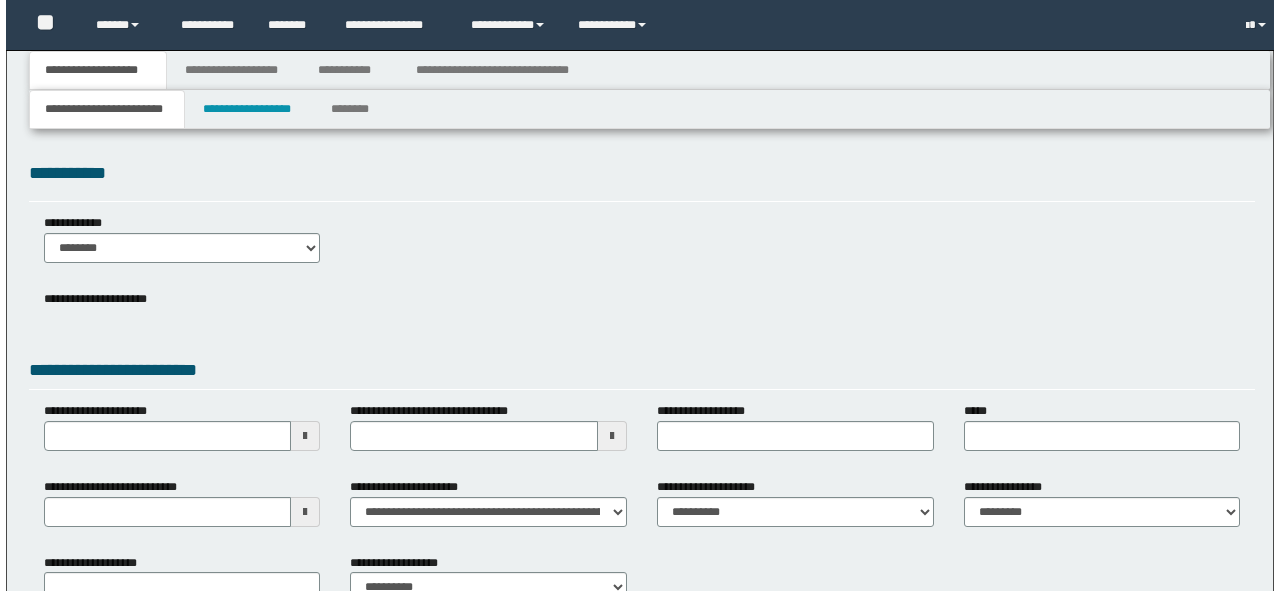 scroll, scrollTop: 0, scrollLeft: 0, axis: both 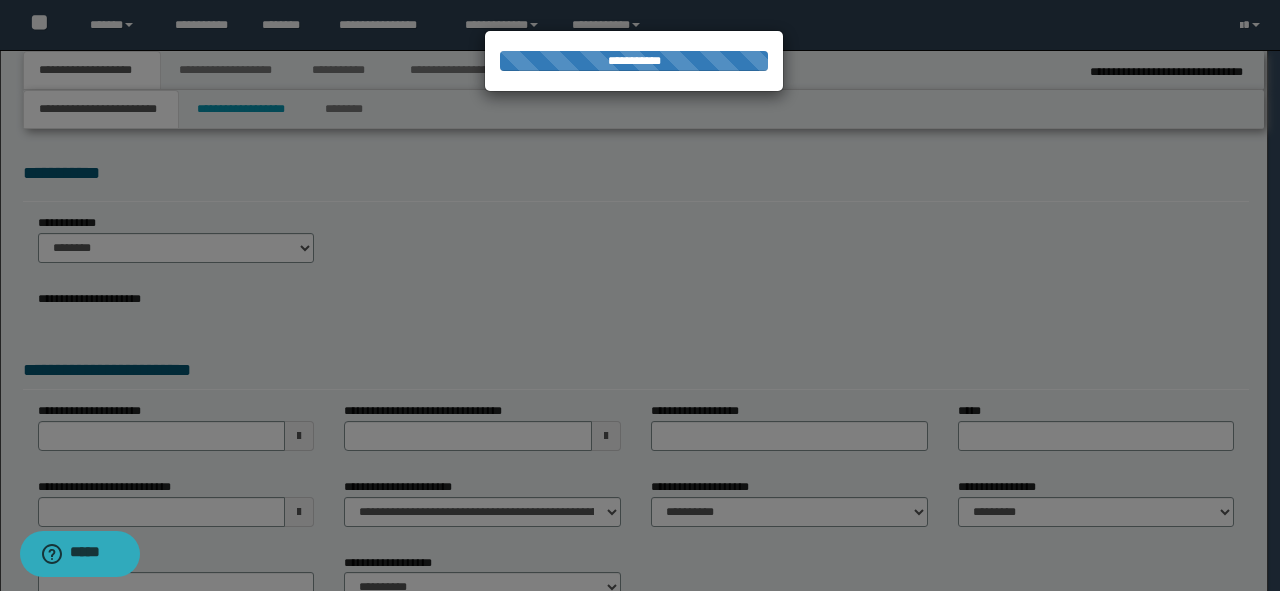 type on "*********" 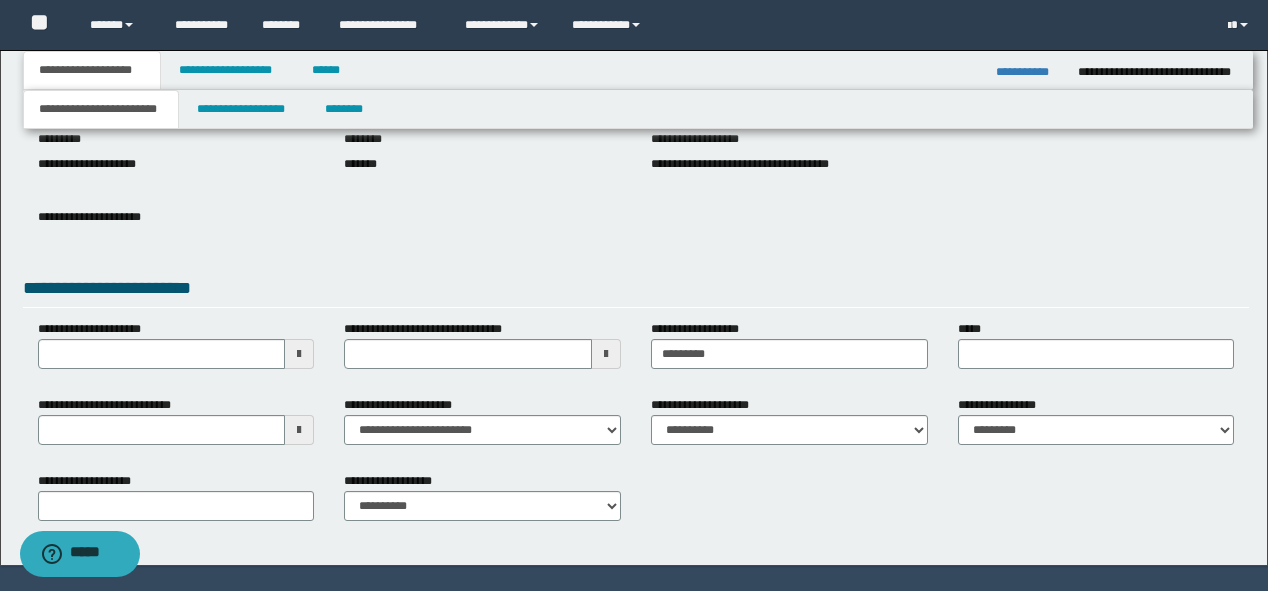 scroll, scrollTop: 240, scrollLeft: 0, axis: vertical 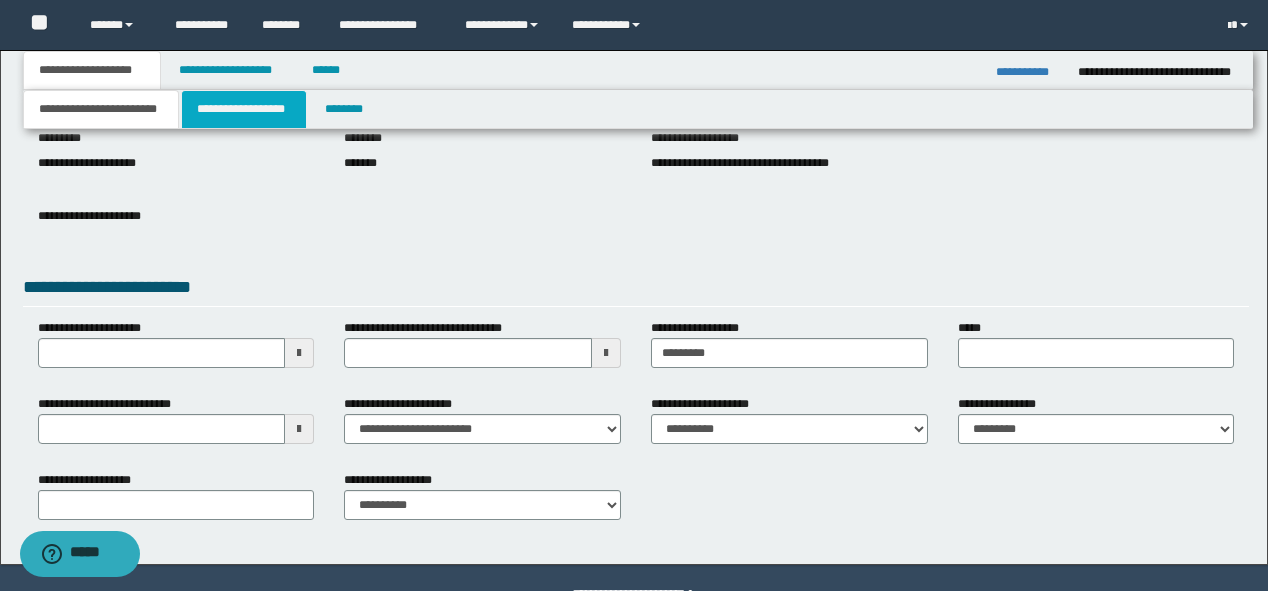 click on "**********" at bounding box center (244, 109) 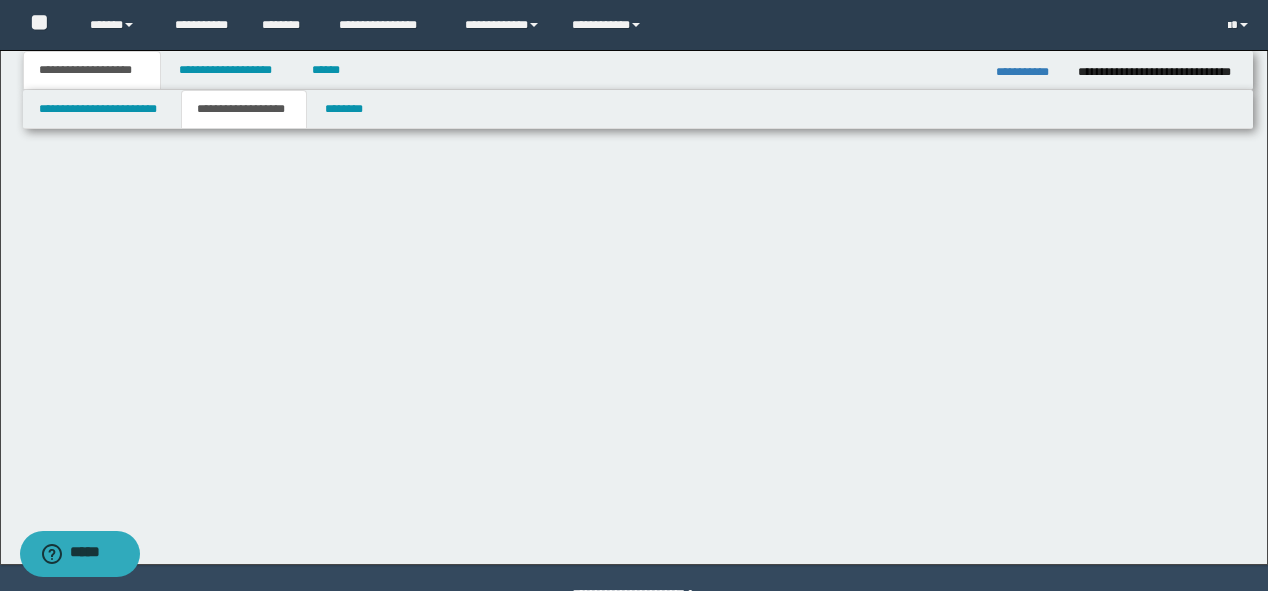 scroll, scrollTop: 0, scrollLeft: 0, axis: both 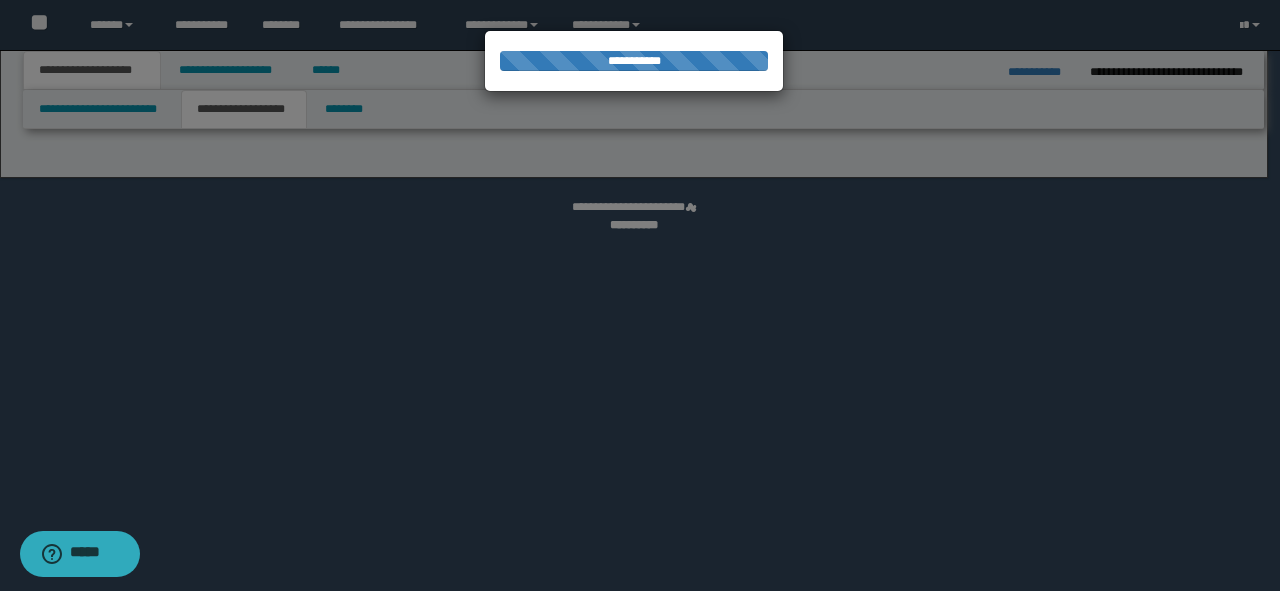 select on "*" 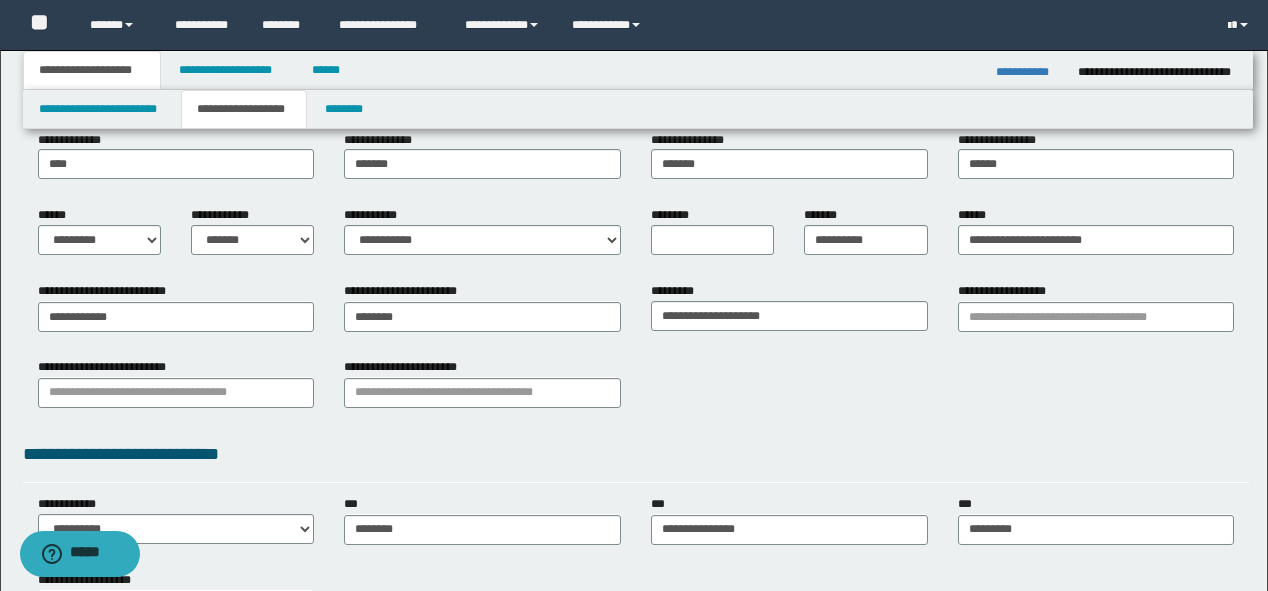 scroll, scrollTop: 80, scrollLeft: 0, axis: vertical 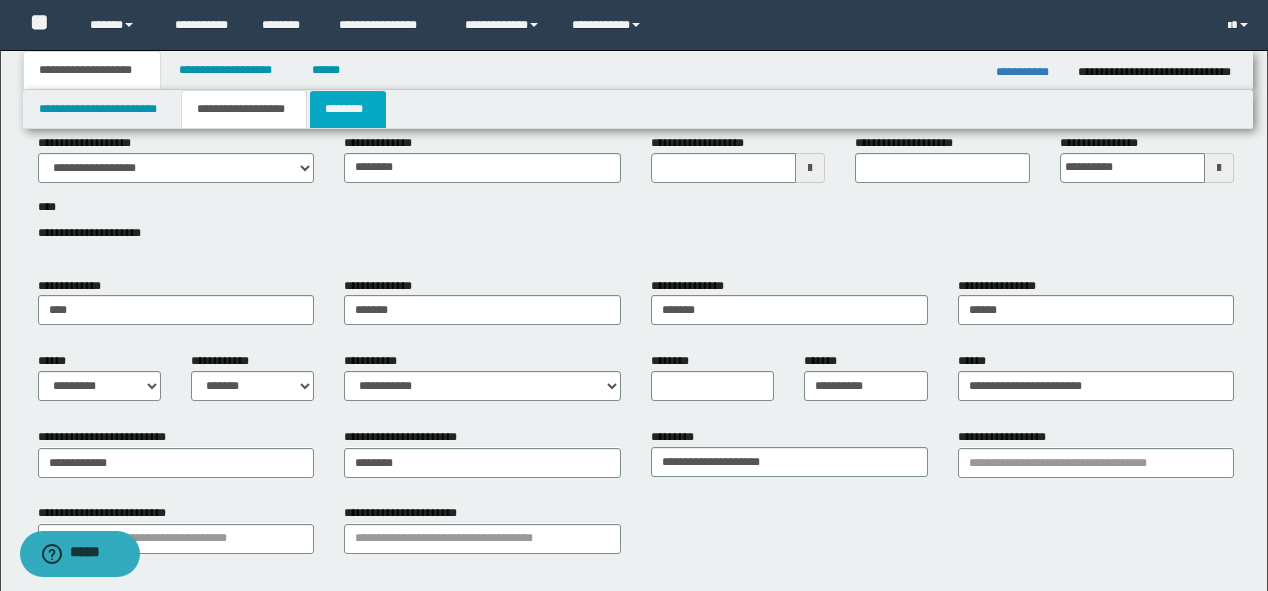 click on "********" at bounding box center [348, 109] 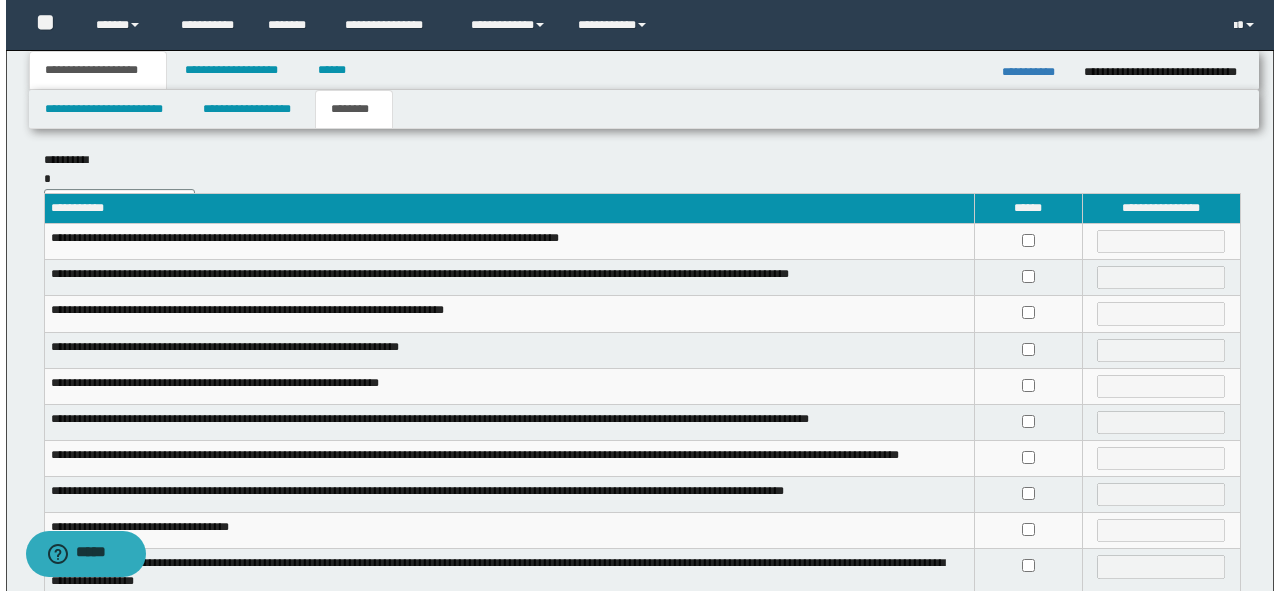 scroll, scrollTop: 0, scrollLeft: 0, axis: both 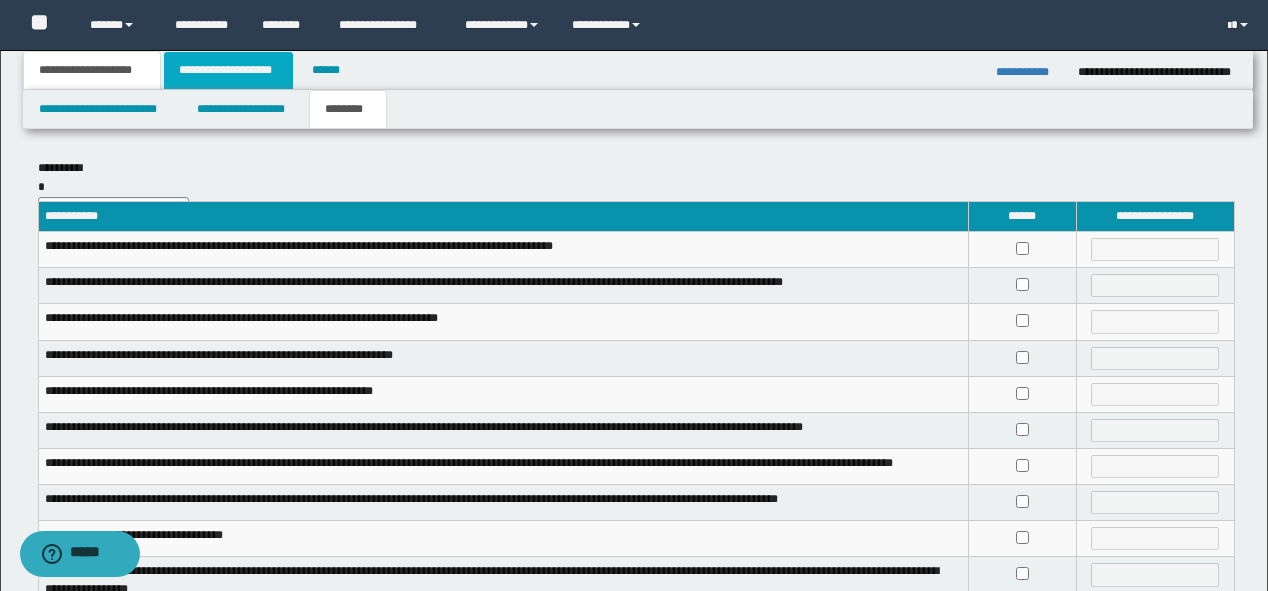 click on "**********" at bounding box center [228, 70] 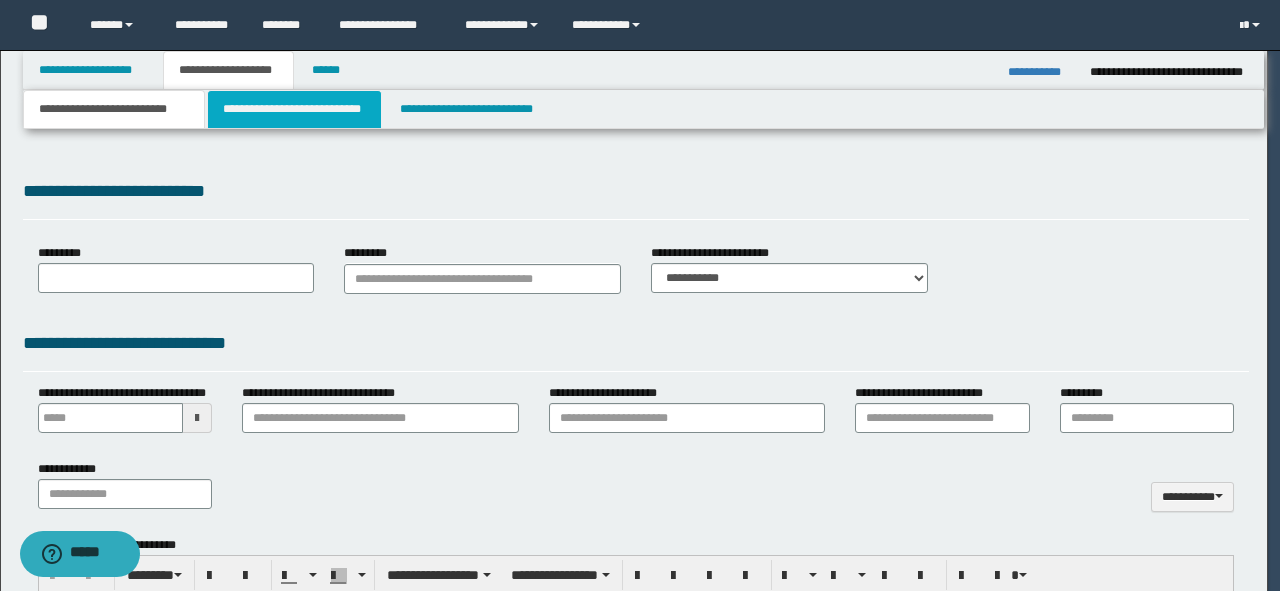 select on "*" 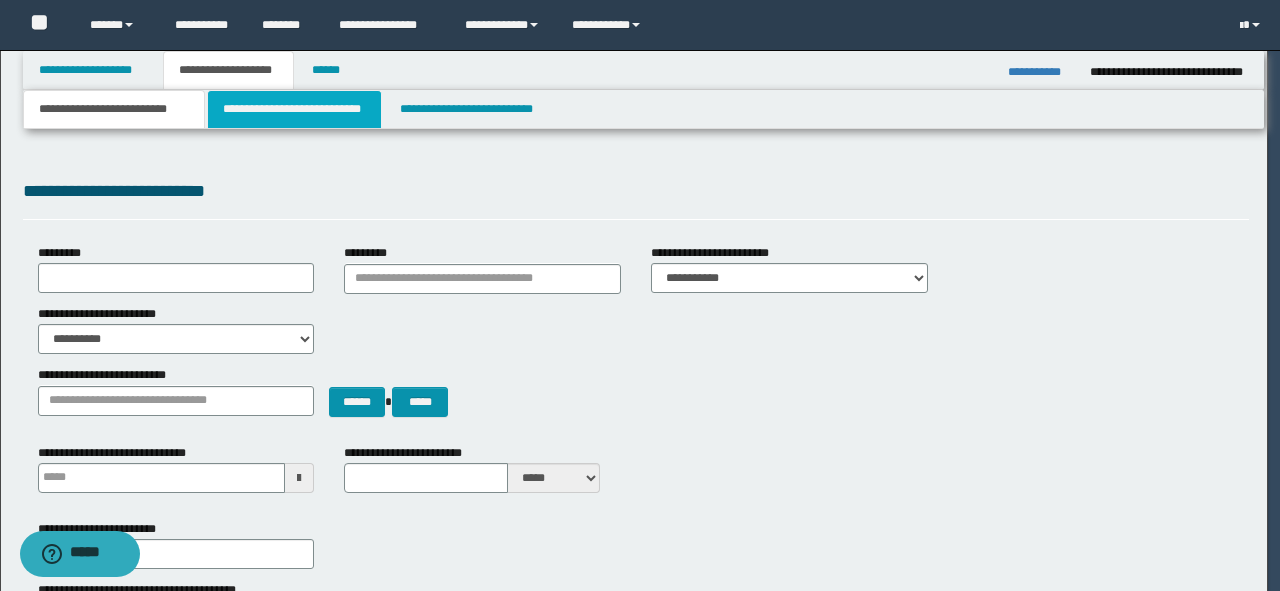 type 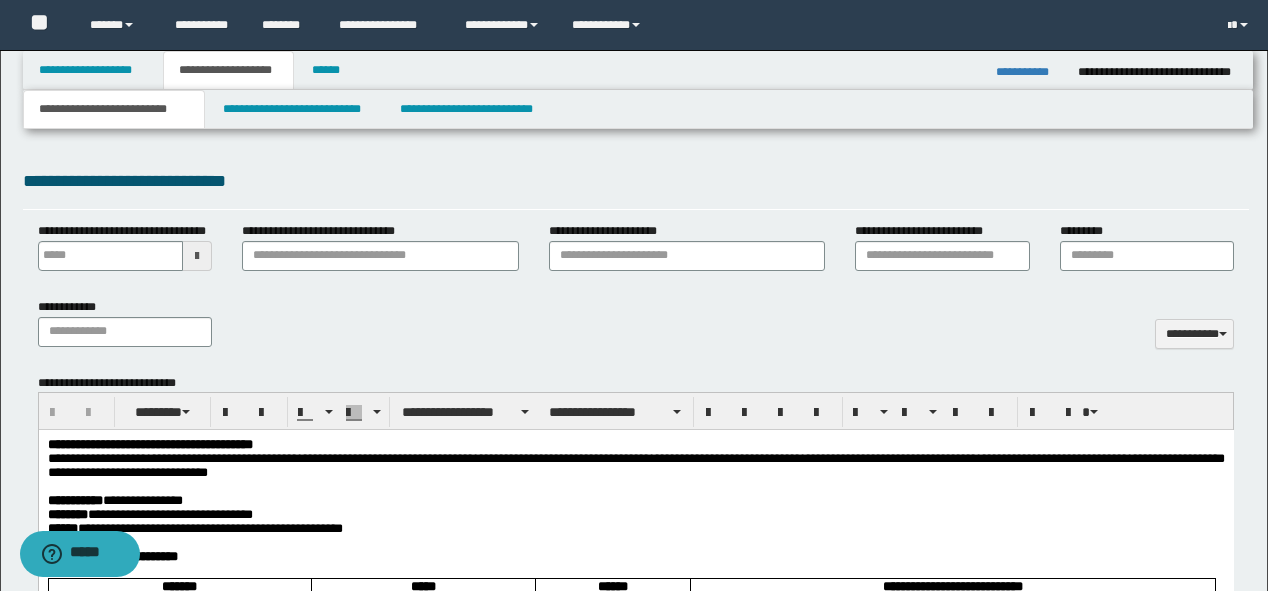 scroll, scrollTop: 800, scrollLeft: 0, axis: vertical 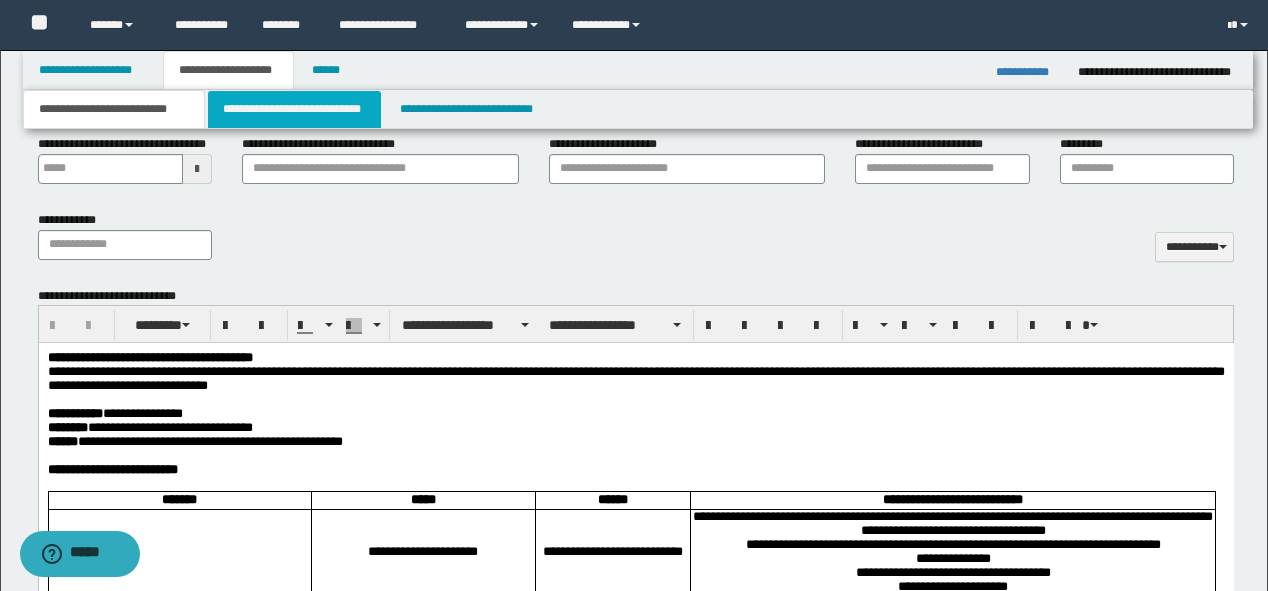 click on "**********" at bounding box center [294, 109] 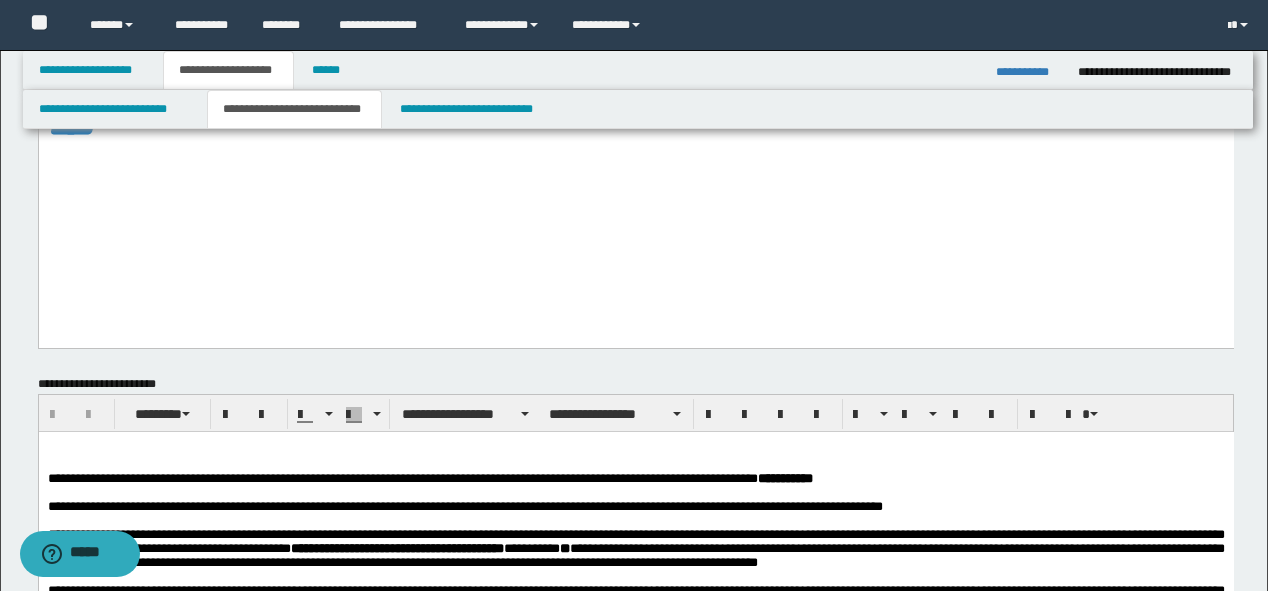 scroll, scrollTop: 560, scrollLeft: 0, axis: vertical 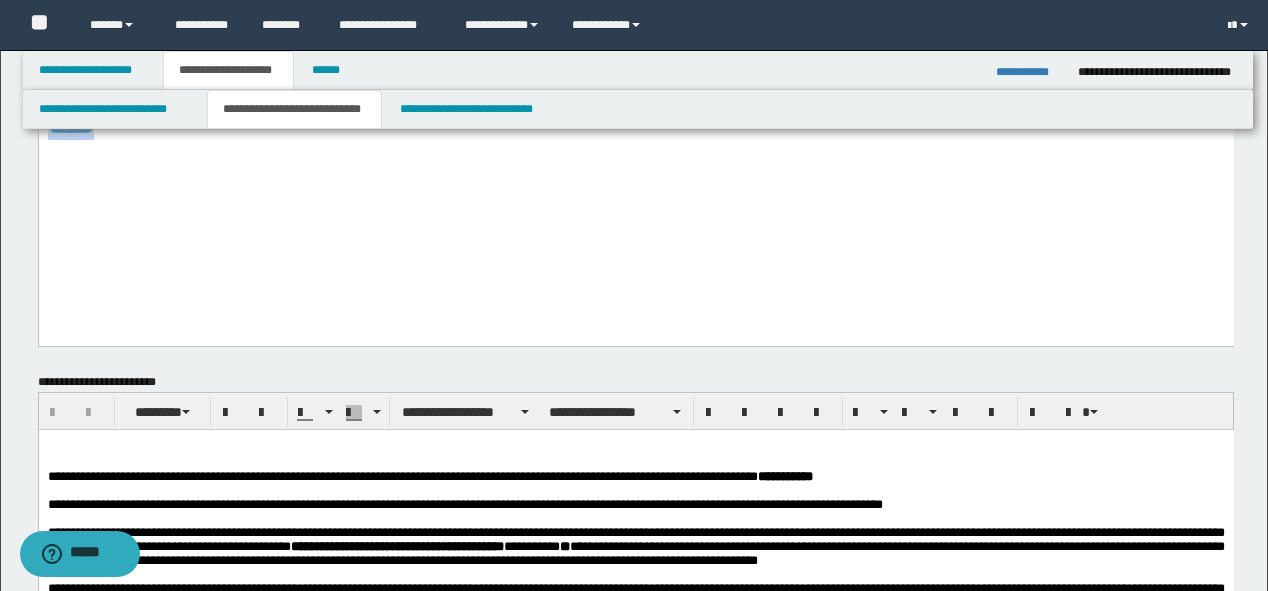 drag, startPoint x: 251, startPoint y: 242, endPoint x: 41, endPoint y: -125, distance: 422.83447 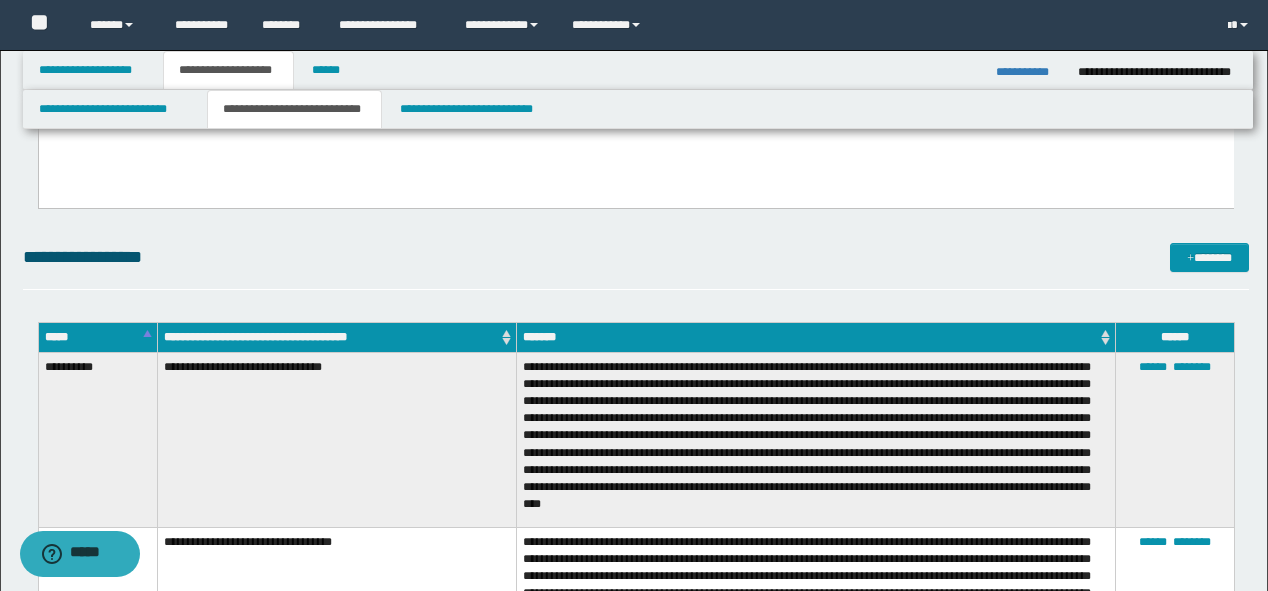 scroll, scrollTop: 1200, scrollLeft: 0, axis: vertical 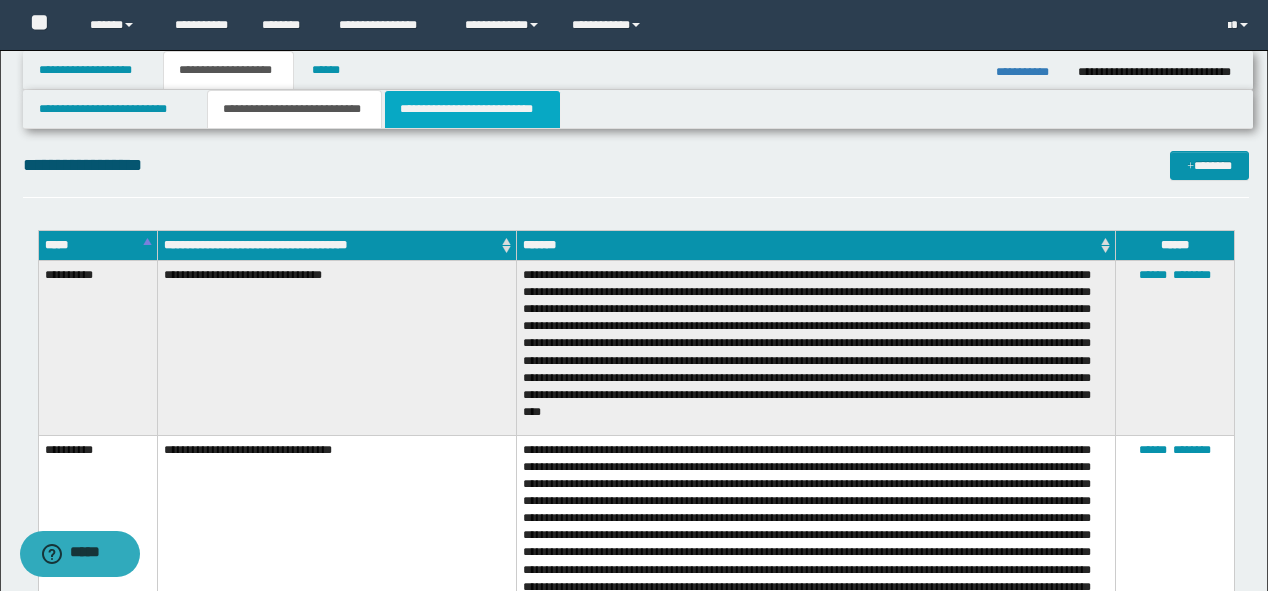 click on "**********" at bounding box center (472, 109) 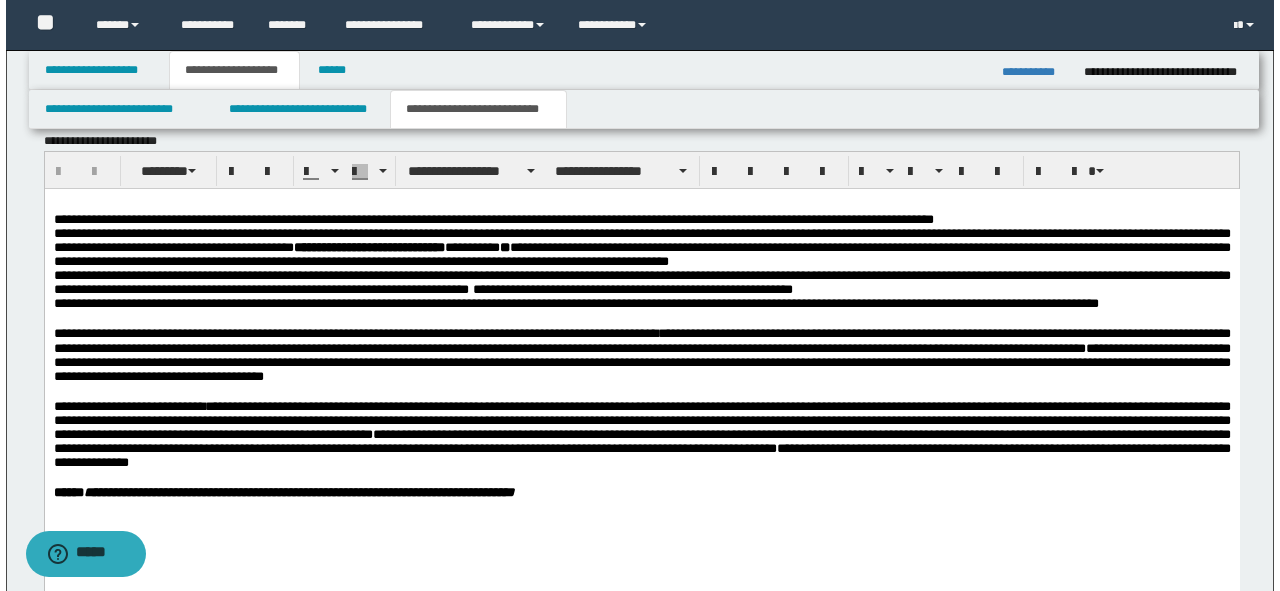 scroll, scrollTop: 1200, scrollLeft: 0, axis: vertical 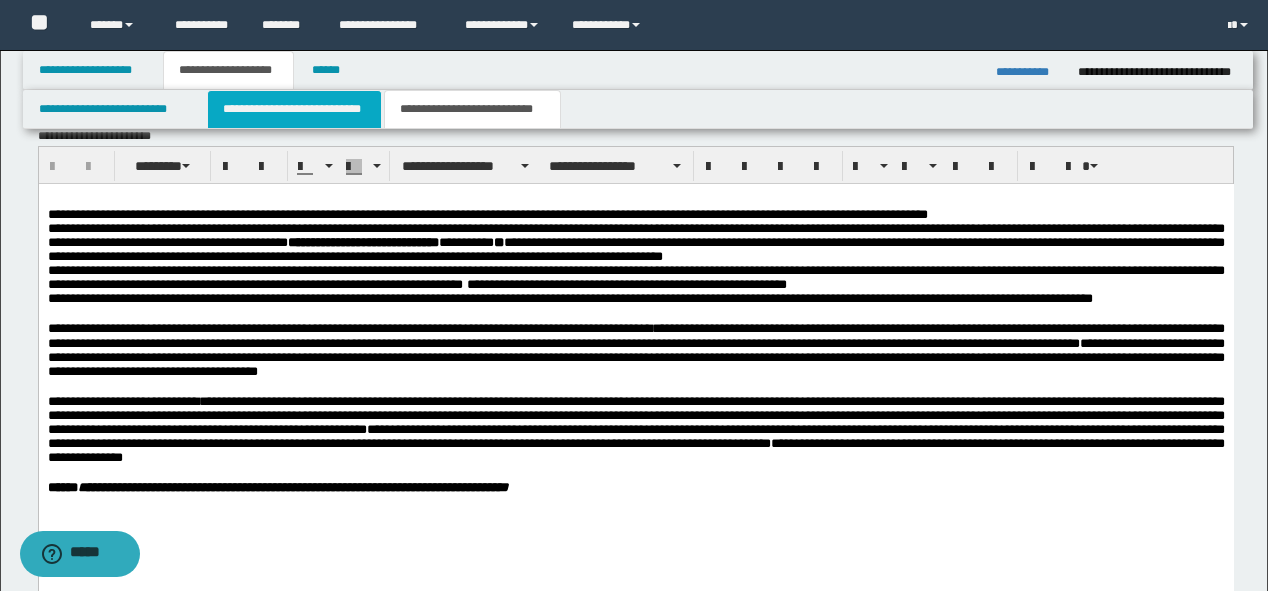 click on "**********" at bounding box center (294, 109) 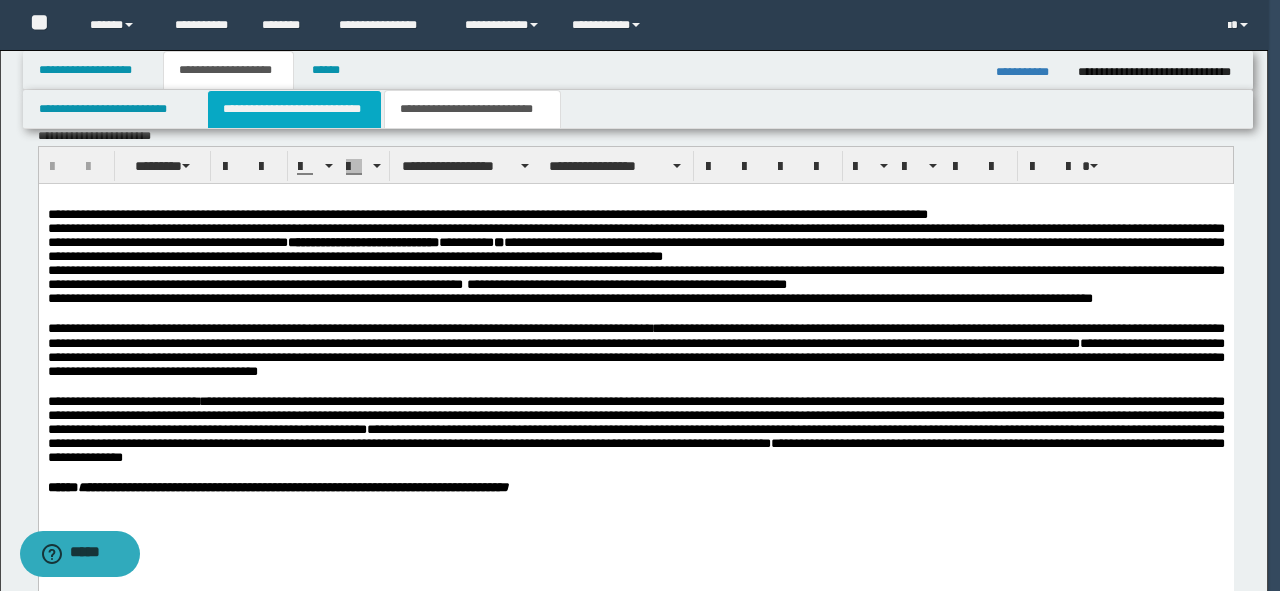 type 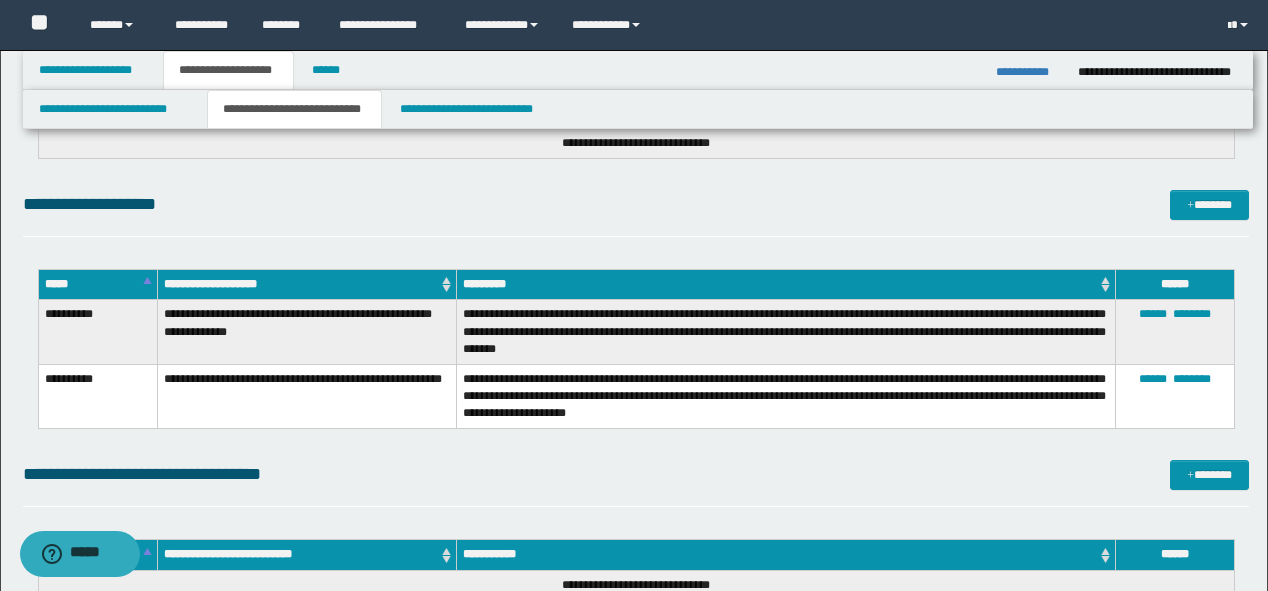scroll, scrollTop: 1920, scrollLeft: 0, axis: vertical 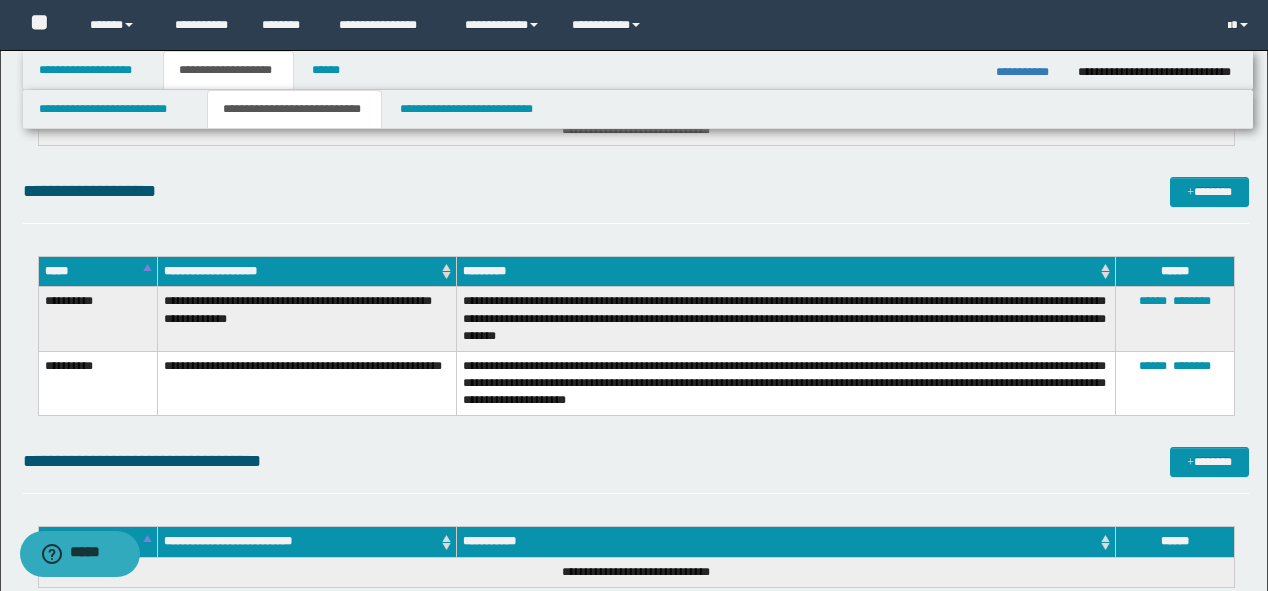 click on "**********" at bounding box center (636, 130) 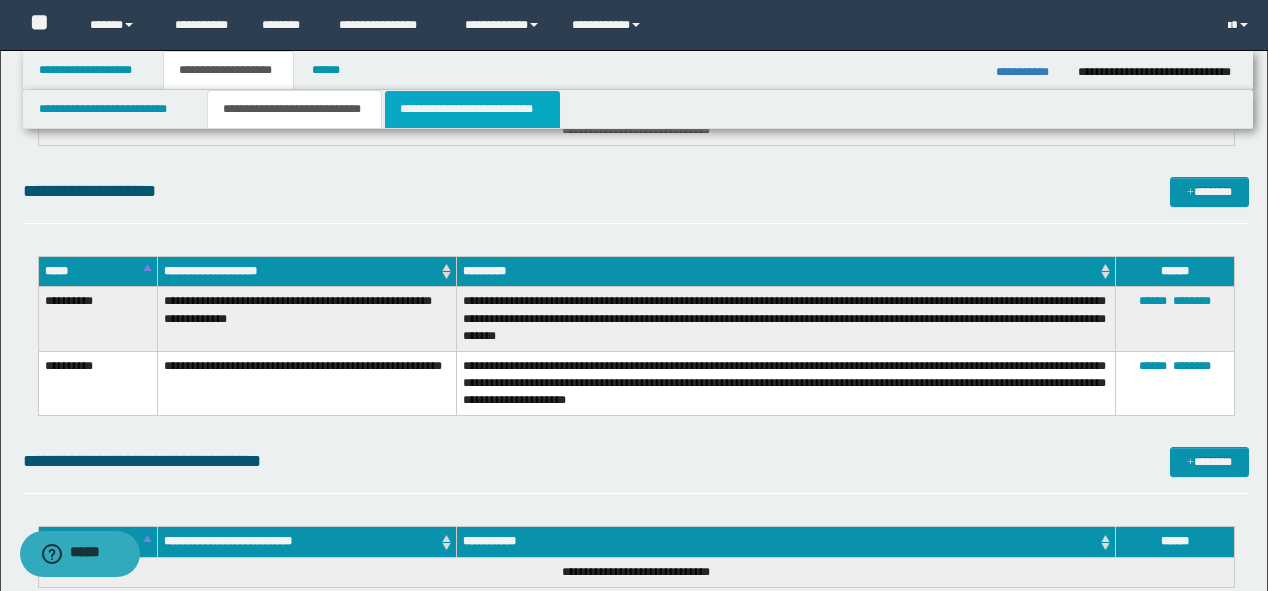 click on "**********" at bounding box center (472, 109) 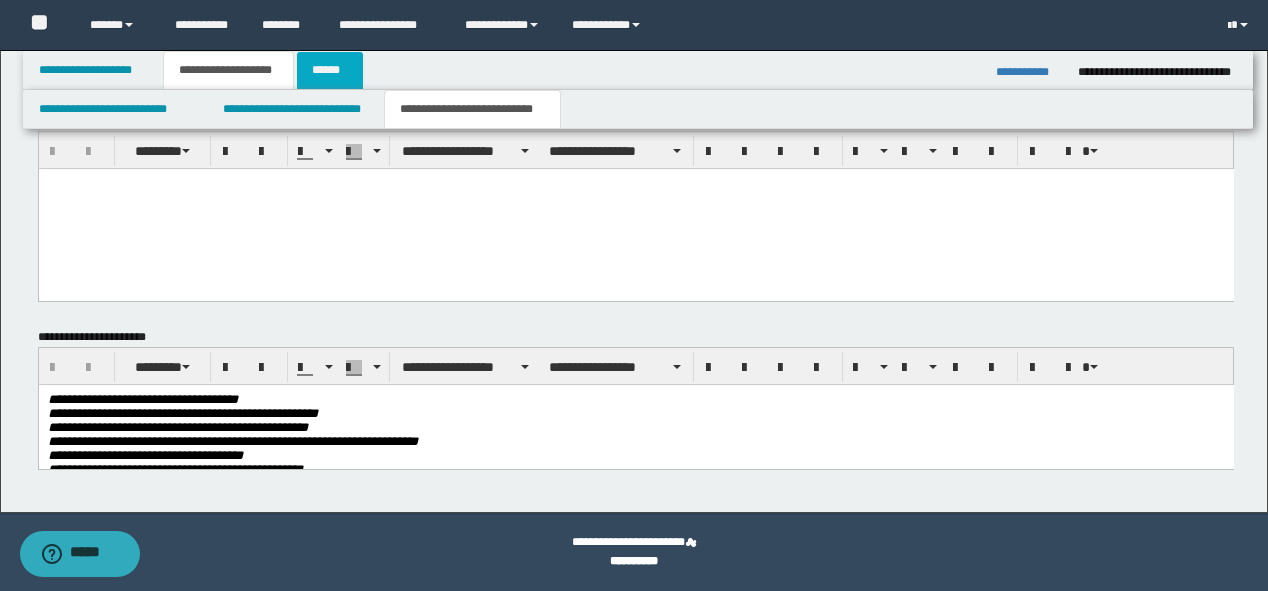 click on "******" at bounding box center [330, 70] 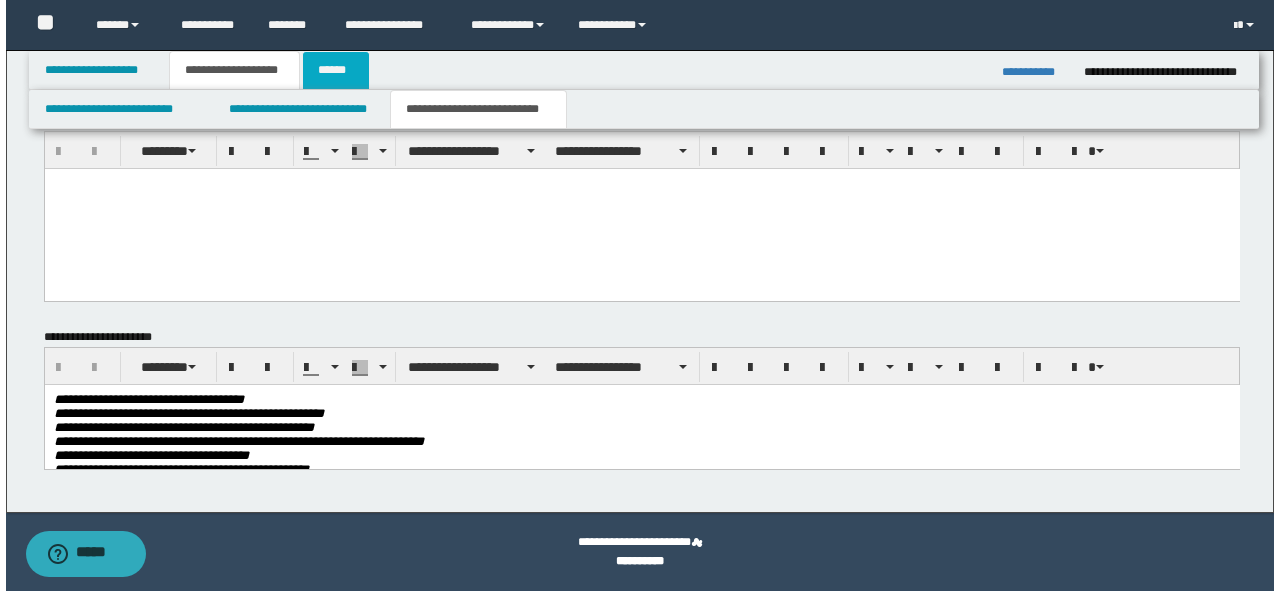 scroll, scrollTop: 0, scrollLeft: 0, axis: both 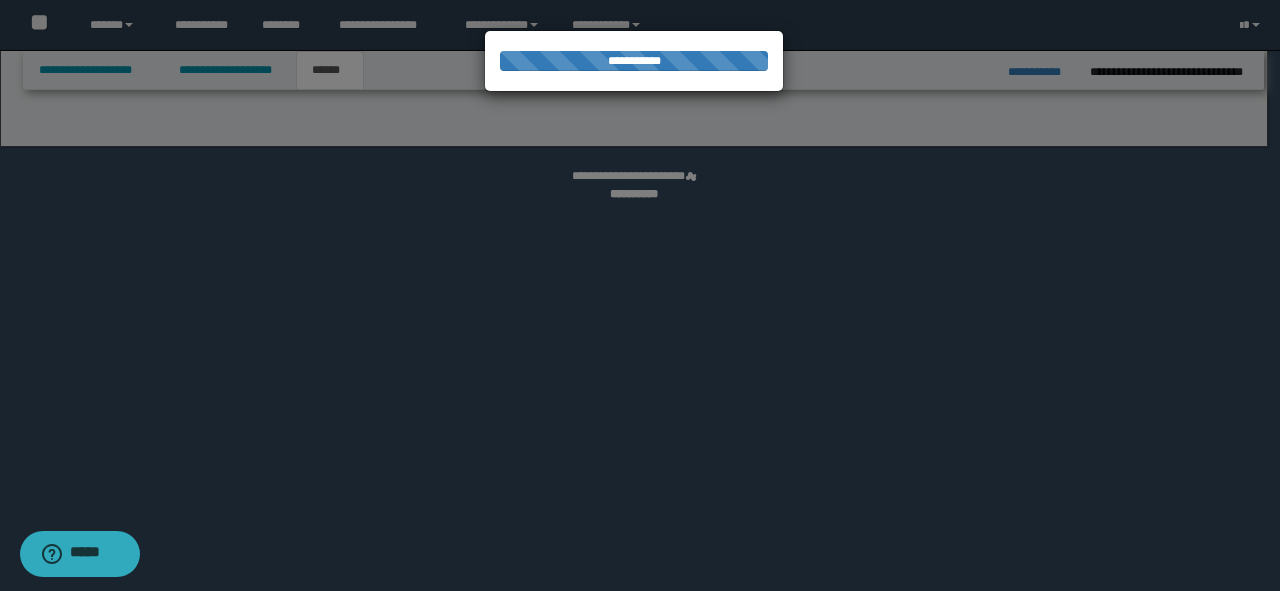 select on "*" 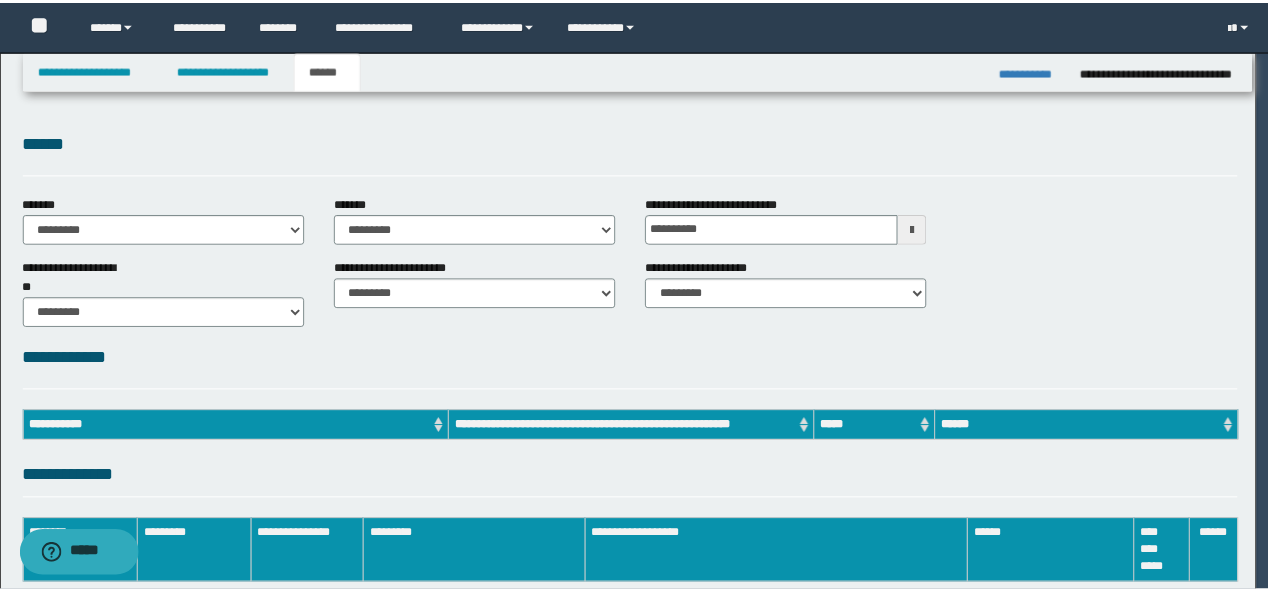 scroll, scrollTop: 0, scrollLeft: 0, axis: both 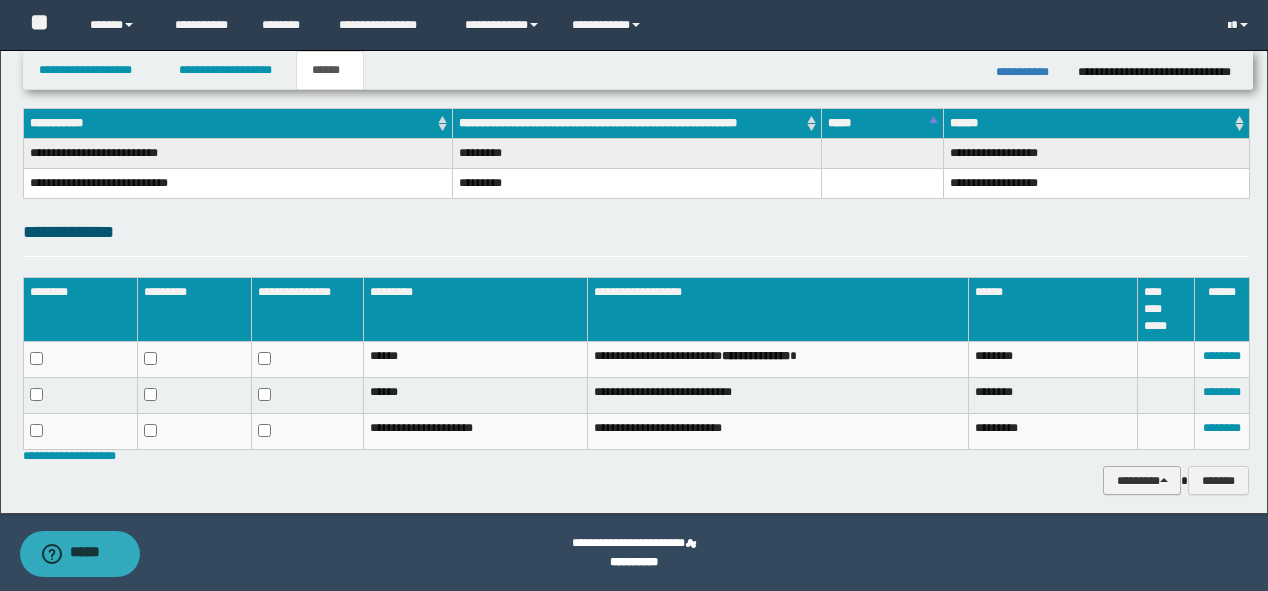 click on "********" at bounding box center (1142, 481) 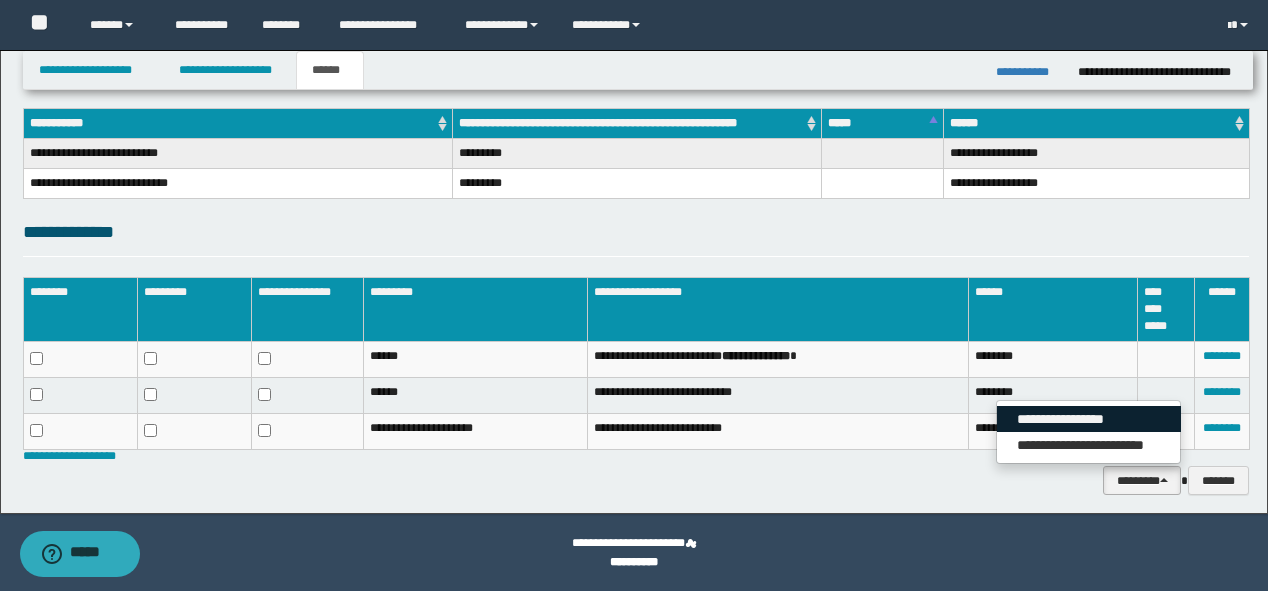click on "**********" at bounding box center (1089, 419) 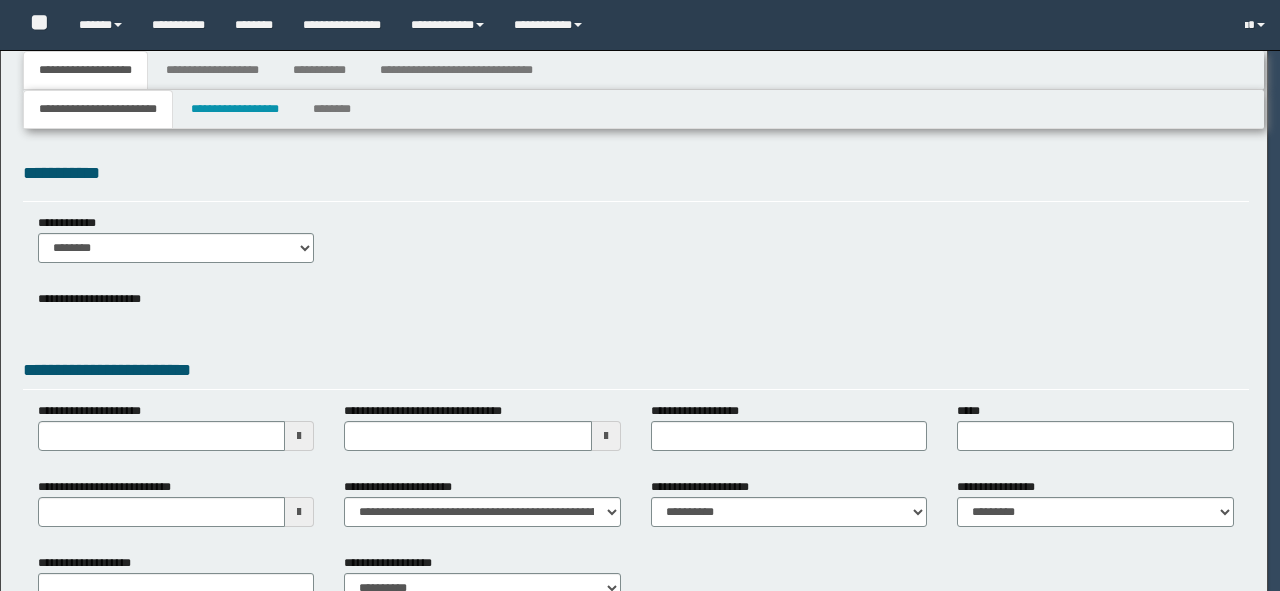 scroll, scrollTop: 0, scrollLeft: 0, axis: both 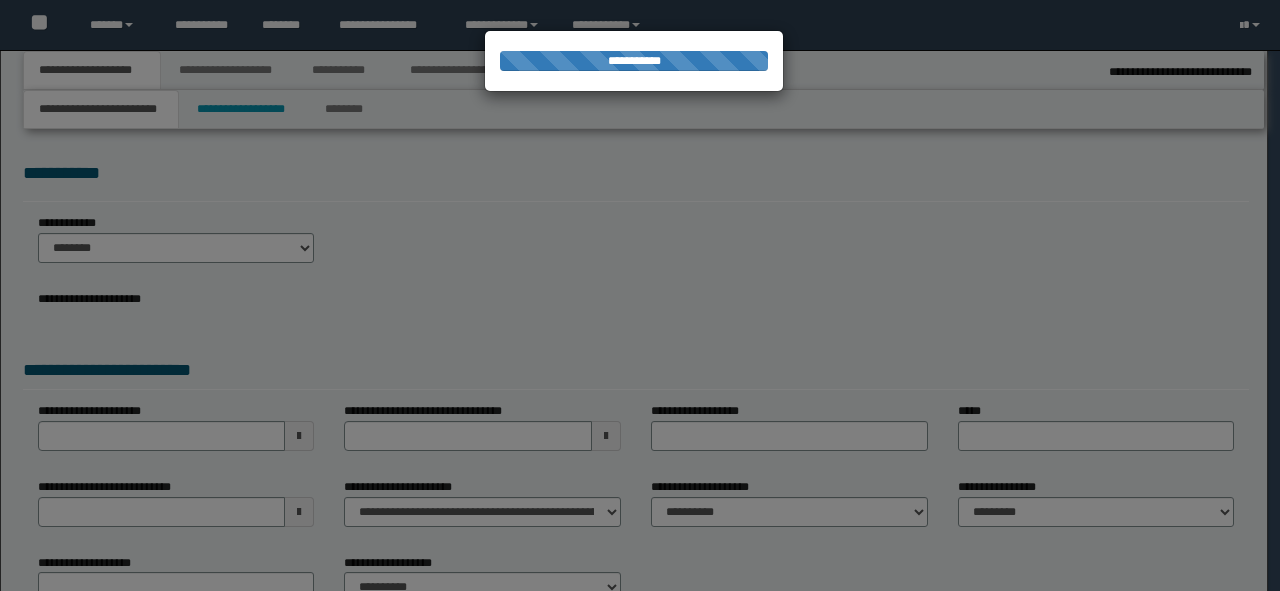 type on "**********" 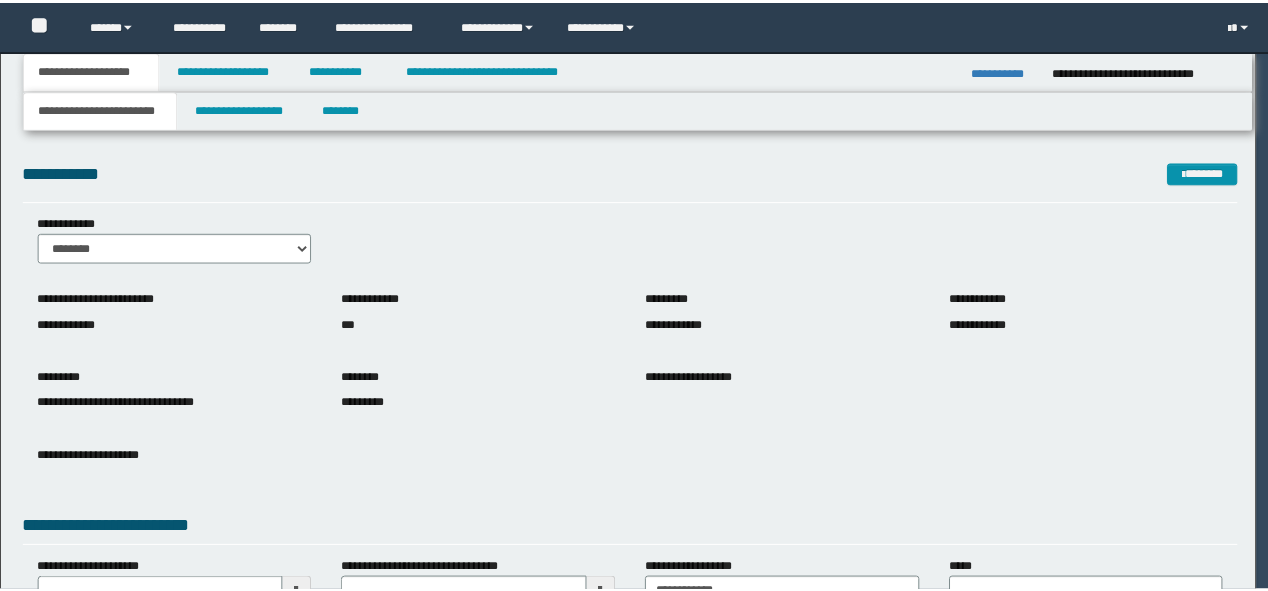 scroll, scrollTop: 0, scrollLeft: 0, axis: both 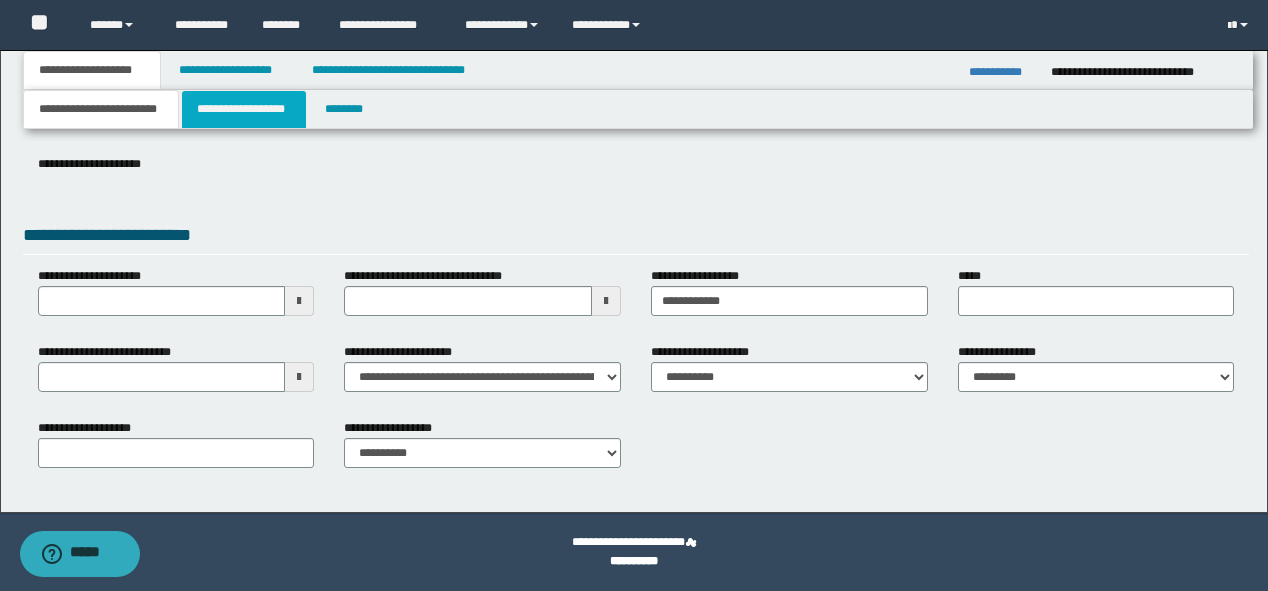 click on "**********" at bounding box center (244, 109) 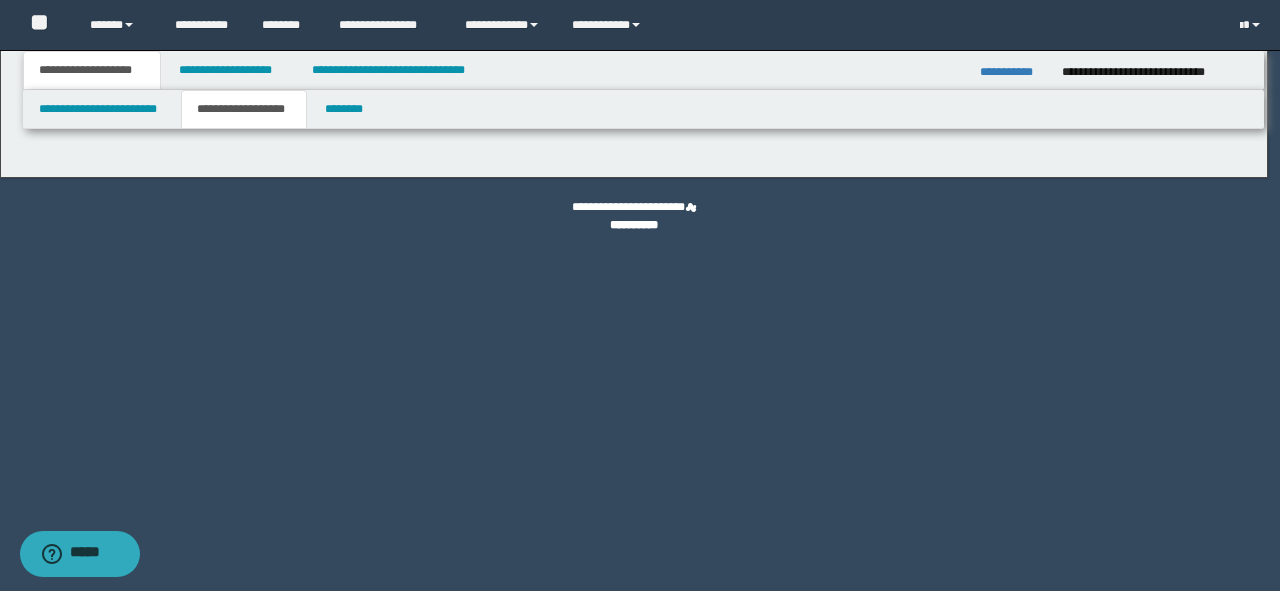 type on "********" 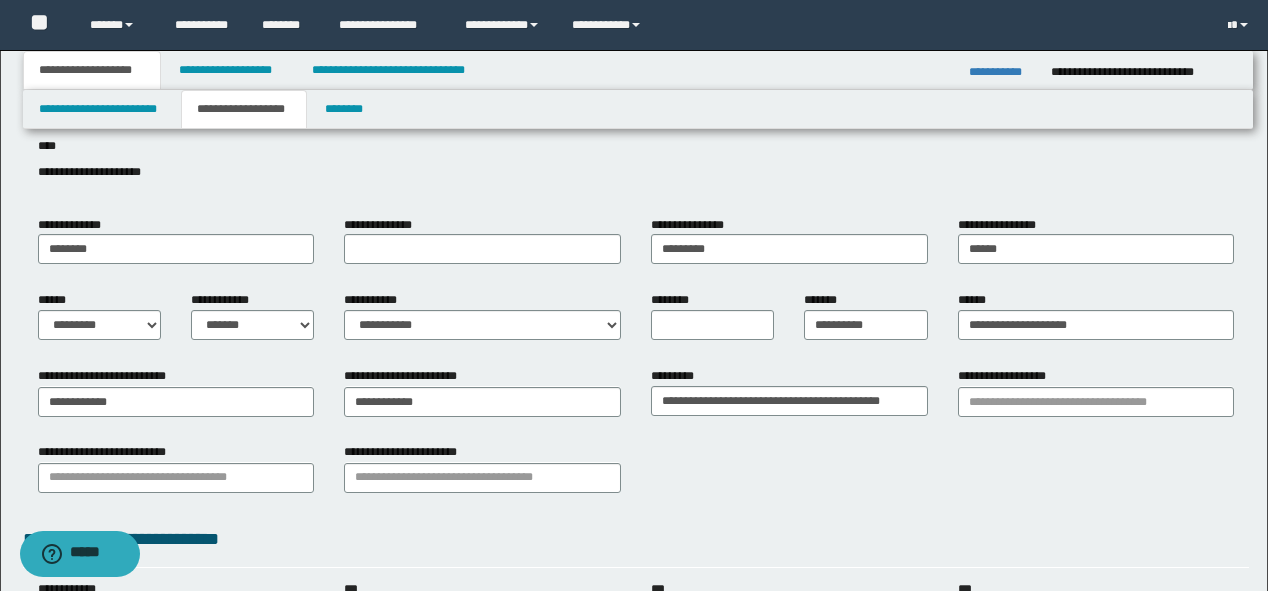 scroll, scrollTop: 160, scrollLeft: 0, axis: vertical 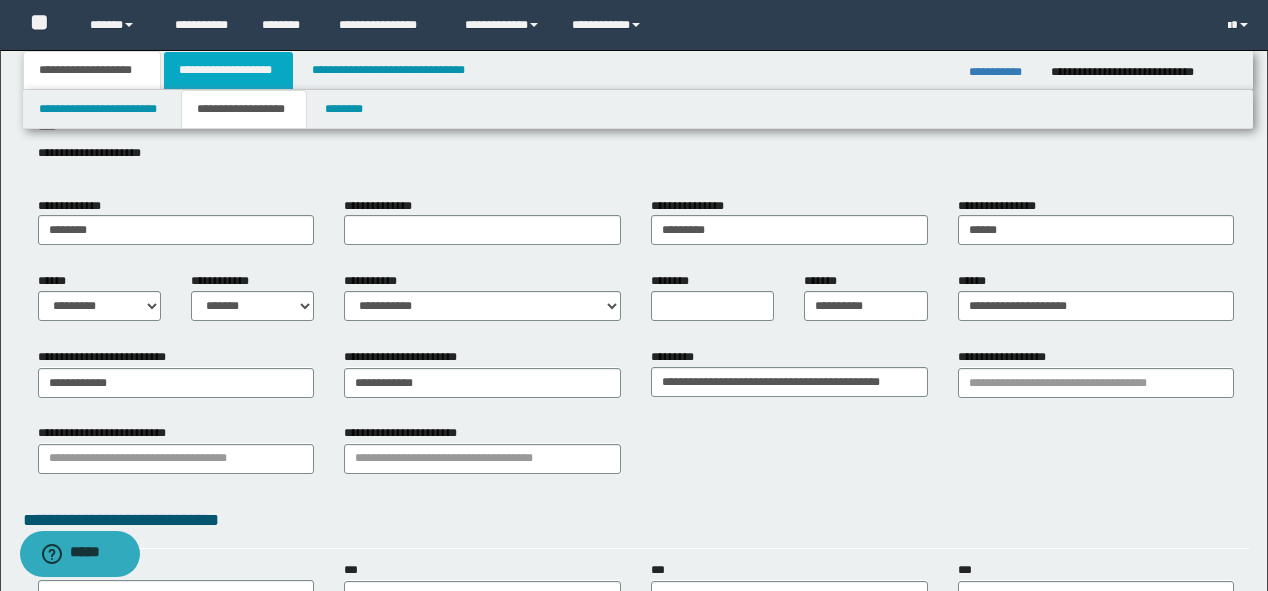 click on "**********" at bounding box center [228, 70] 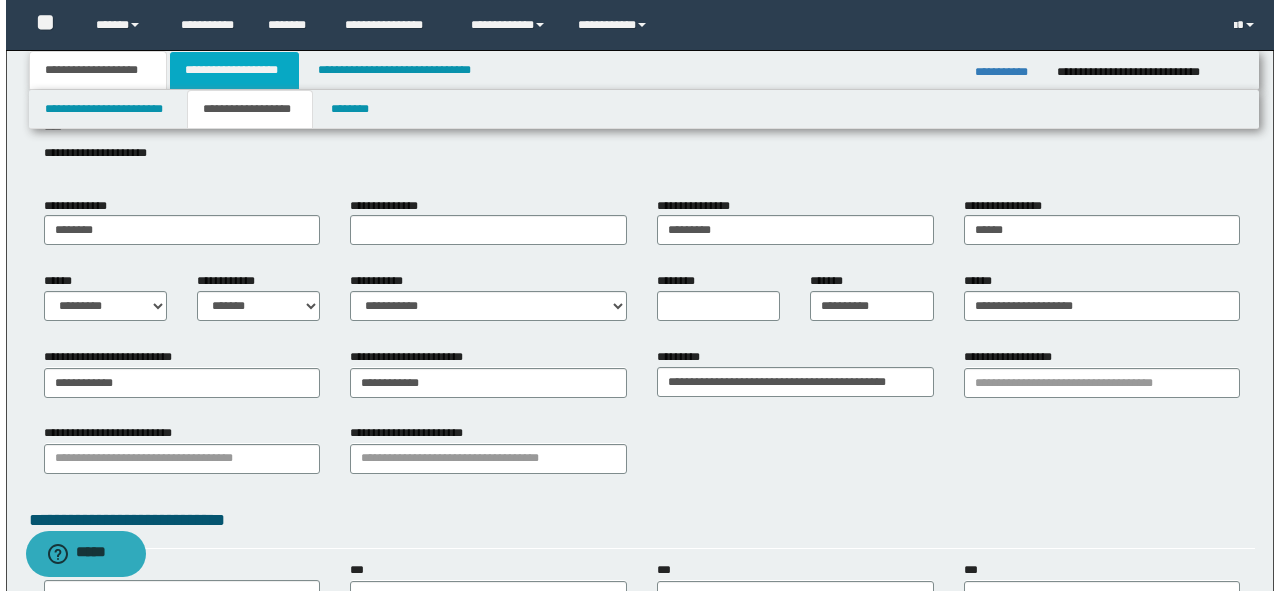 scroll, scrollTop: 0, scrollLeft: 0, axis: both 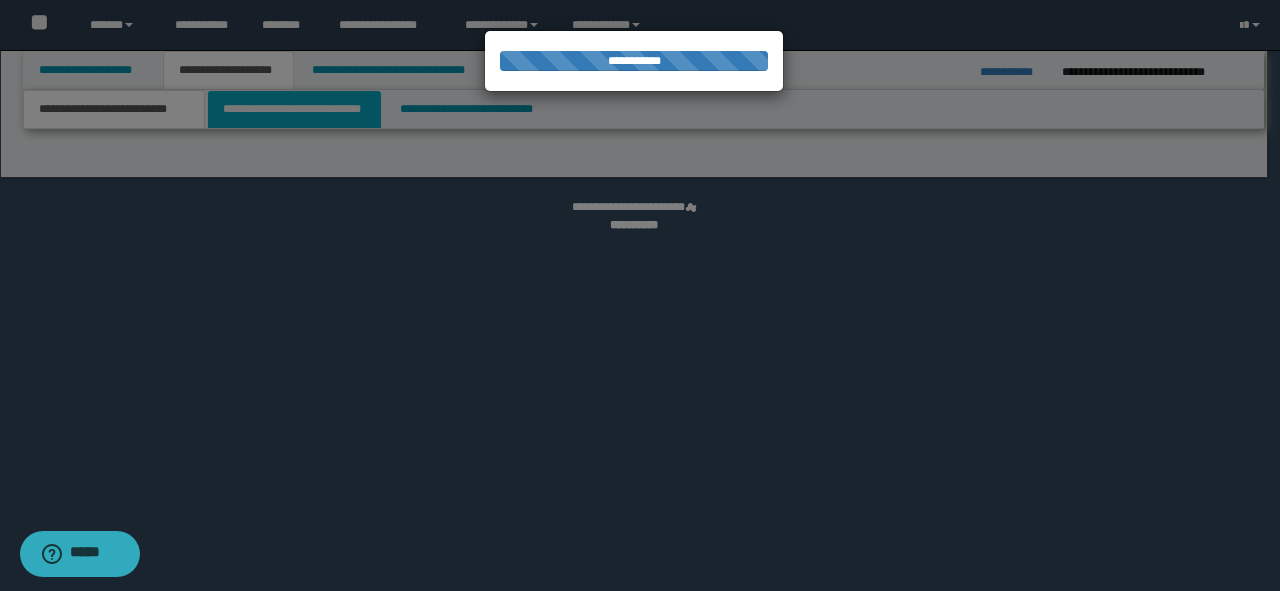 select on "*" 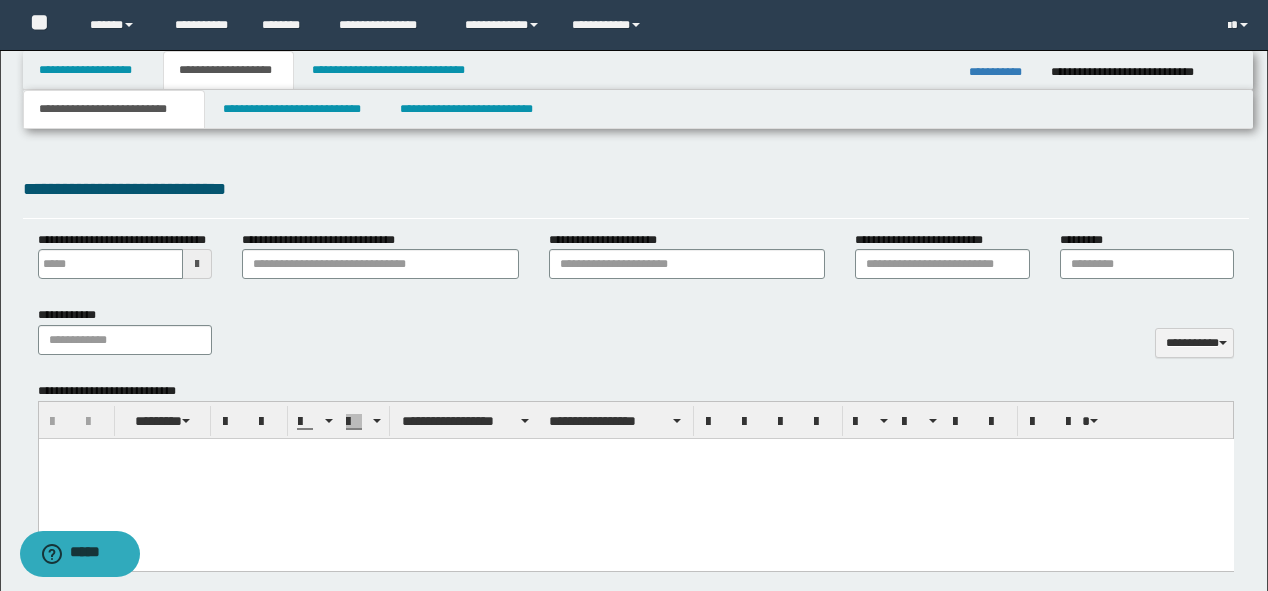 scroll, scrollTop: 960, scrollLeft: 0, axis: vertical 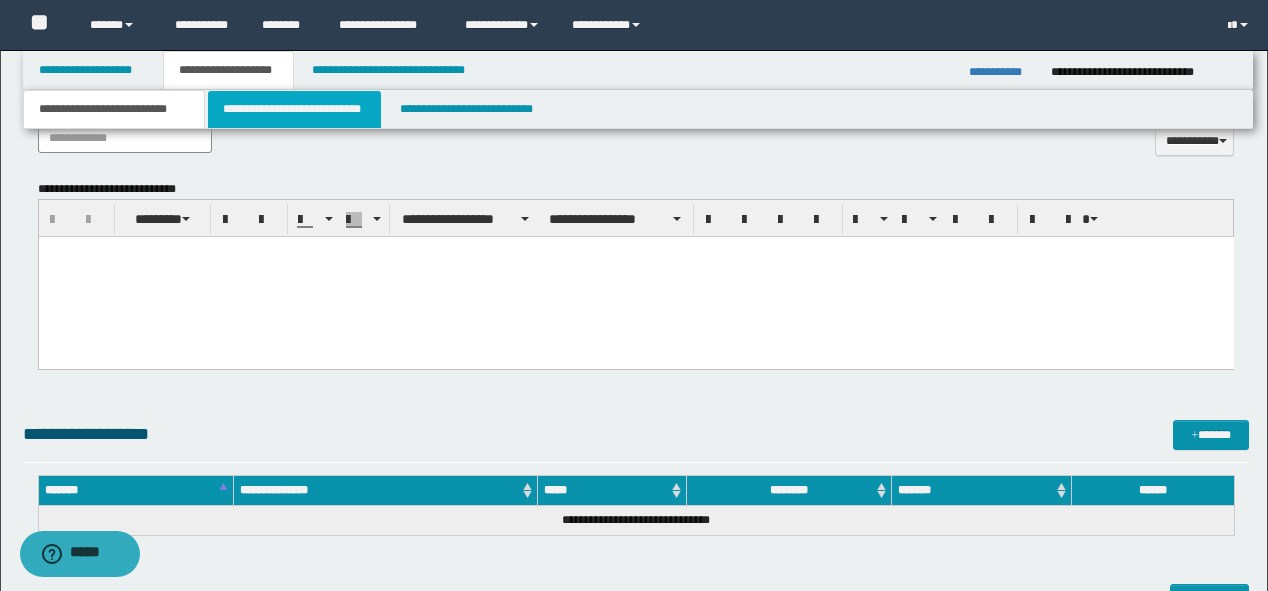 click on "**********" at bounding box center (294, 109) 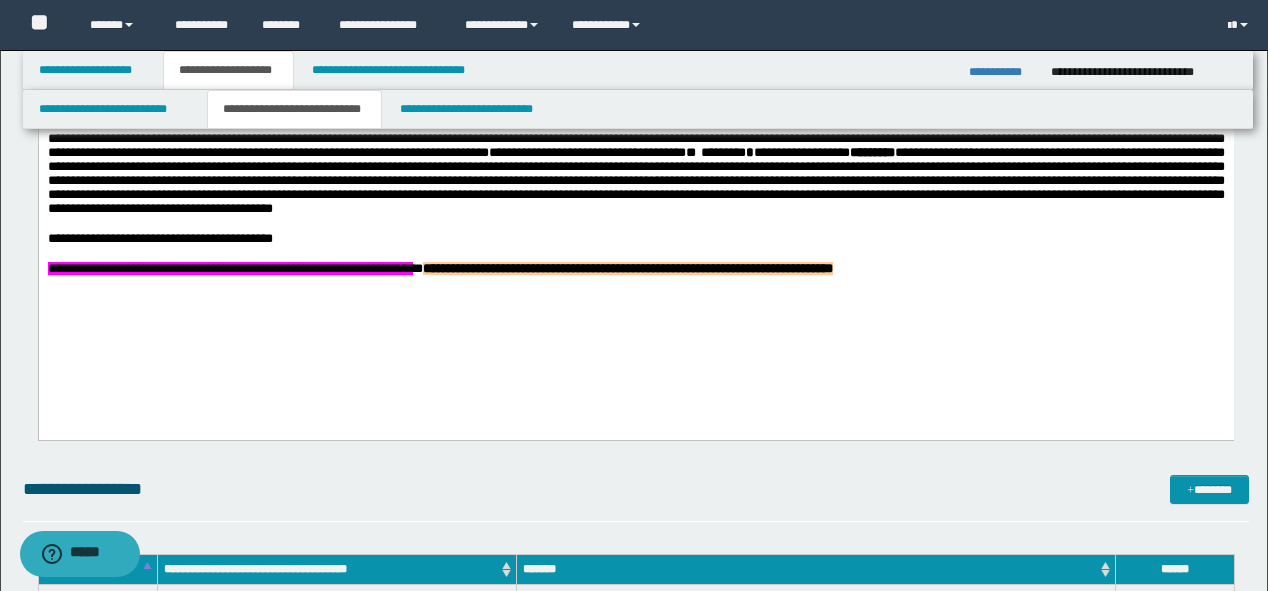 scroll, scrollTop: 880, scrollLeft: 0, axis: vertical 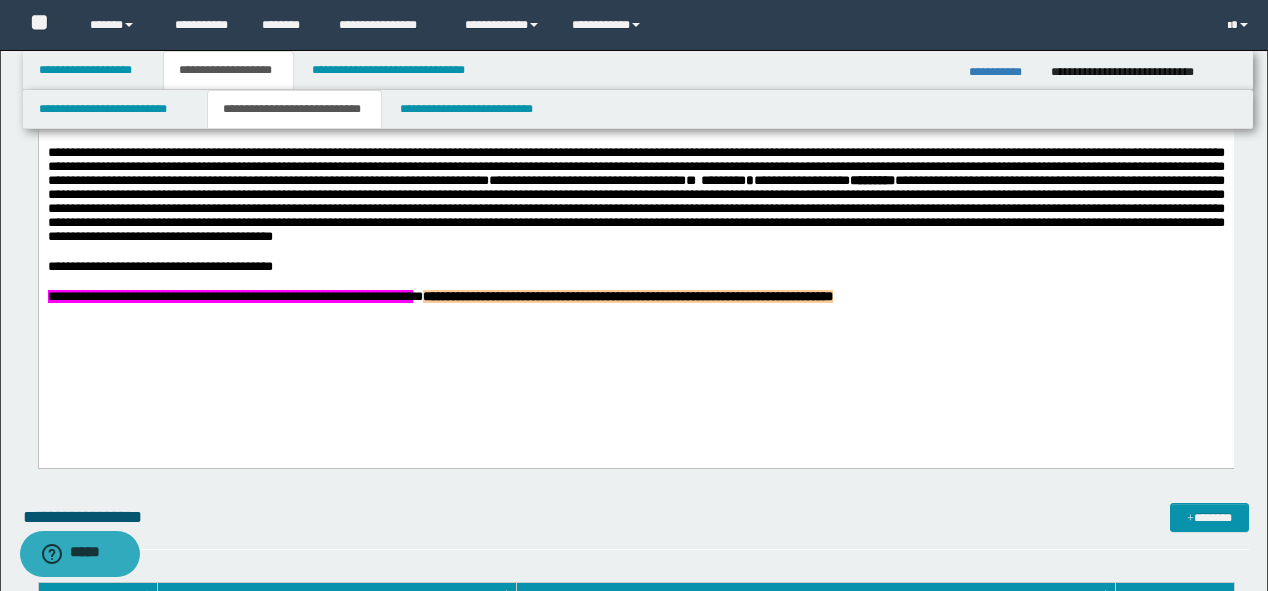 click on "**********" at bounding box center (1002, 72) 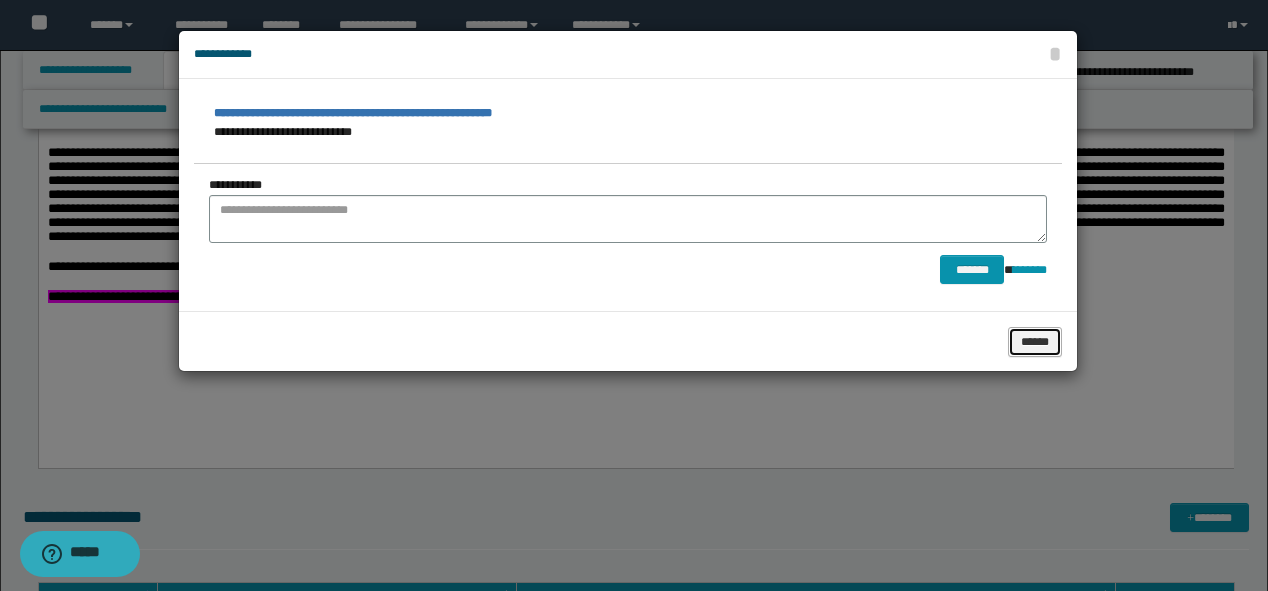 click on "******" at bounding box center (1035, 342) 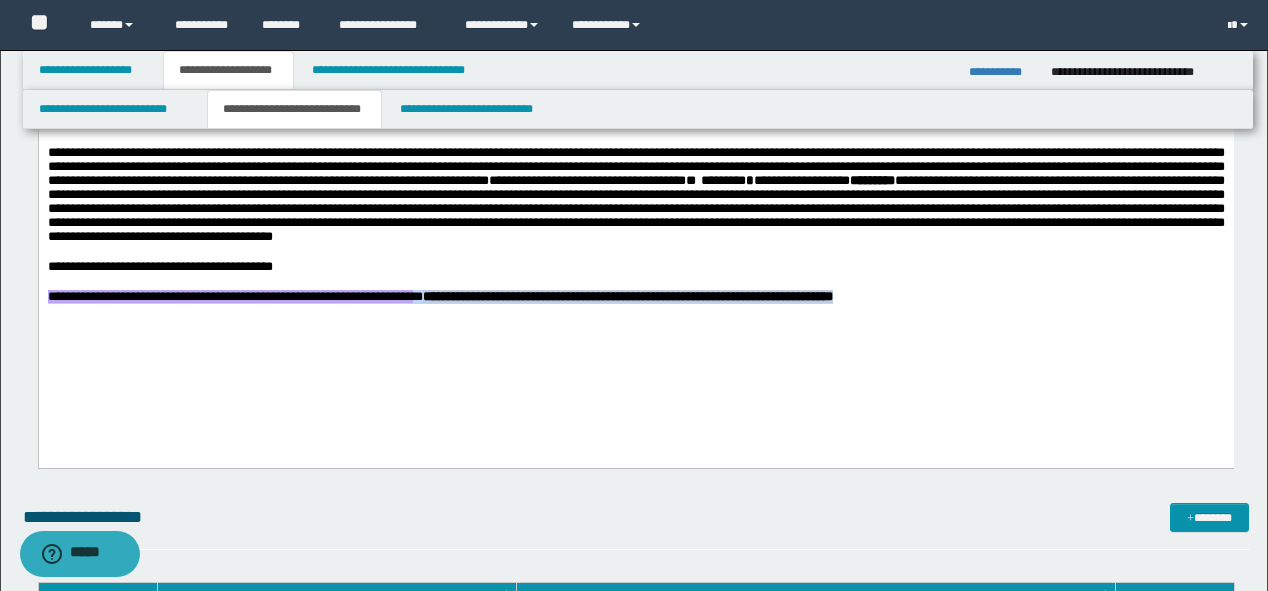 drag, startPoint x: 1220, startPoint y: 312, endPoint x: 3, endPoint y: 317, distance: 1217.0103 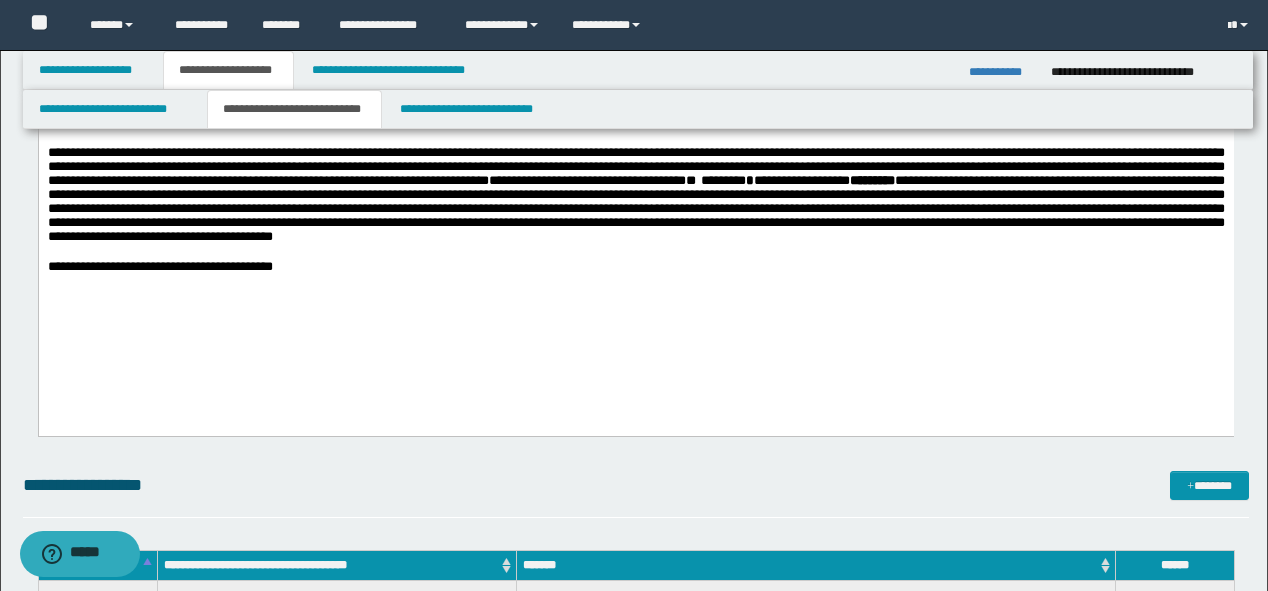 click on "**********" at bounding box center (635, 193) 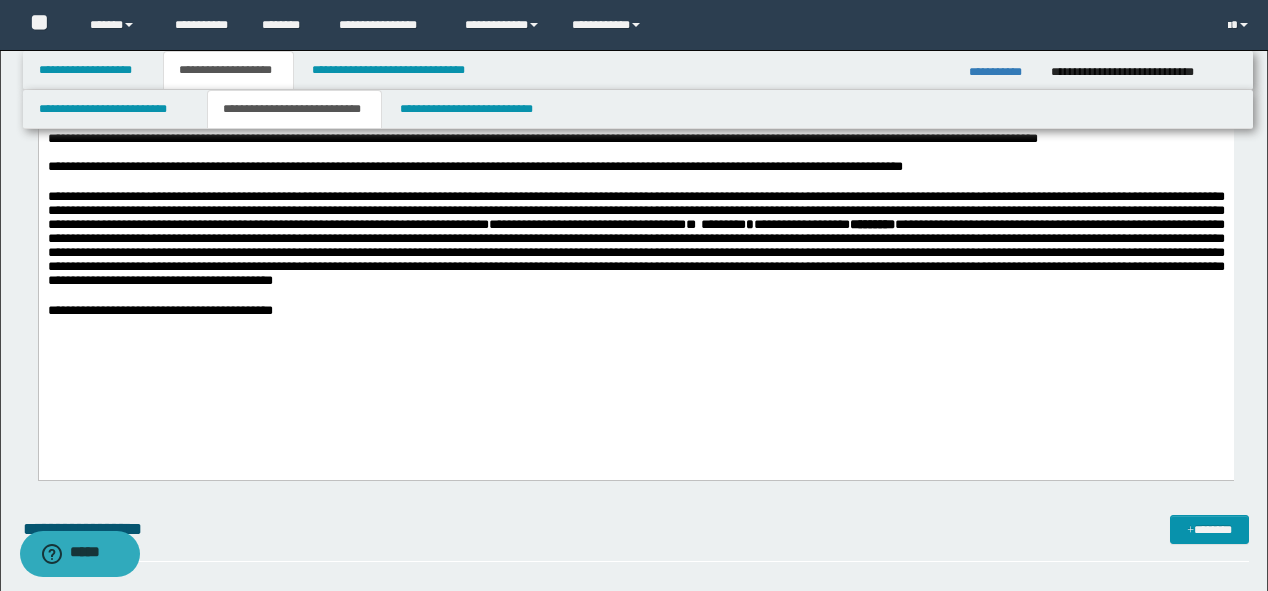 scroll, scrollTop: 640, scrollLeft: 0, axis: vertical 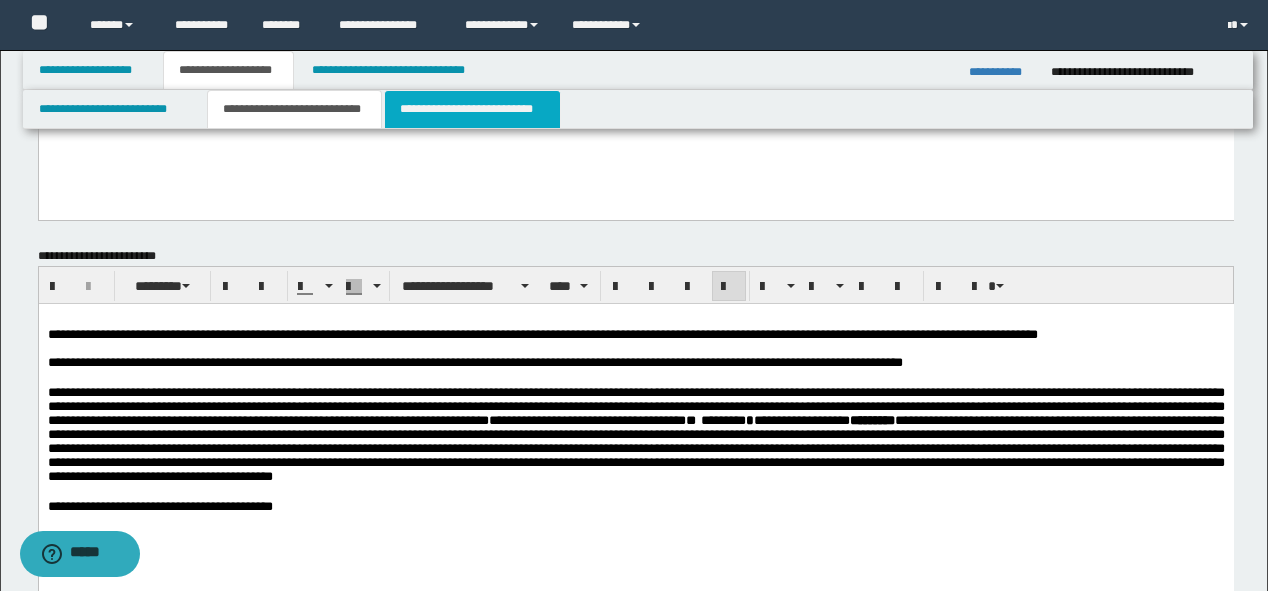click on "**********" at bounding box center (472, 109) 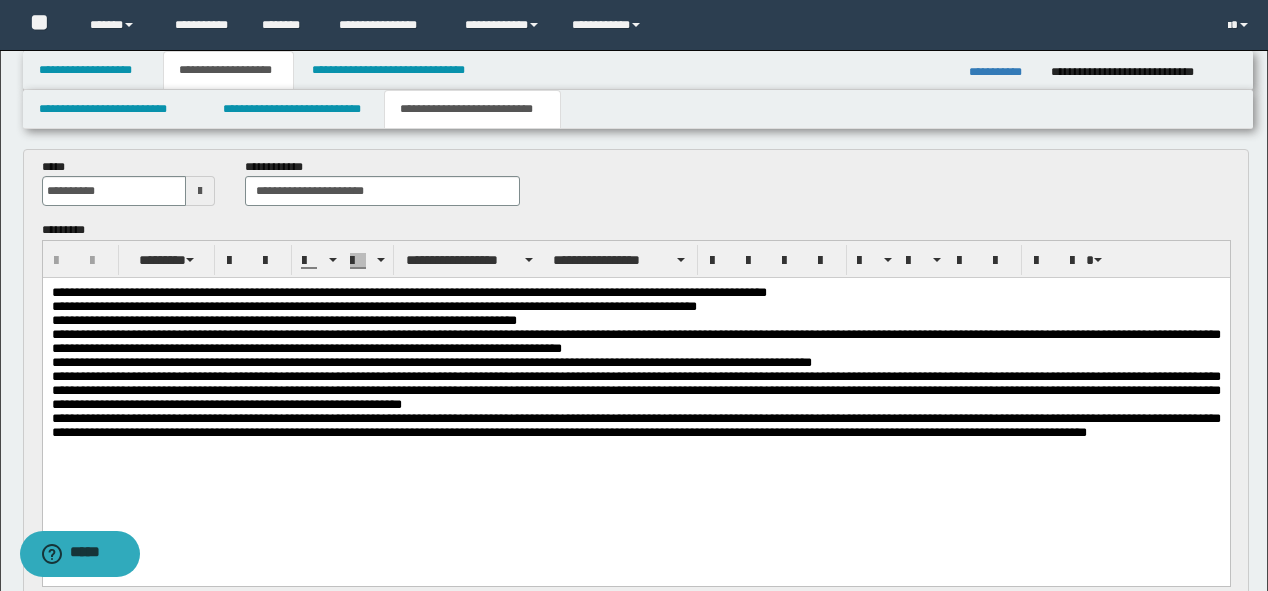 scroll, scrollTop: 560, scrollLeft: 0, axis: vertical 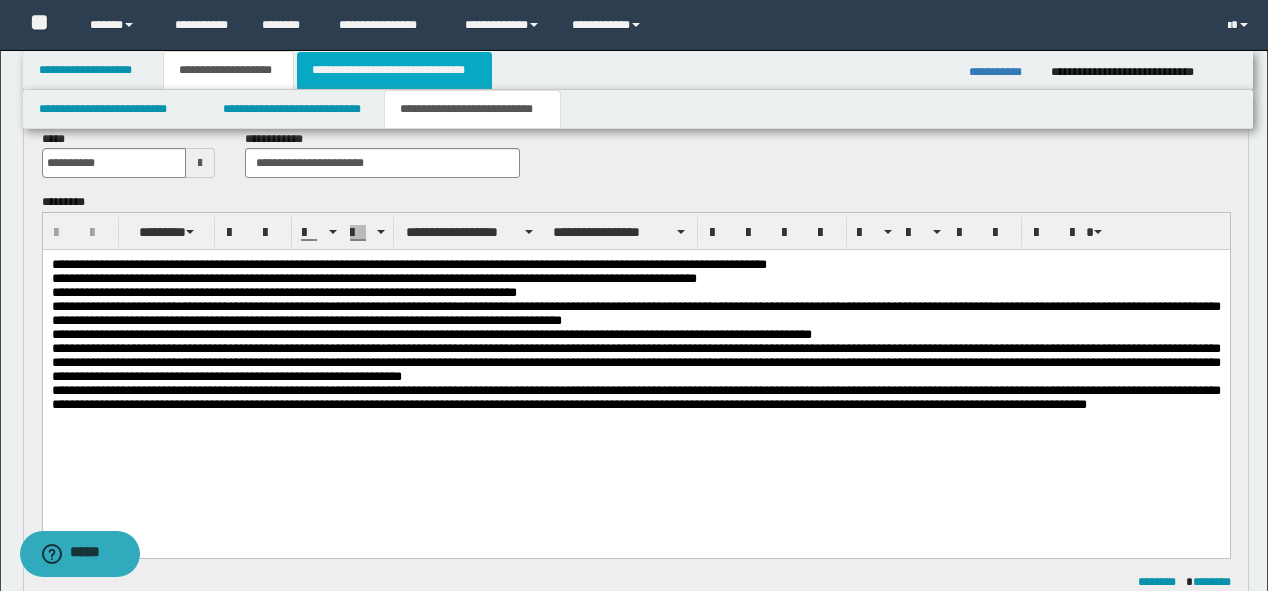 click on "**********" at bounding box center (394, 70) 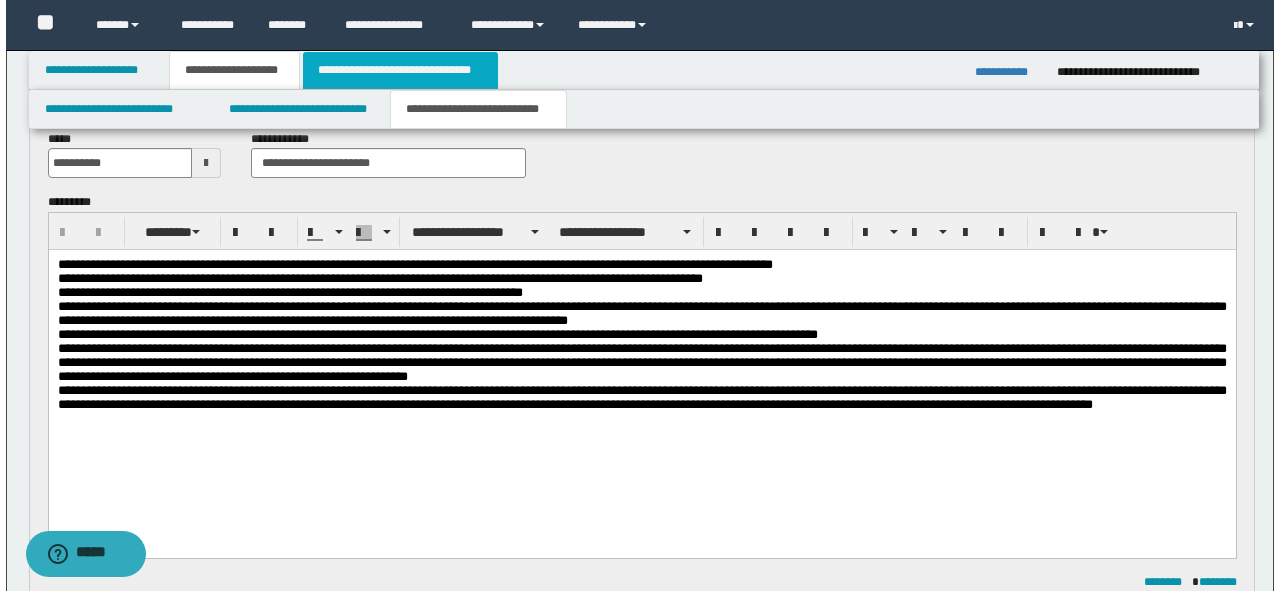 scroll, scrollTop: 0, scrollLeft: 0, axis: both 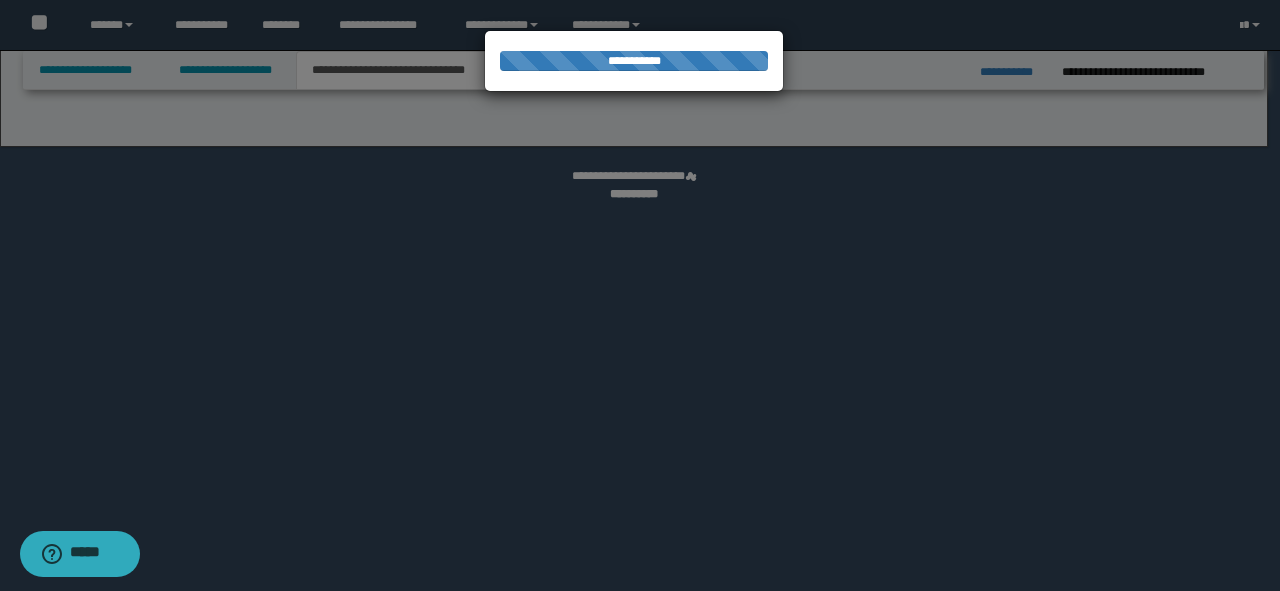 select on "*" 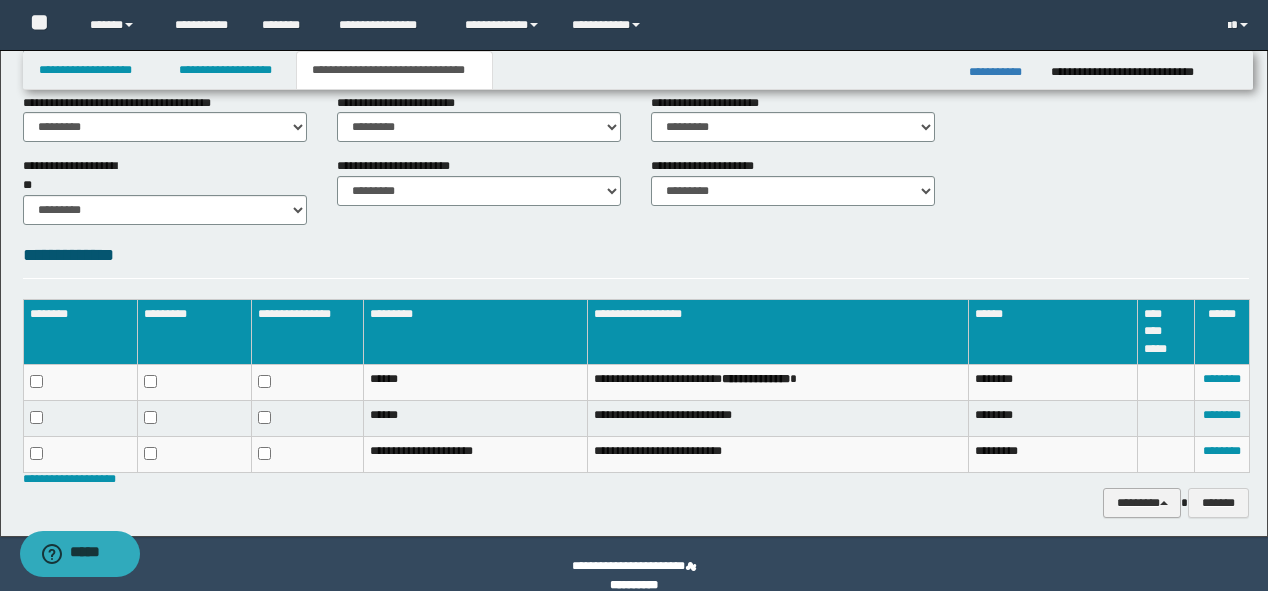 scroll, scrollTop: 867, scrollLeft: 0, axis: vertical 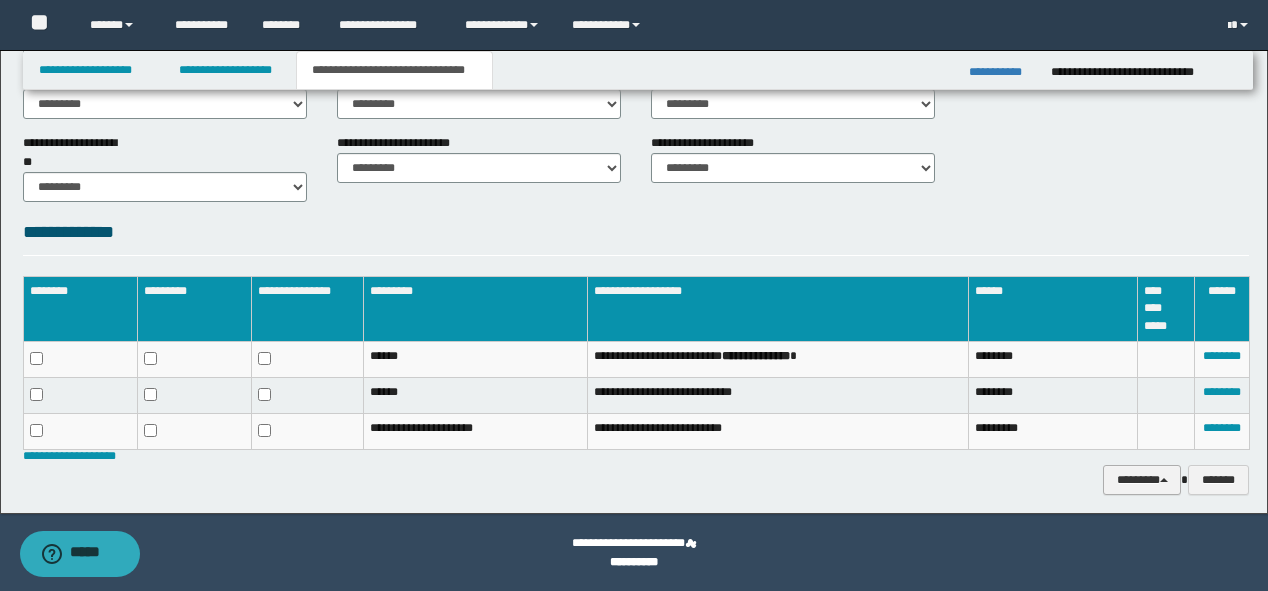 click on "********" at bounding box center [1142, 480] 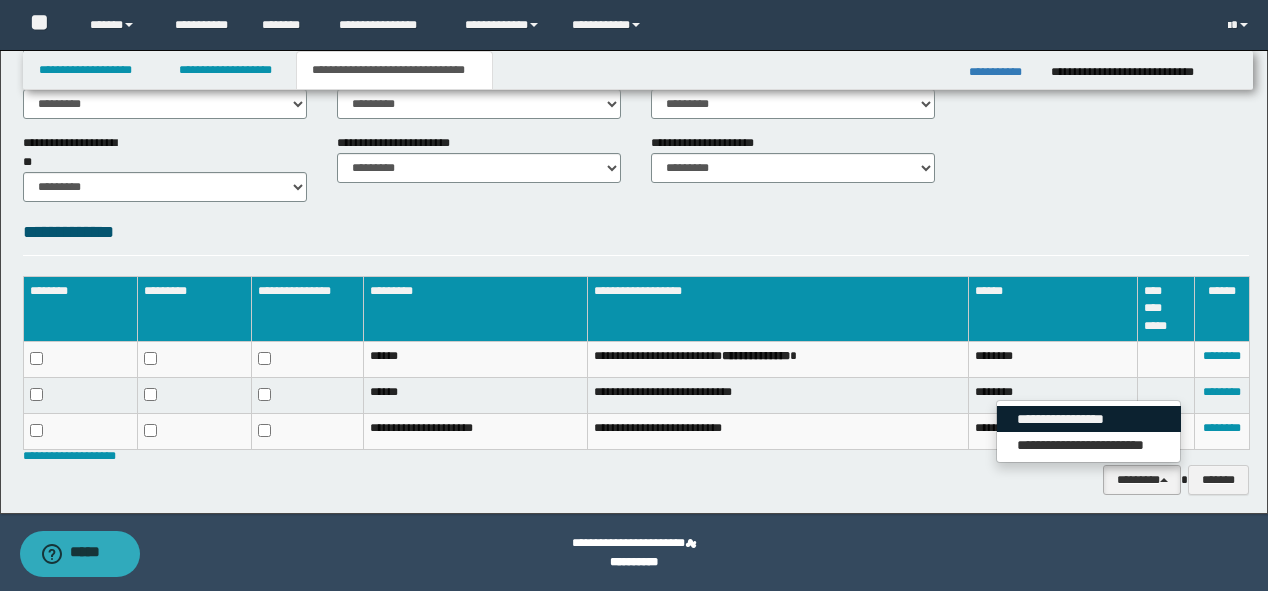 click on "**********" at bounding box center (1089, 419) 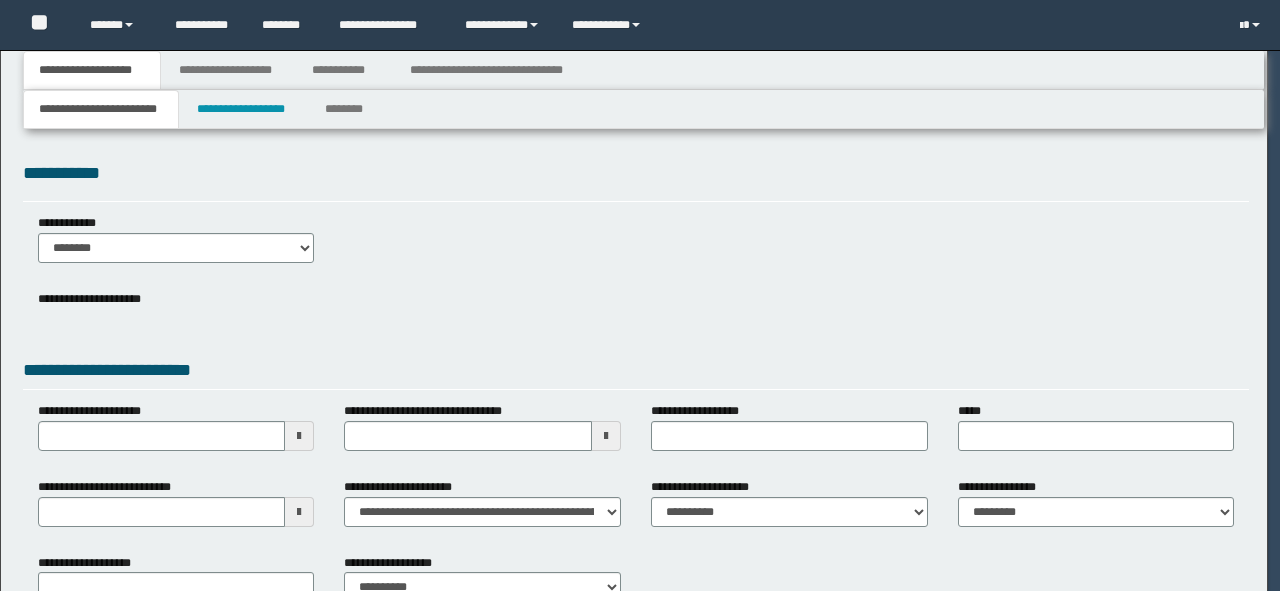 scroll, scrollTop: 0, scrollLeft: 0, axis: both 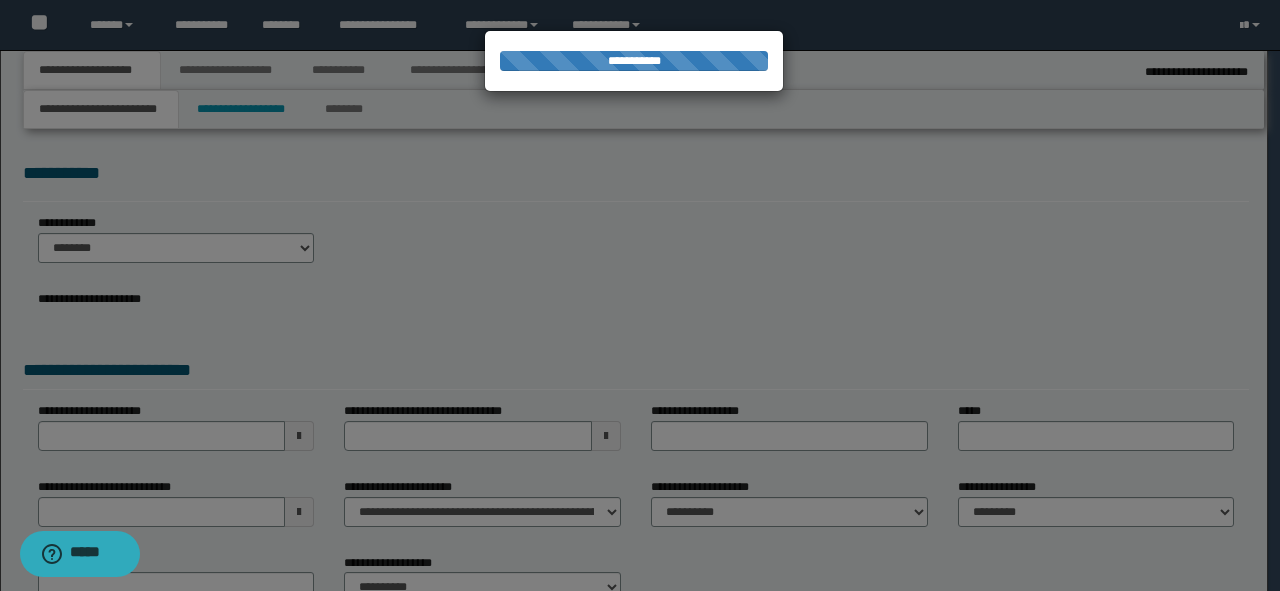 type on "**********" 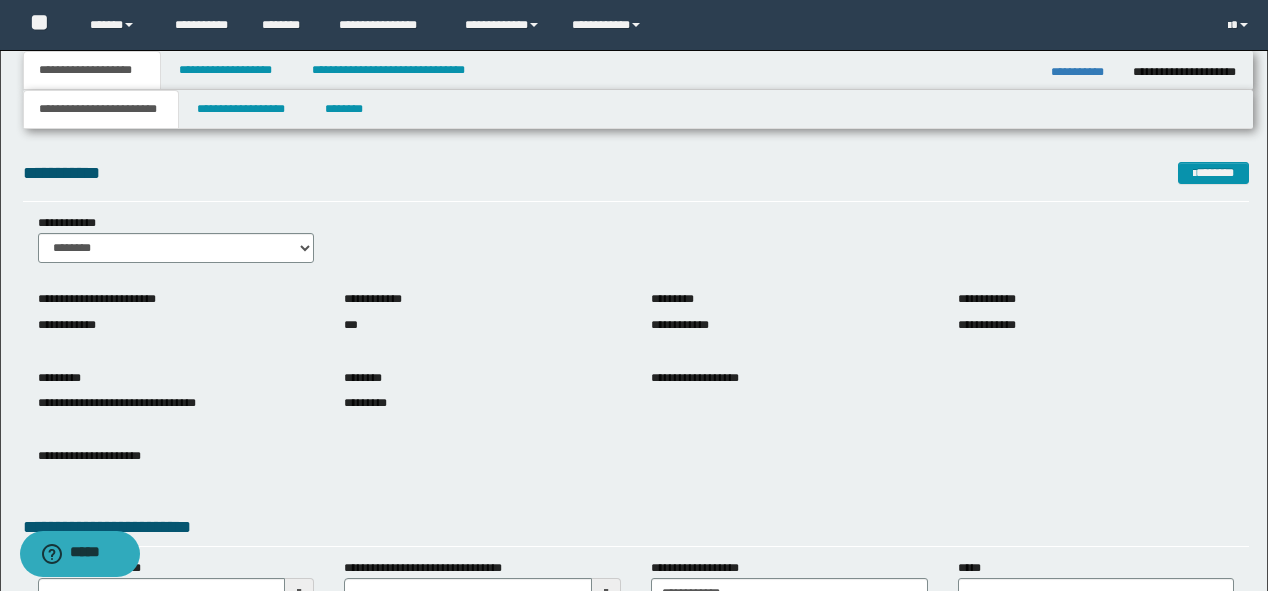 scroll, scrollTop: 292, scrollLeft: 0, axis: vertical 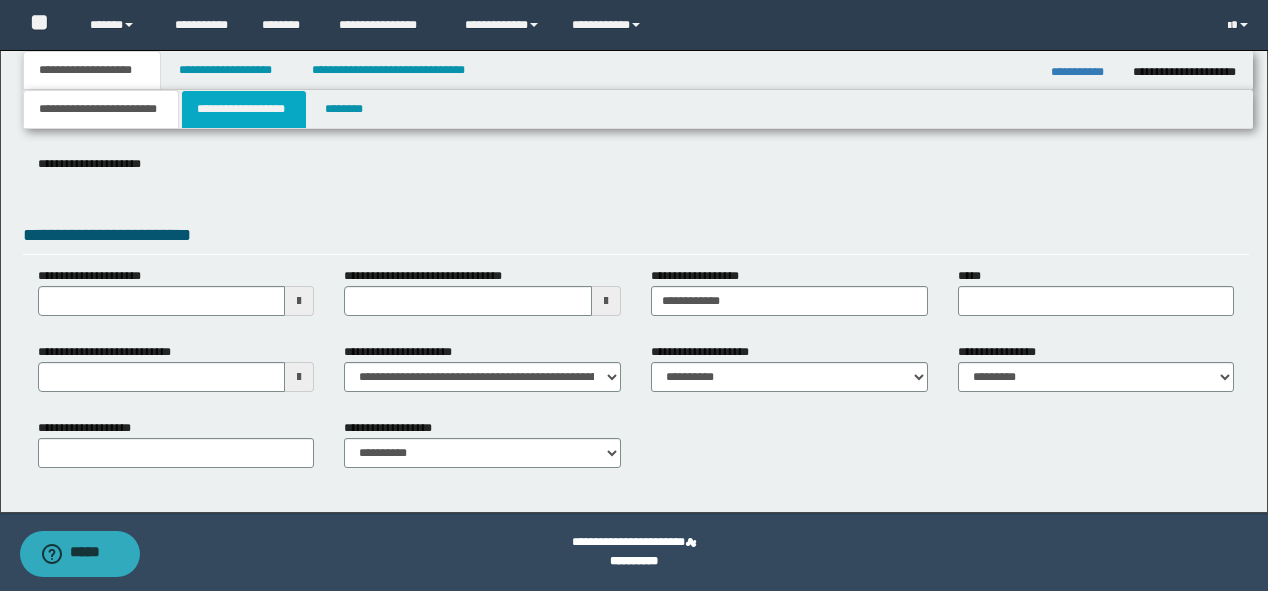 click on "**********" at bounding box center [244, 109] 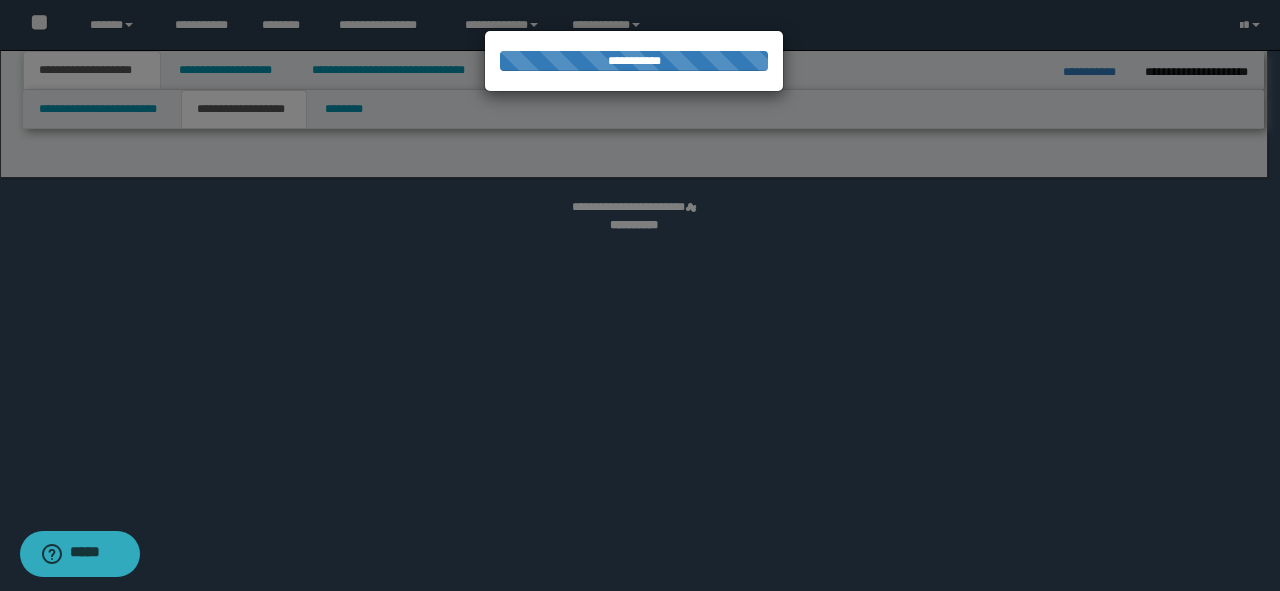 select on "*" 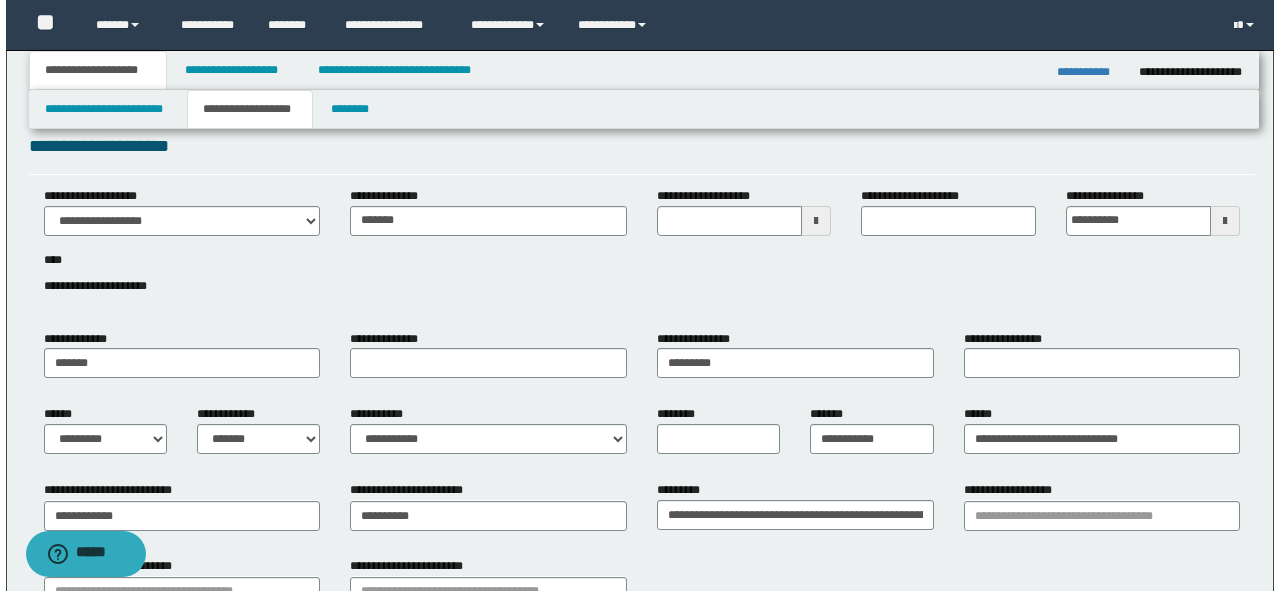 scroll, scrollTop: 0, scrollLeft: 0, axis: both 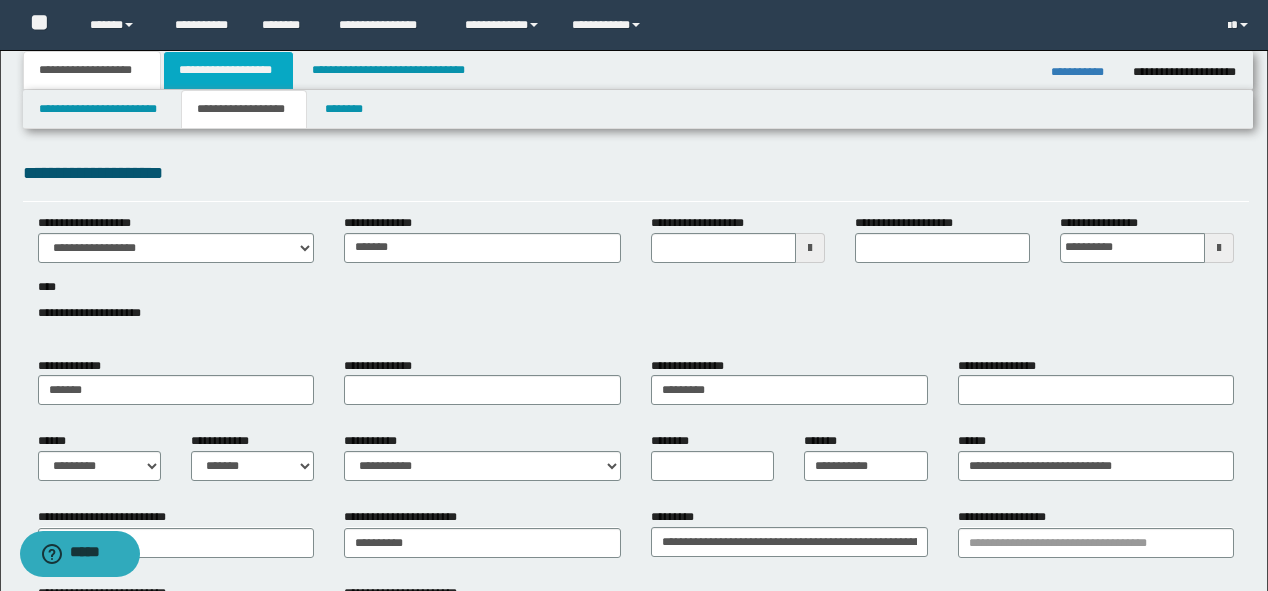 click on "**********" at bounding box center (228, 70) 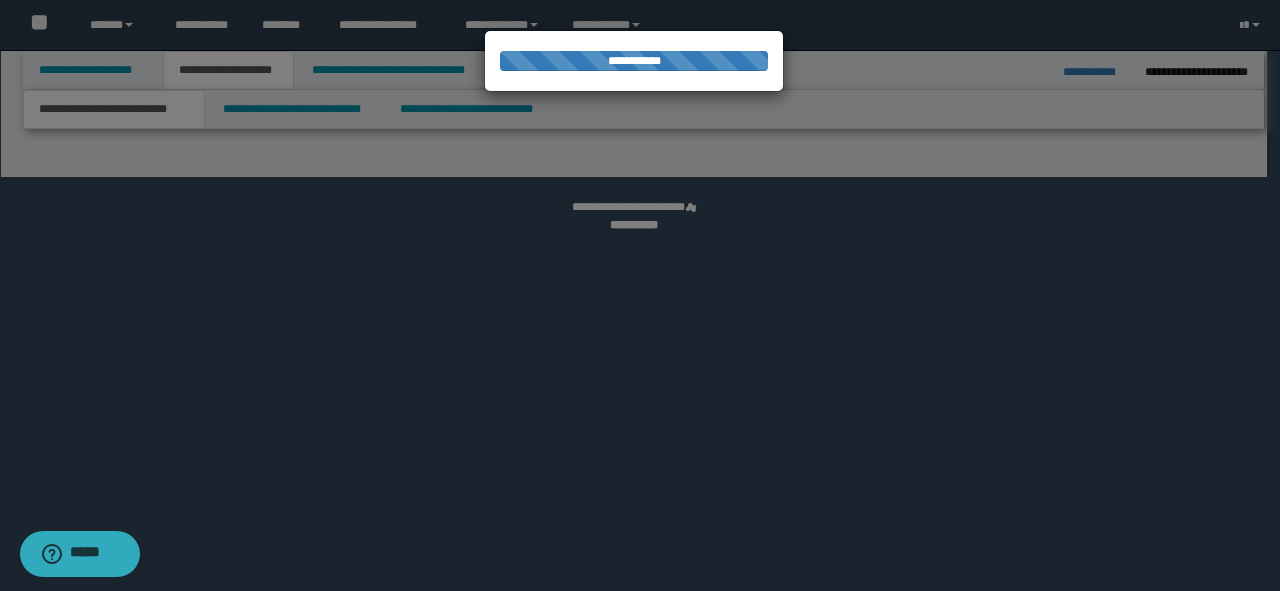select on "*" 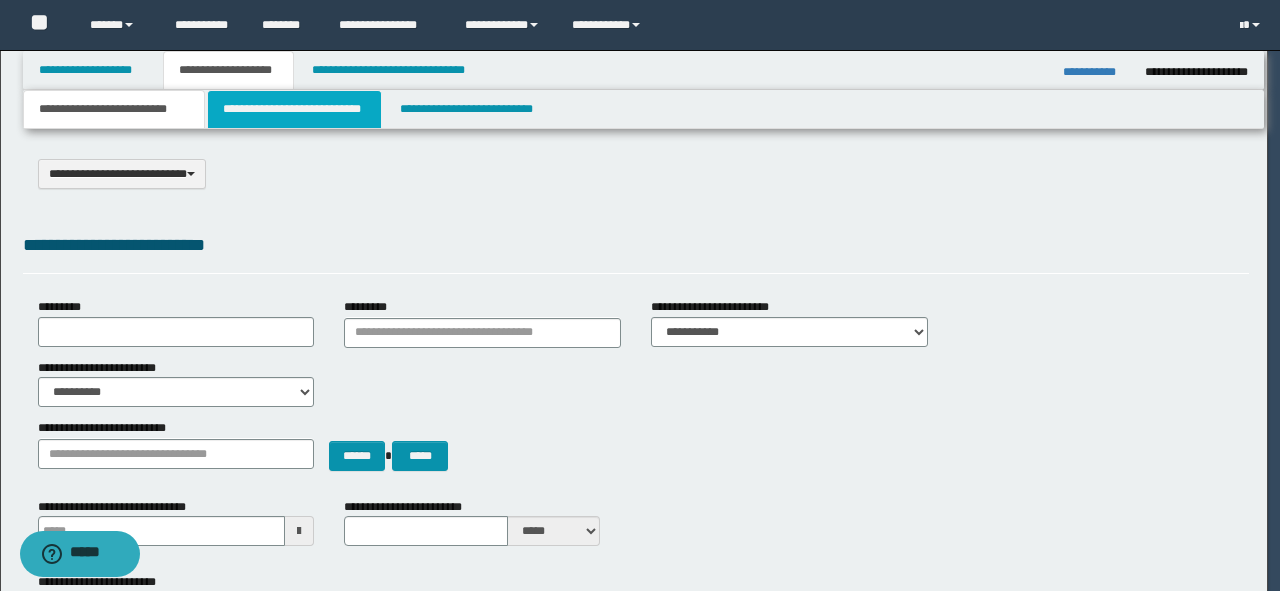 scroll, scrollTop: 0, scrollLeft: 0, axis: both 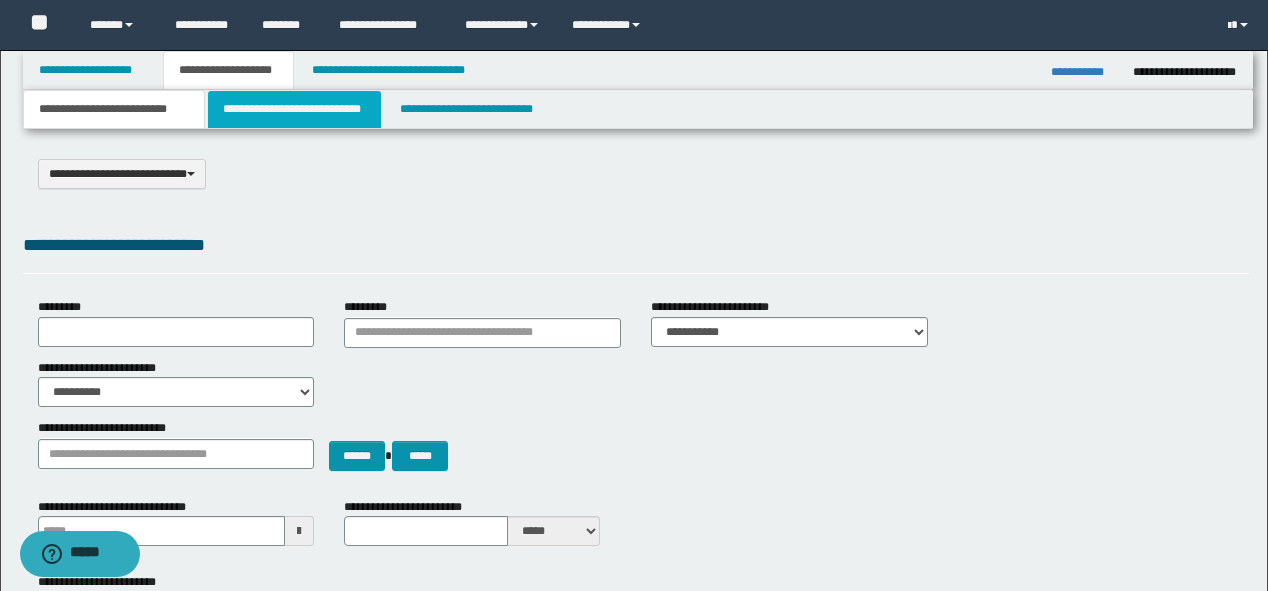 click on "**********" at bounding box center [294, 109] 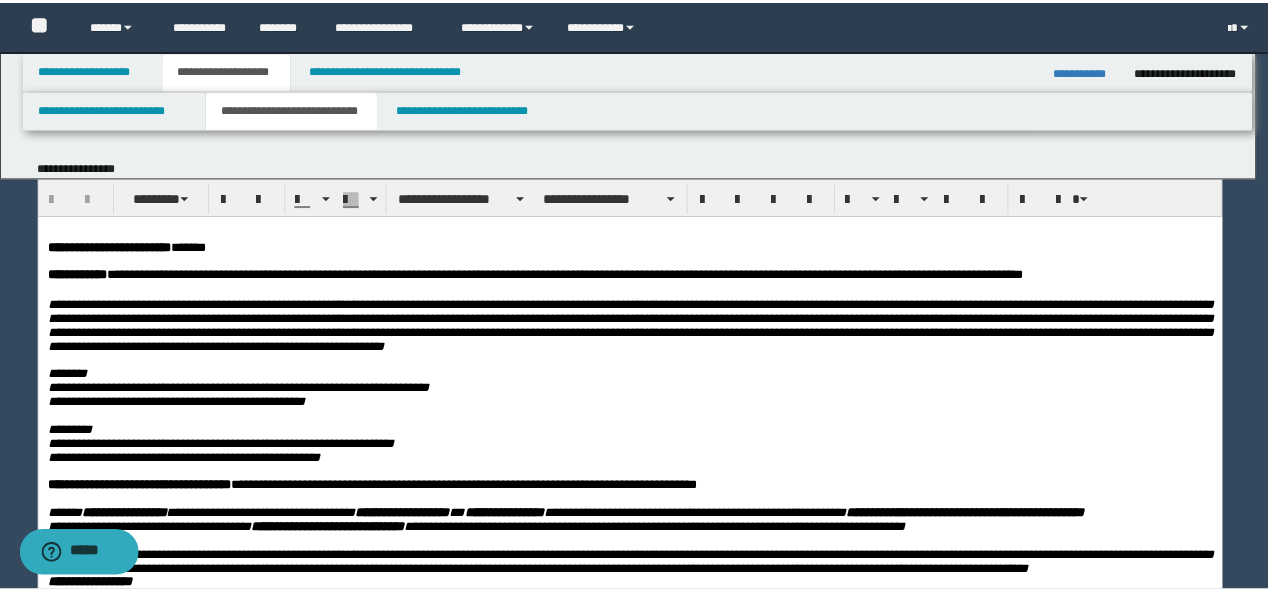 scroll, scrollTop: 0, scrollLeft: 0, axis: both 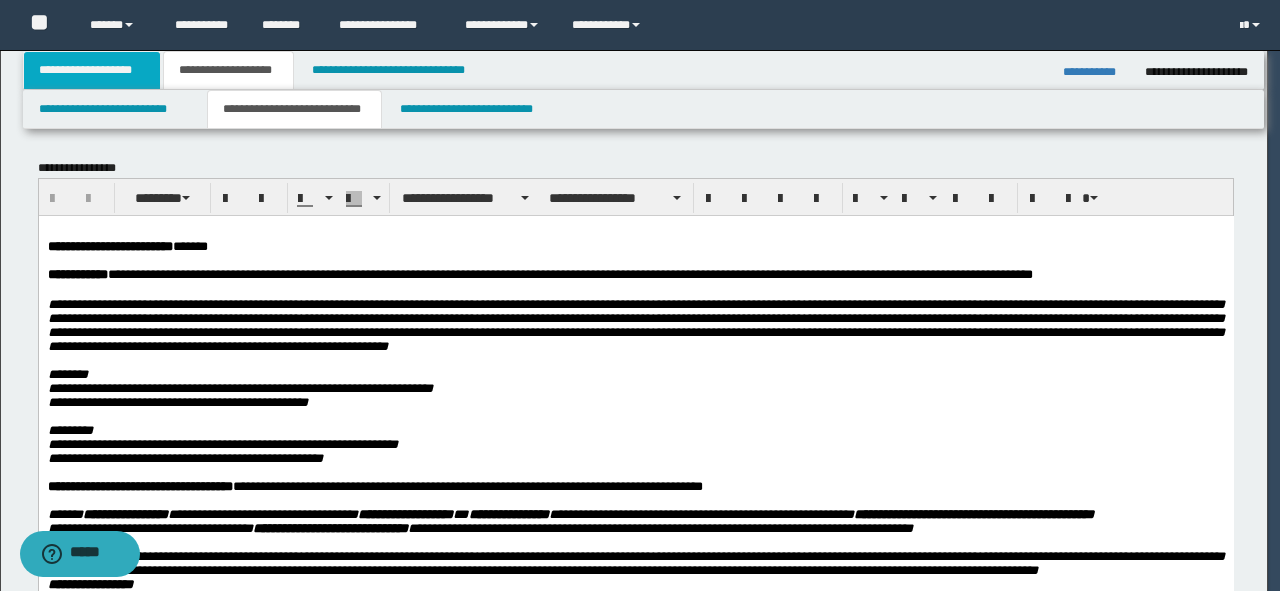 click on "**********" at bounding box center [92, 70] 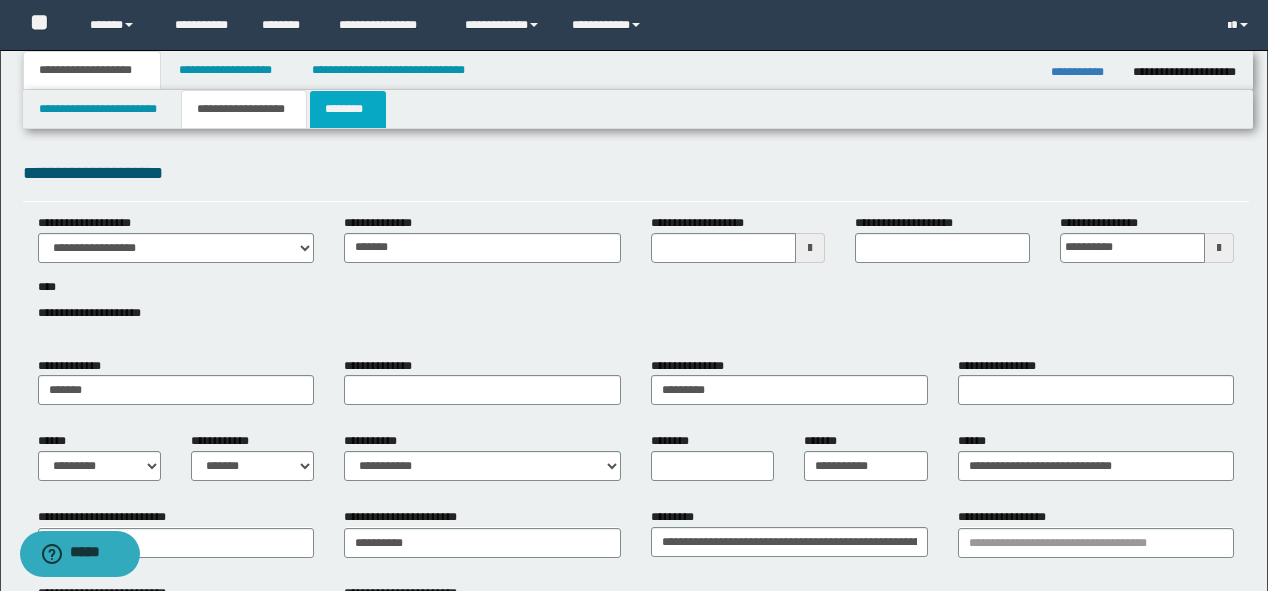 click on "********" at bounding box center [348, 109] 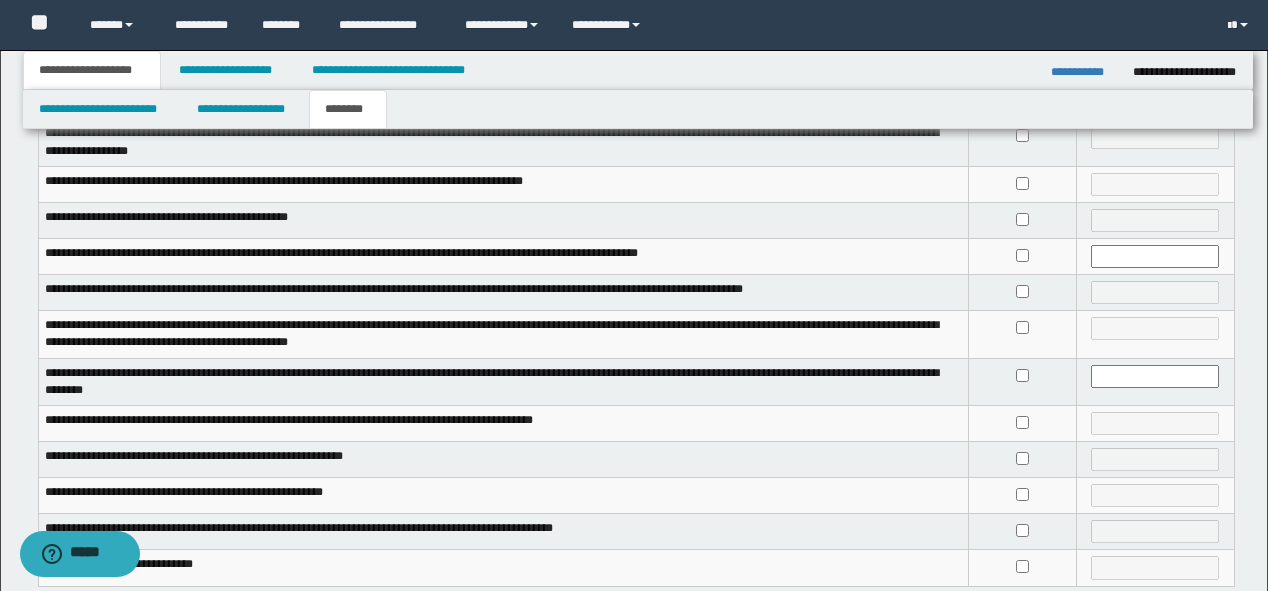 scroll, scrollTop: 480, scrollLeft: 0, axis: vertical 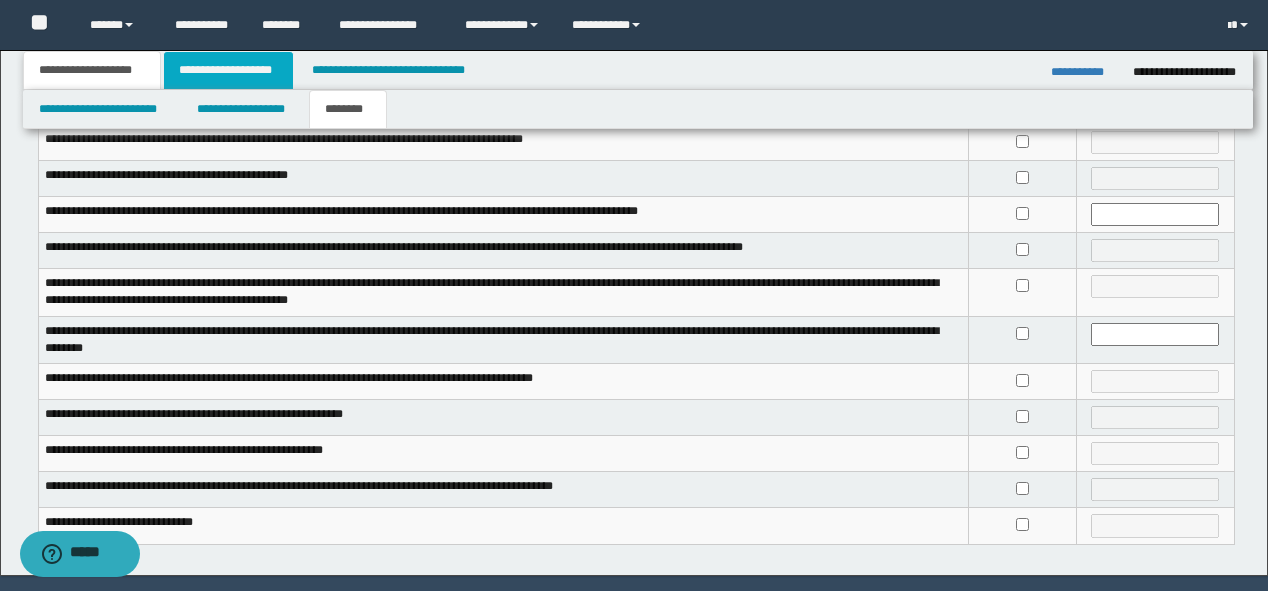 click on "**********" at bounding box center (228, 70) 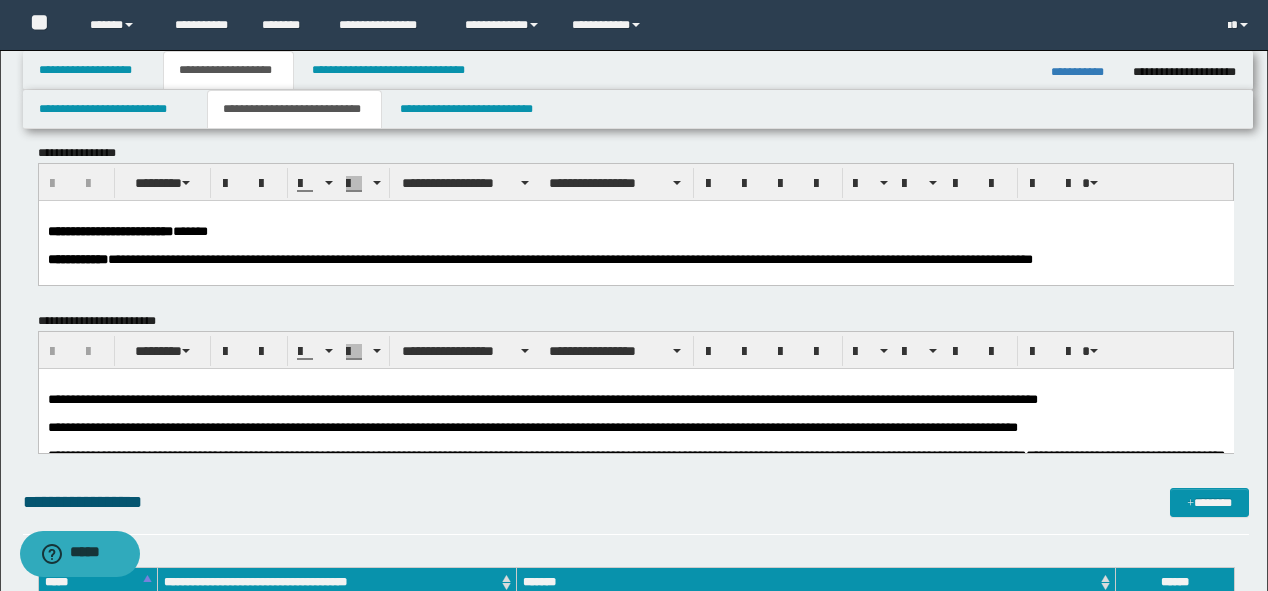 scroll, scrollTop: 0, scrollLeft: 0, axis: both 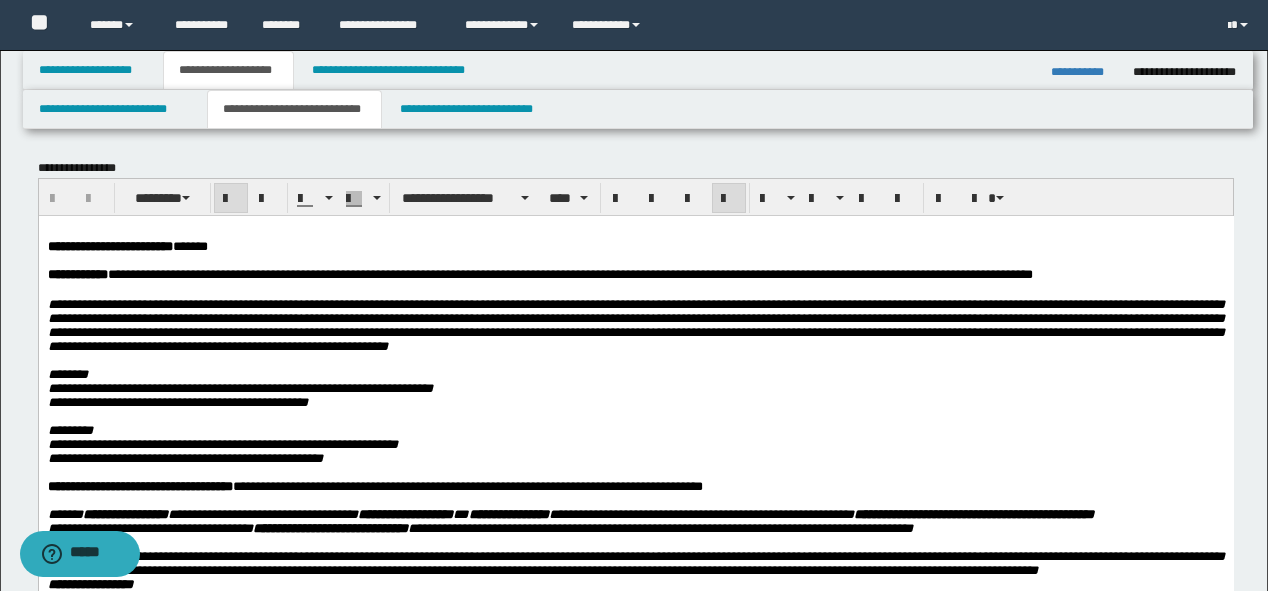 click on "**********" at bounding box center (109, 245) 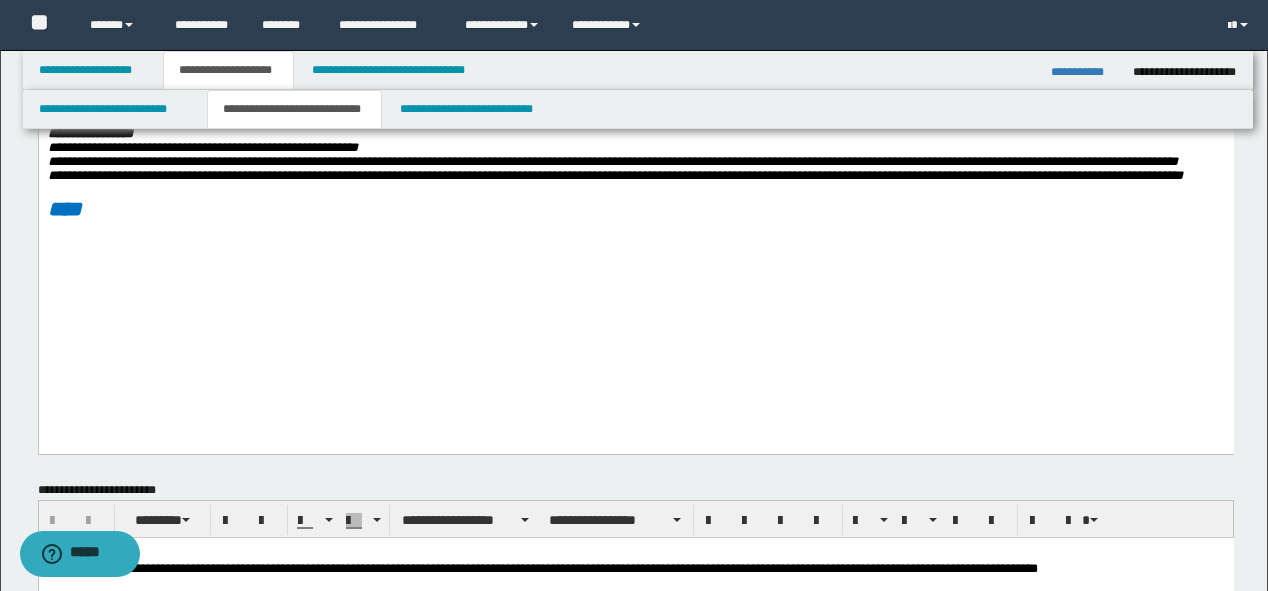 scroll, scrollTop: 480, scrollLeft: 0, axis: vertical 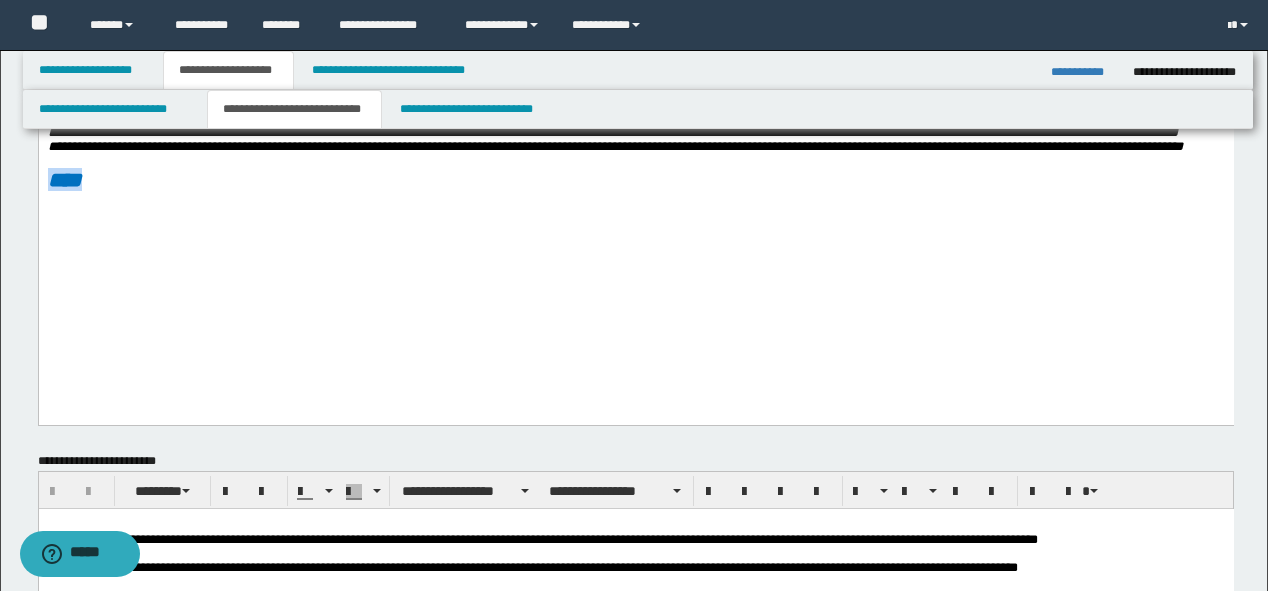 drag, startPoint x: 148, startPoint y: 292, endPoint x: 19, endPoint y: 305, distance: 129.65338 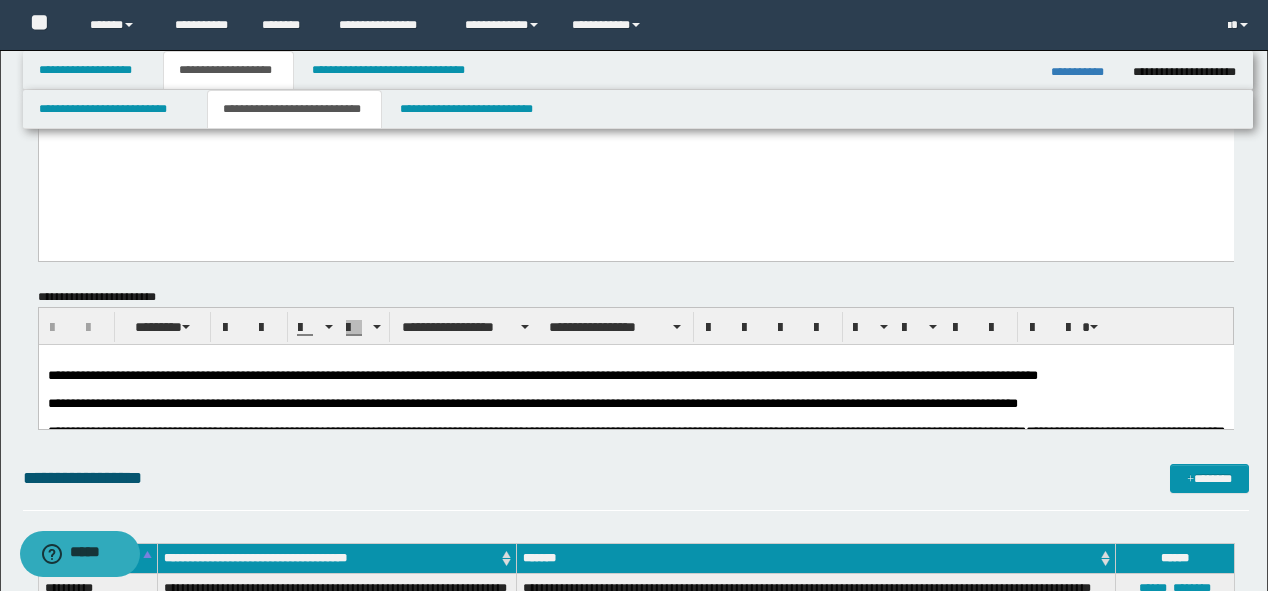 scroll, scrollTop: 640, scrollLeft: 0, axis: vertical 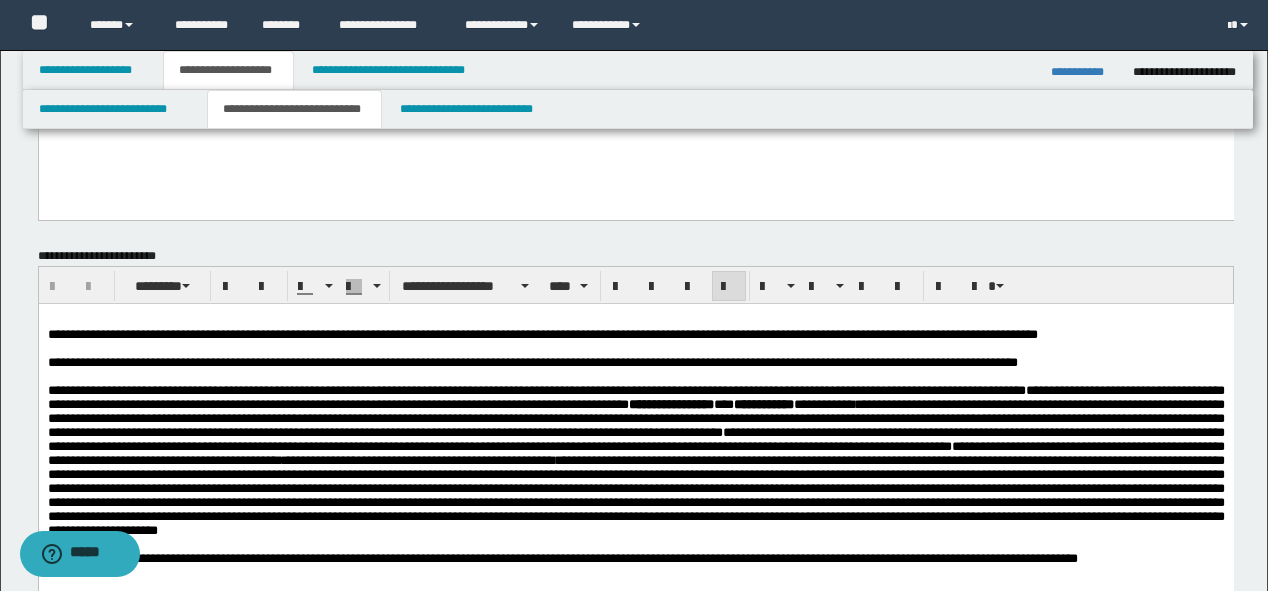 click at bounding box center [635, 348] 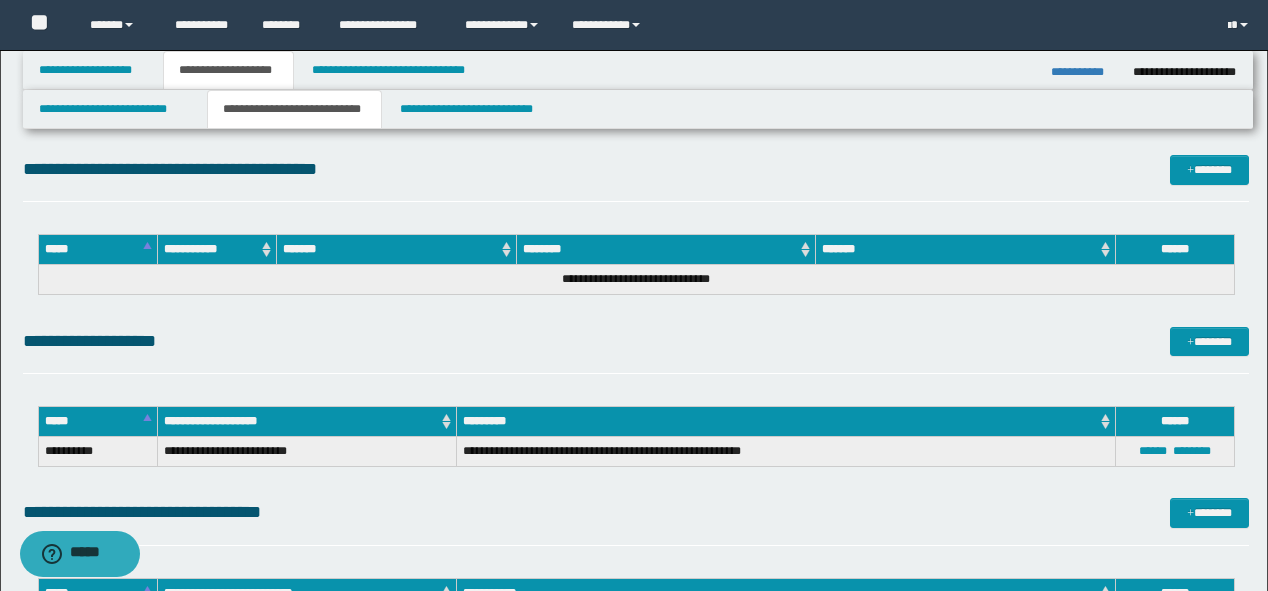 scroll, scrollTop: 2320, scrollLeft: 0, axis: vertical 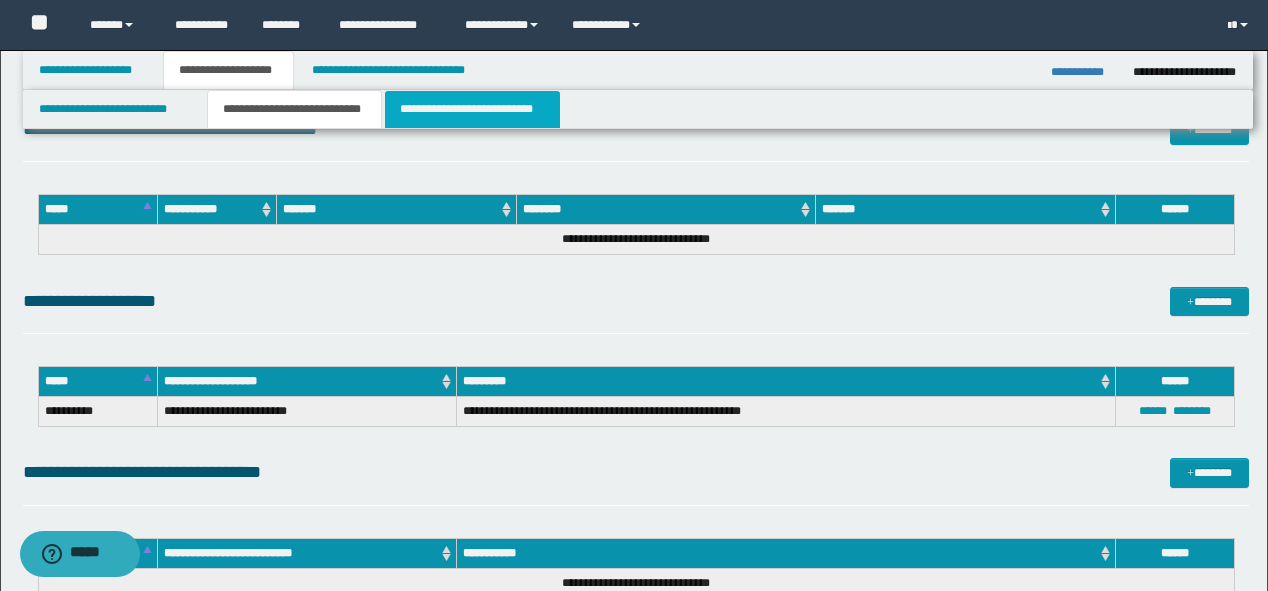 click on "**********" at bounding box center (472, 109) 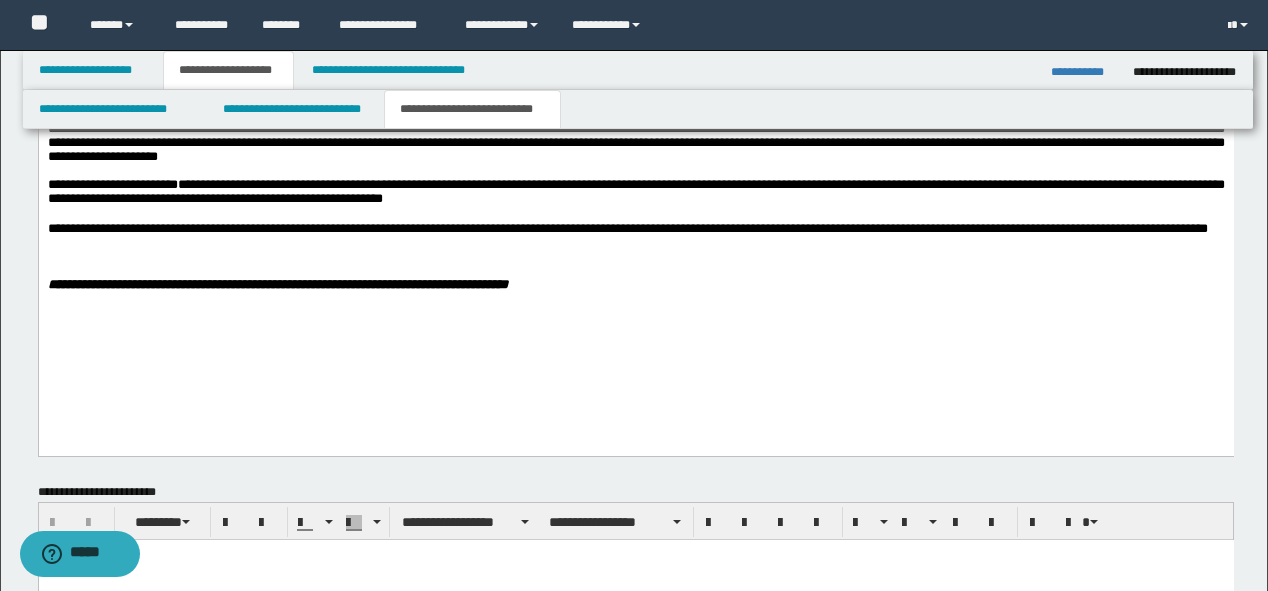 scroll, scrollTop: 1360, scrollLeft: 0, axis: vertical 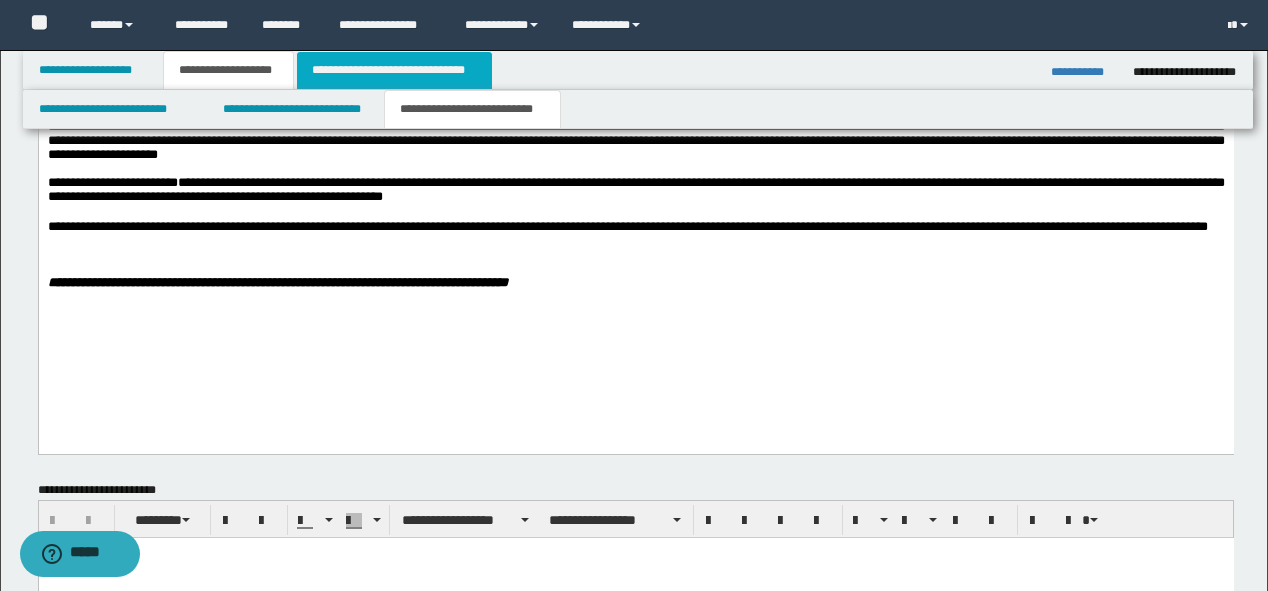 click on "**********" at bounding box center (394, 70) 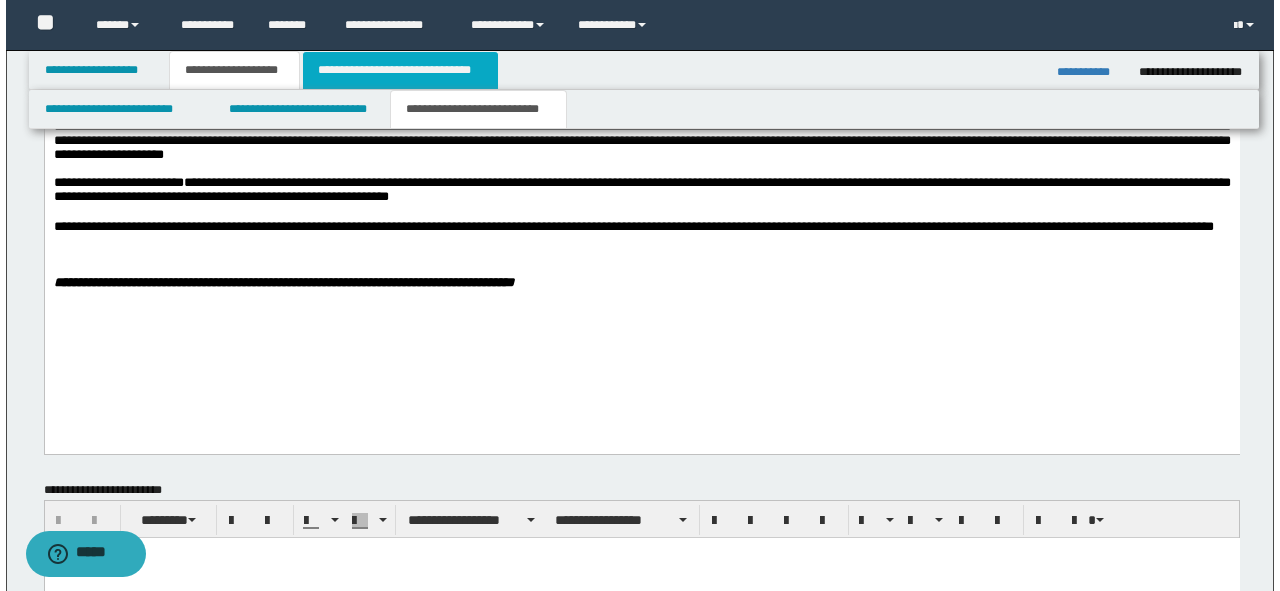 scroll, scrollTop: 0, scrollLeft: 0, axis: both 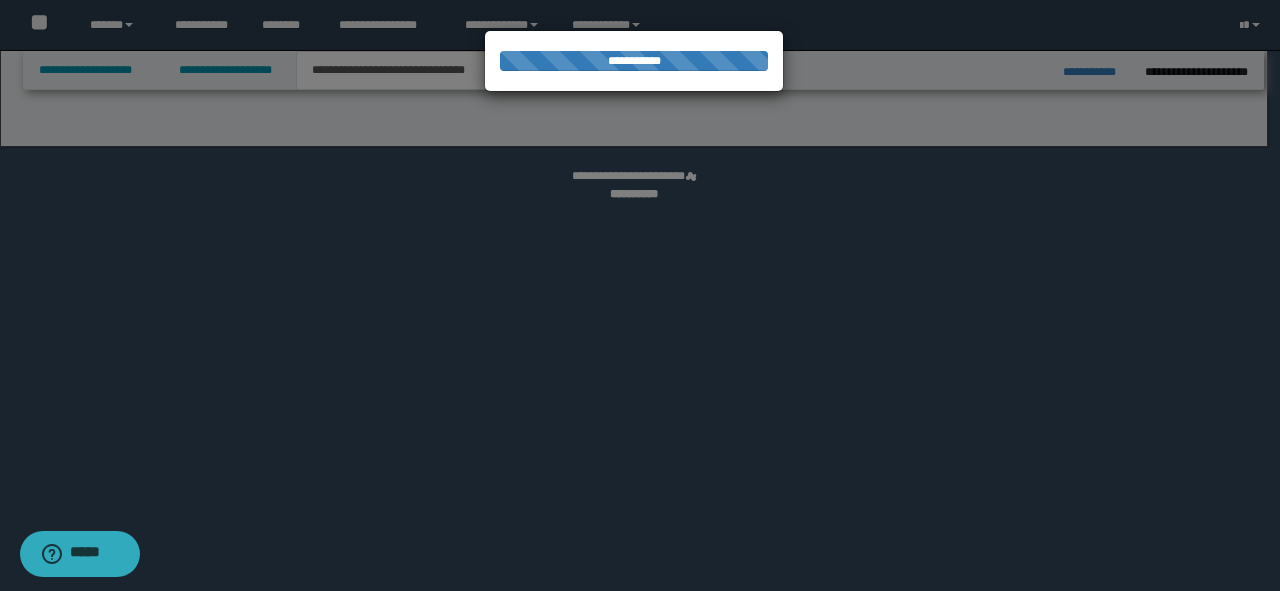 select on "*" 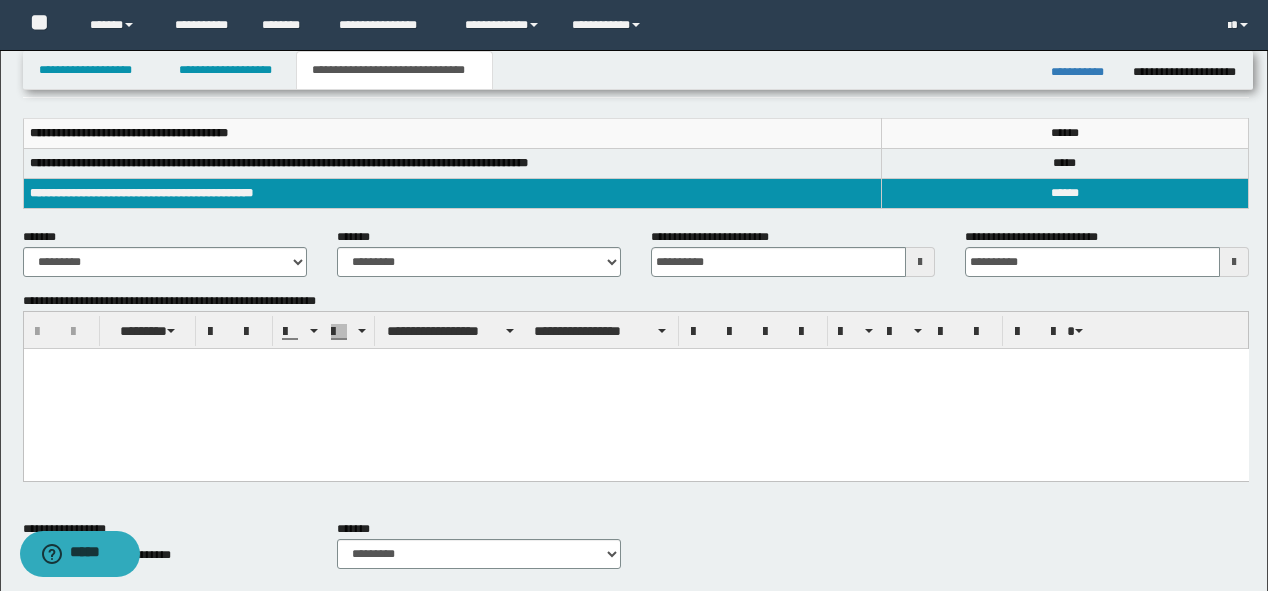 scroll, scrollTop: 240, scrollLeft: 0, axis: vertical 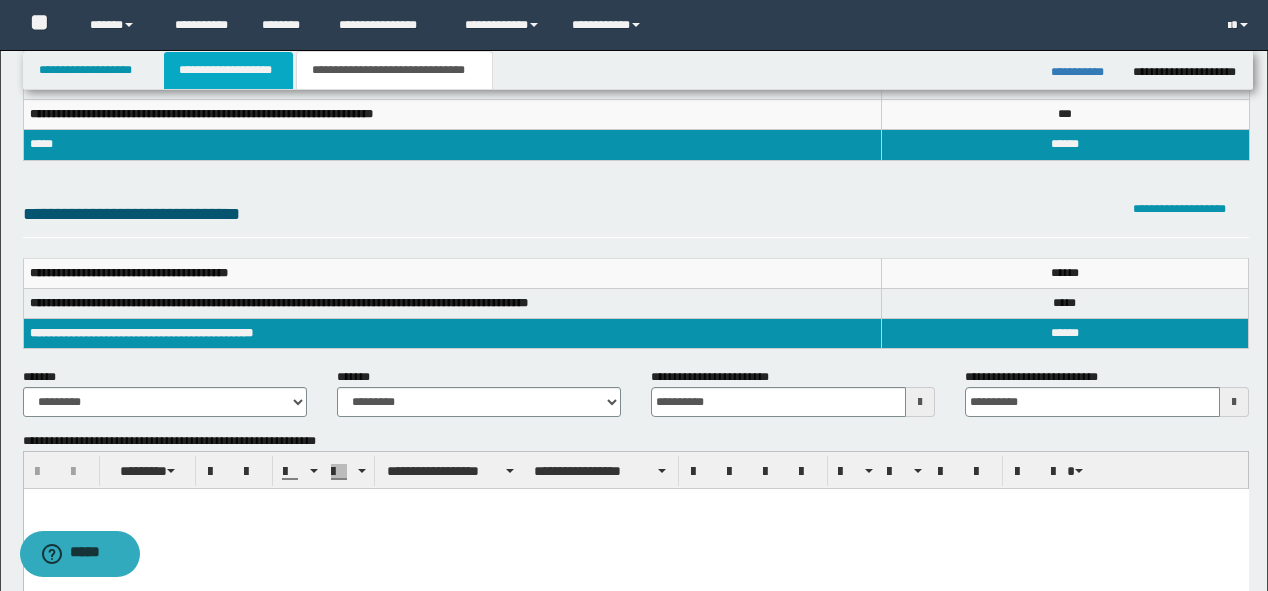 click on "**********" at bounding box center (228, 70) 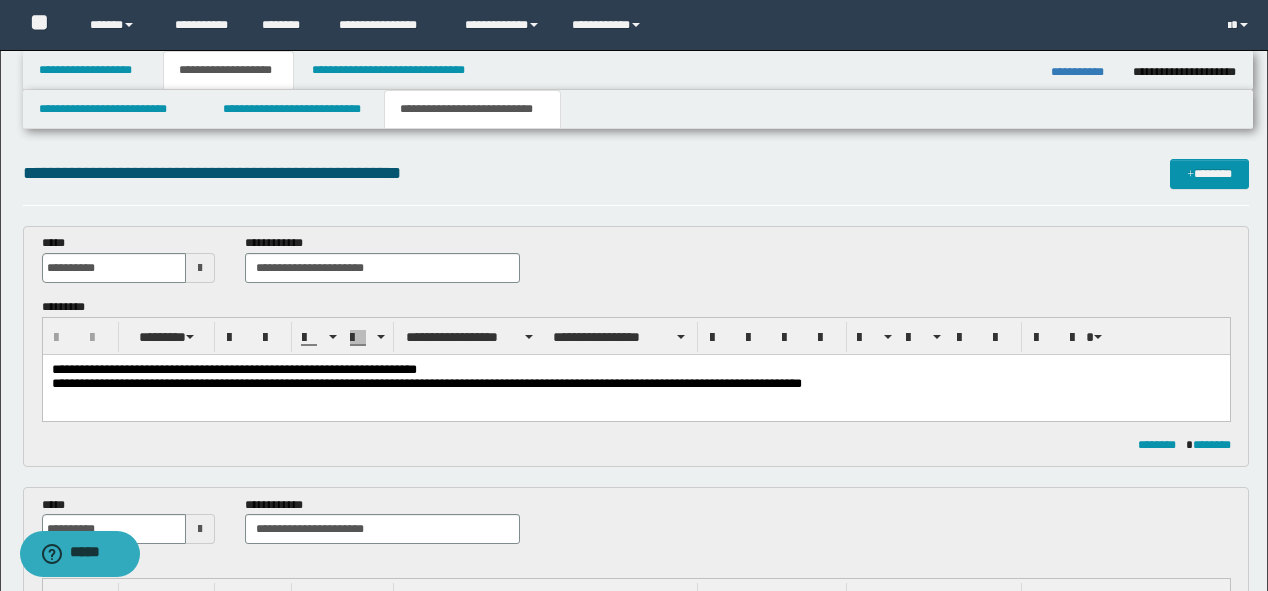 scroll, scrollTop: 0, scrollLeft: 0, axis: both 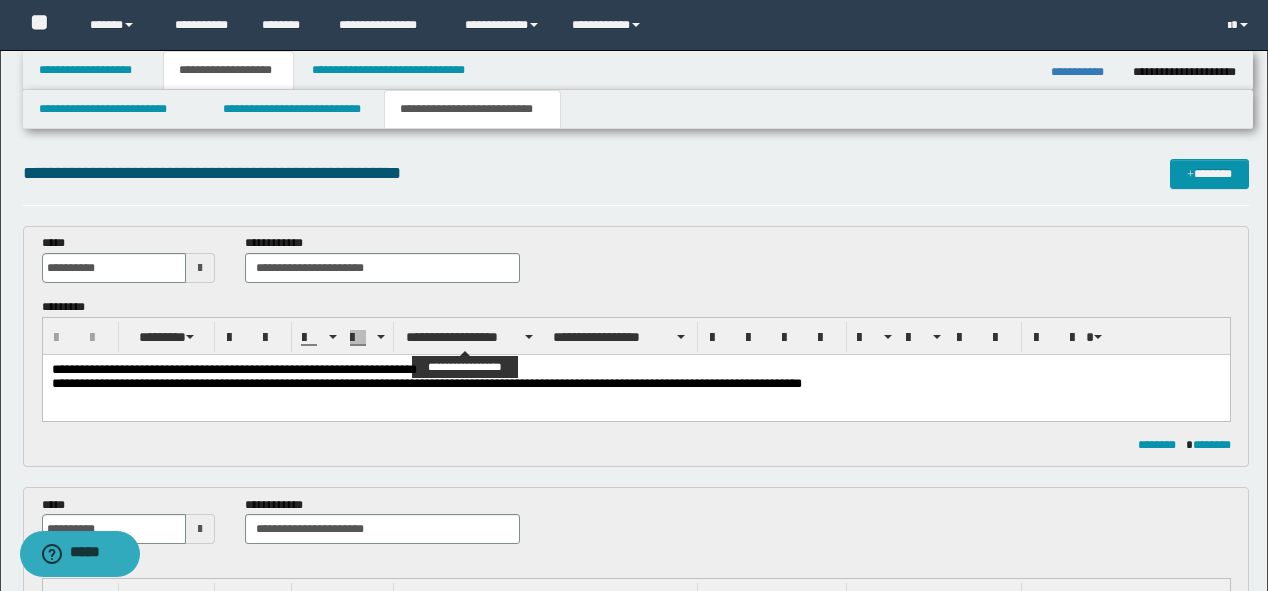 click on "**********" at bounding box center (426, 382) 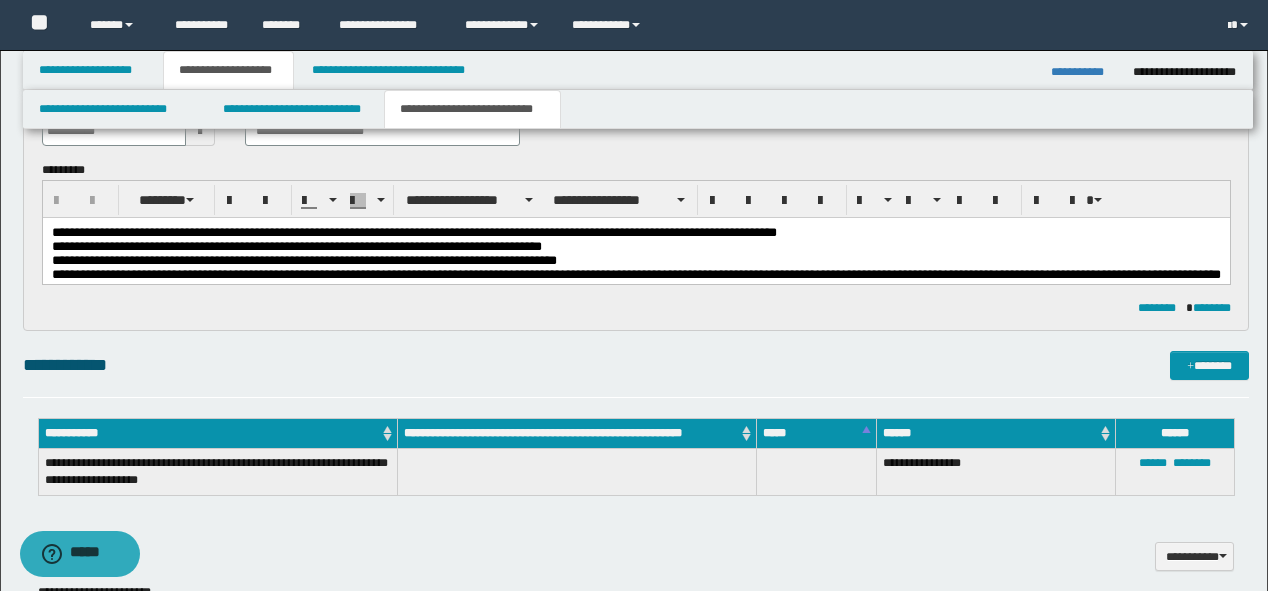 click on "**********" at bounding box center [303, 260] 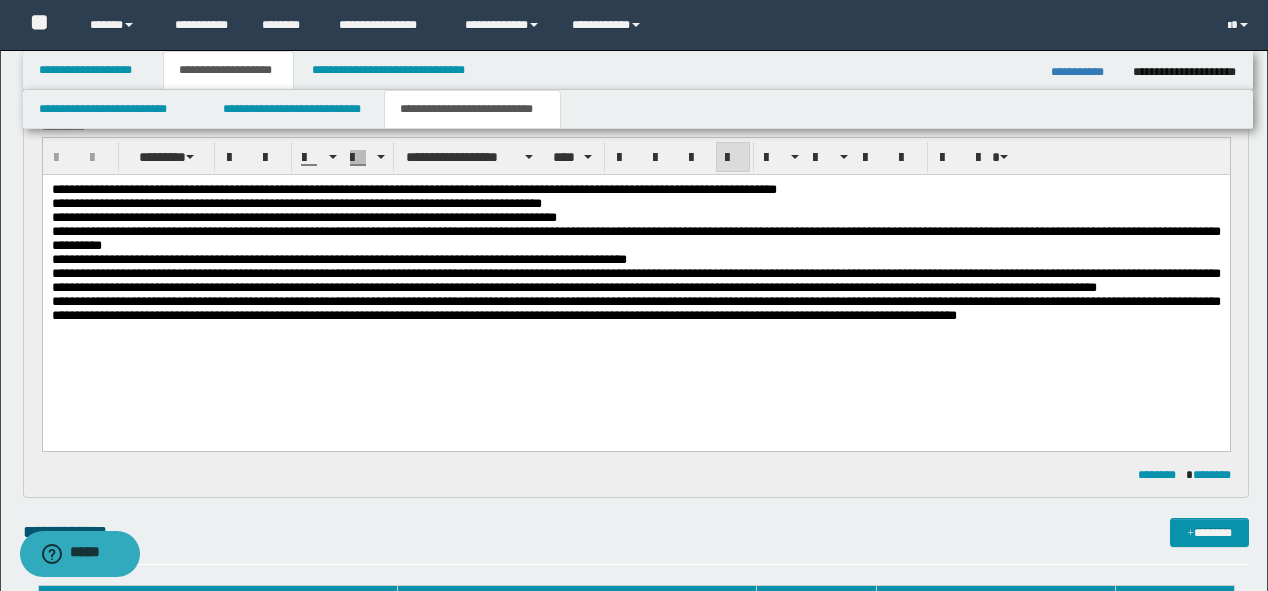 scroll, scrollTop: 560, scrollLeft: 0, axis: vertical 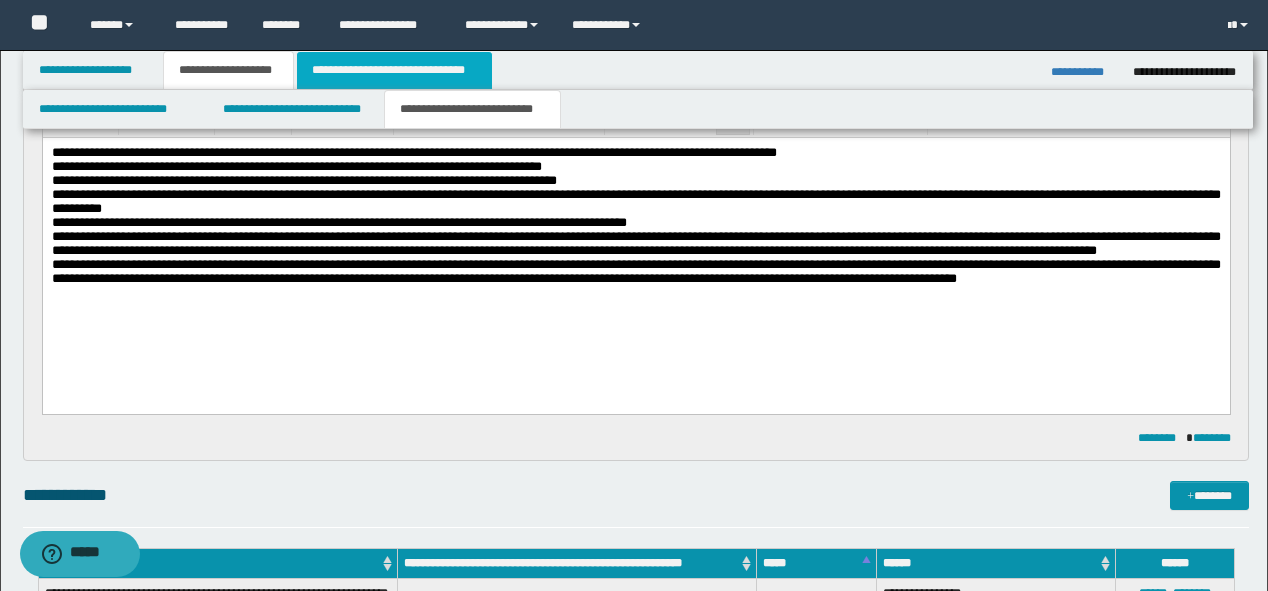 click on "**********" at bounding box center (394, 70) 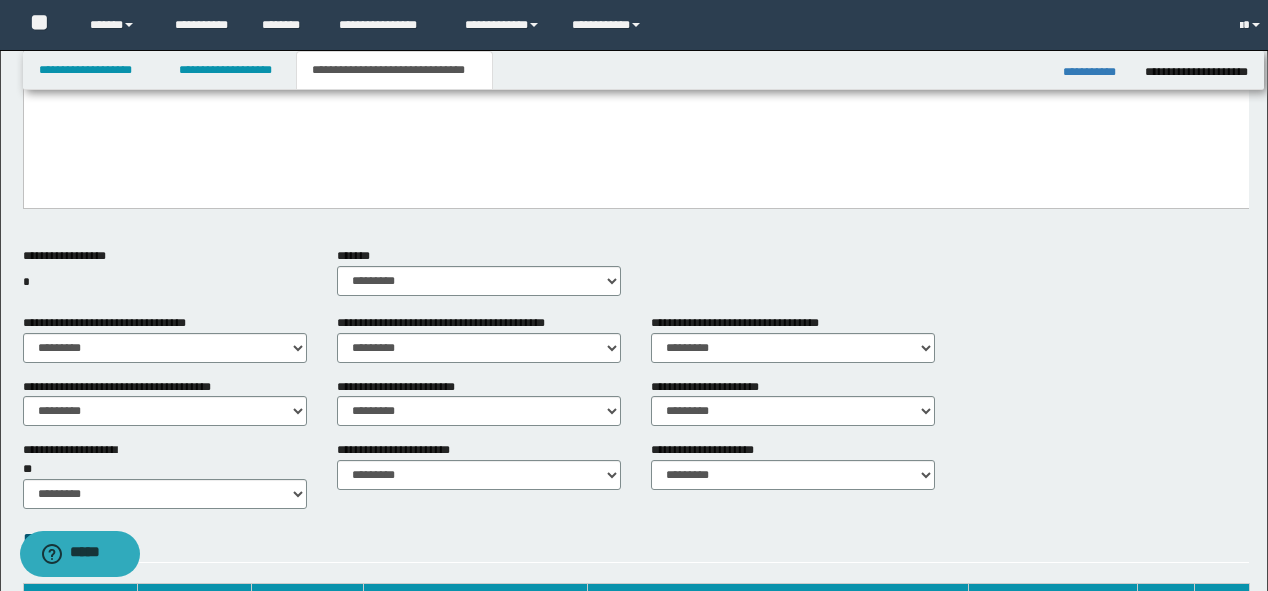 scroll, scrollTop: 528, scrollLeft: 0, axis: vertical 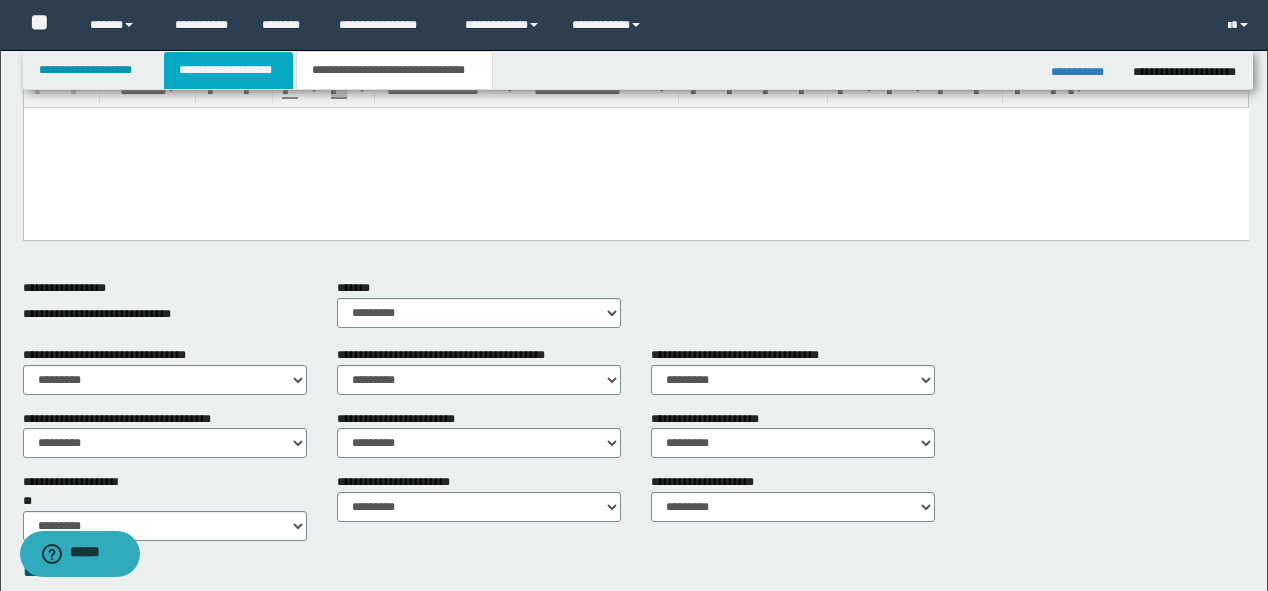 click on "**********" at bounding box center [228, 70] 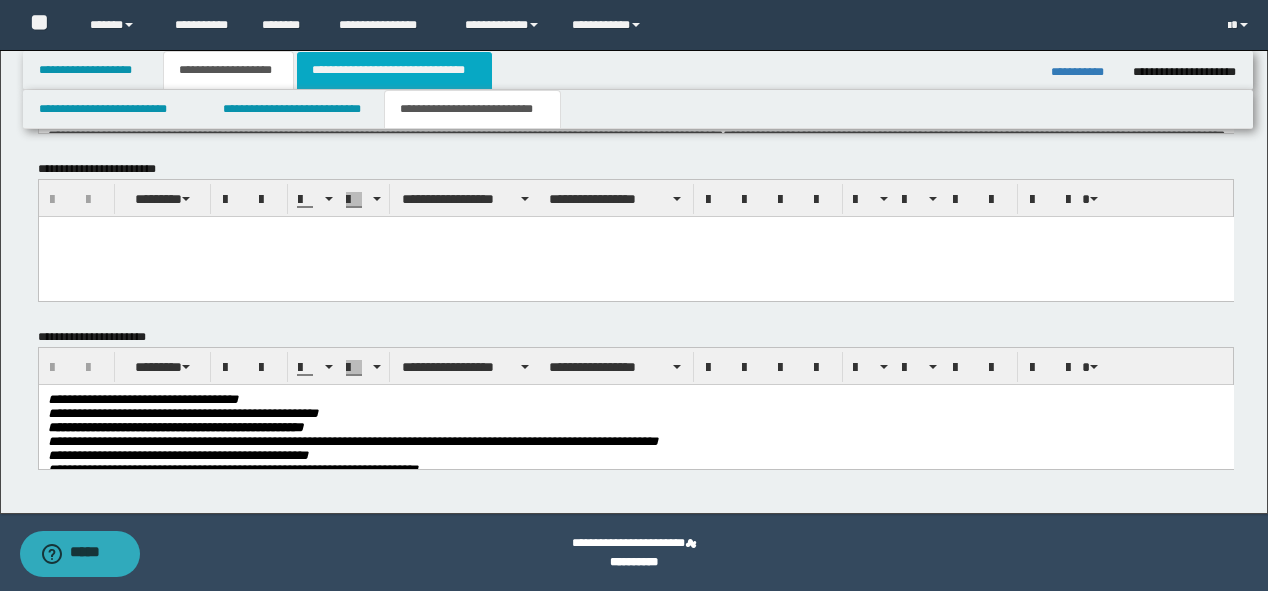click on "**********" at bounding box center [394, 70] 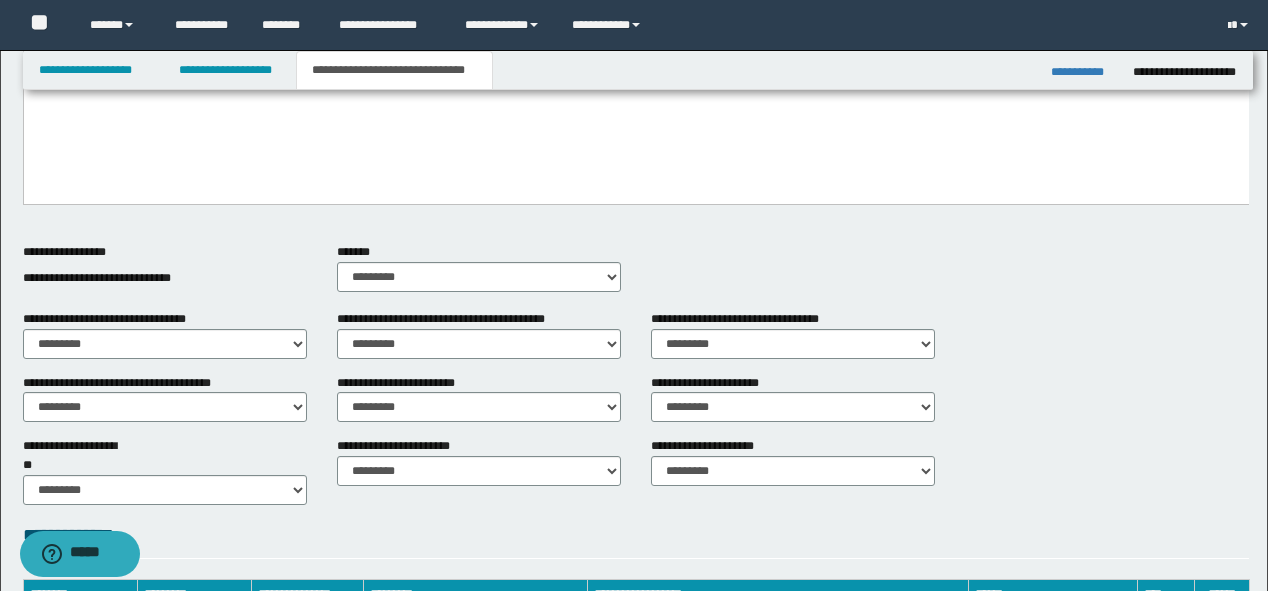scroll, scrollTop: 787, scrollLeft: 0, axis: vertical 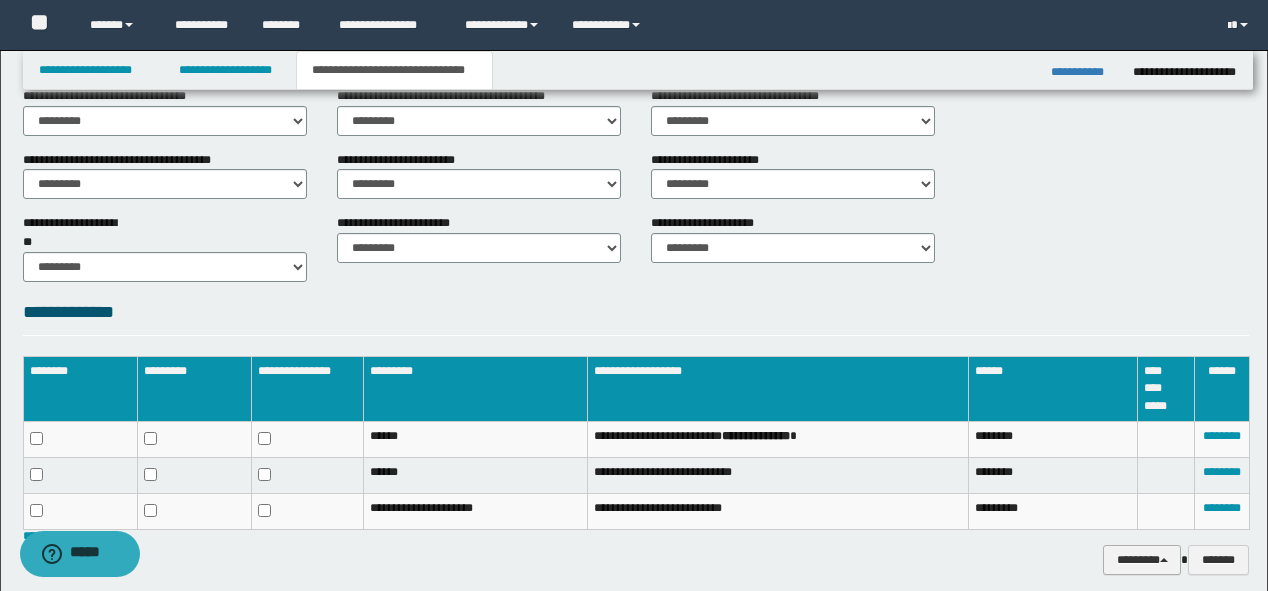 click on "********" at bounding box center [1142, 560] 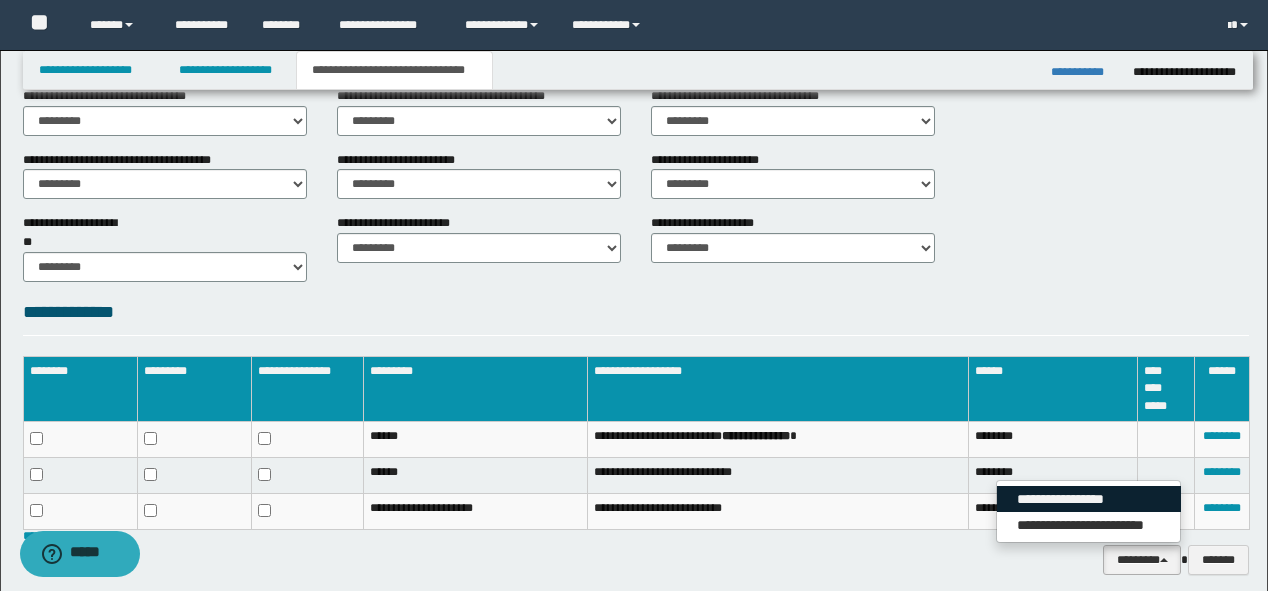 click on "**********" at bounding box center (1089, 499) 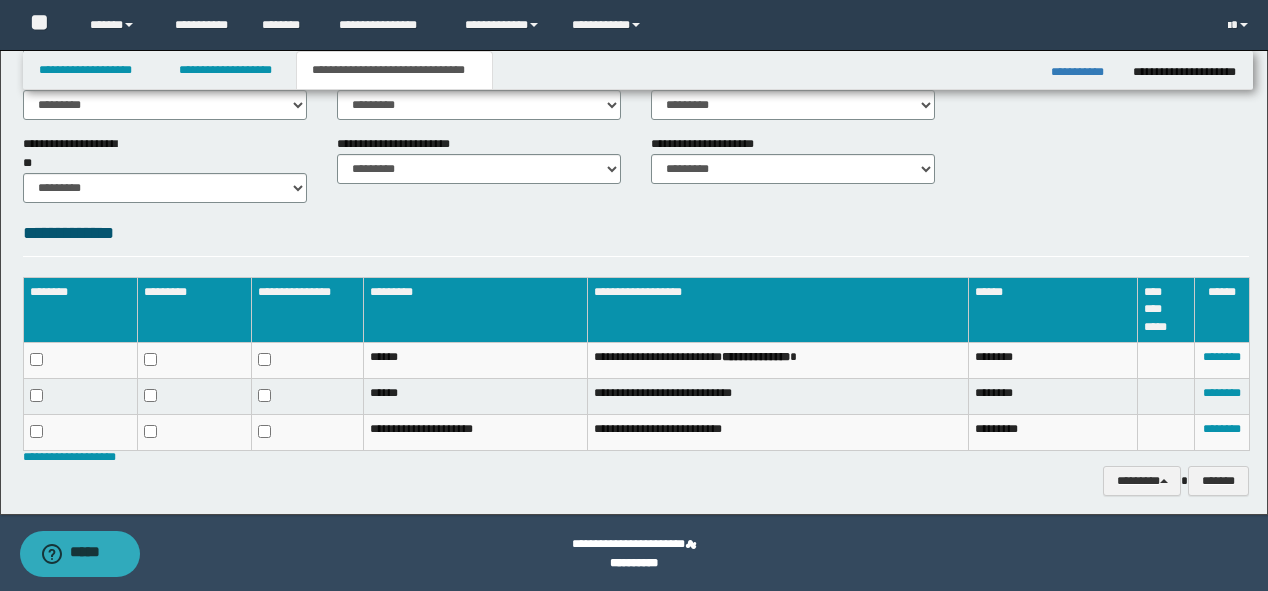 scroll, scrollTop: 867, scrollLeft: 0, axis: vertical 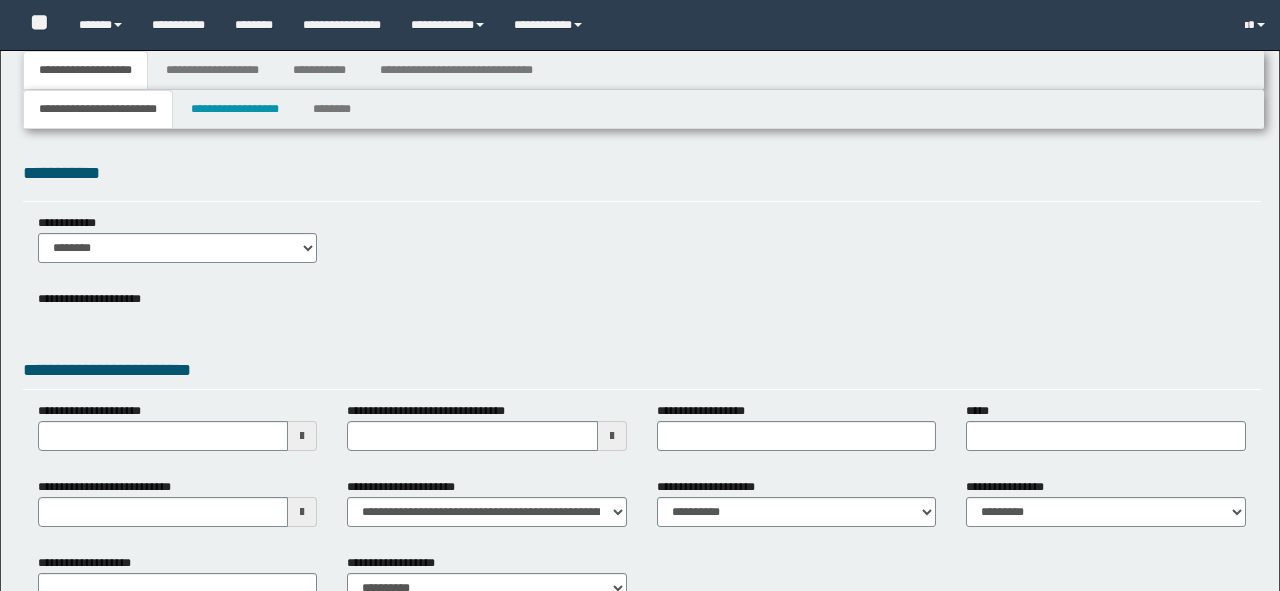 type 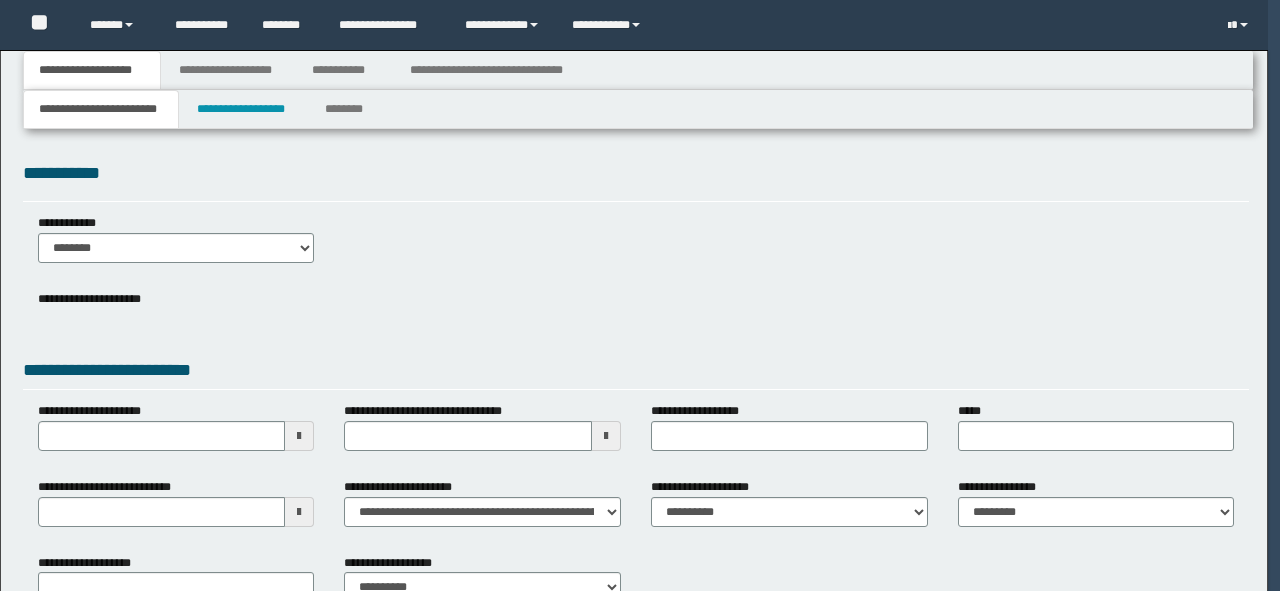 scroll, scrollTop: 0, scrollLeft: 0, axis: both 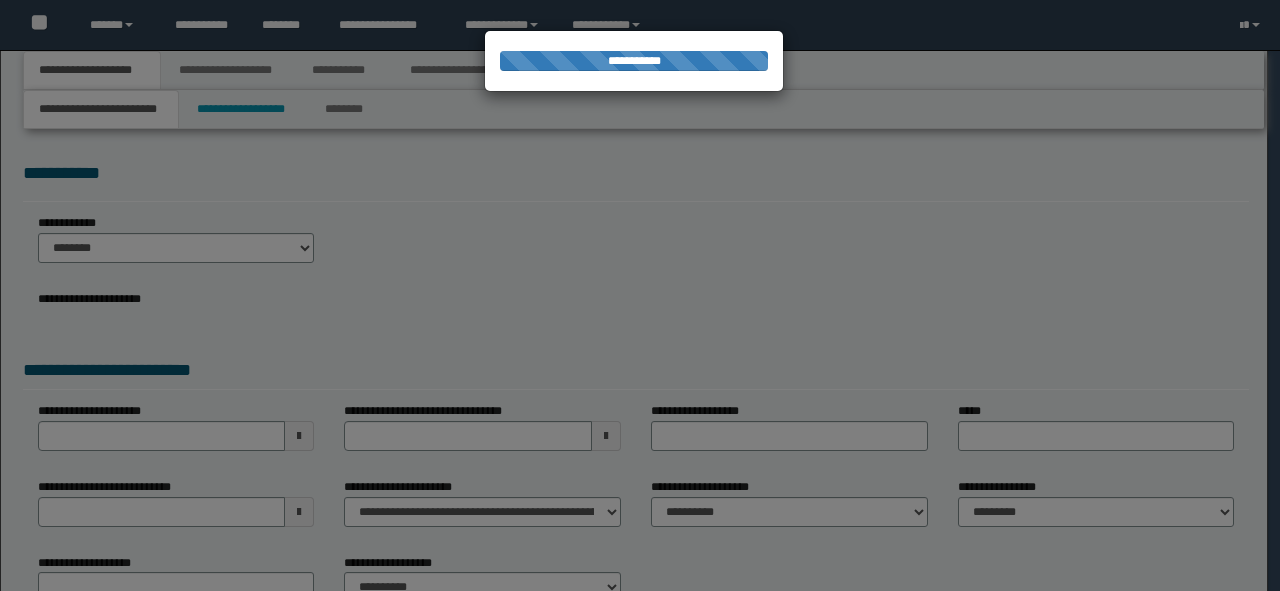 type on "**********" 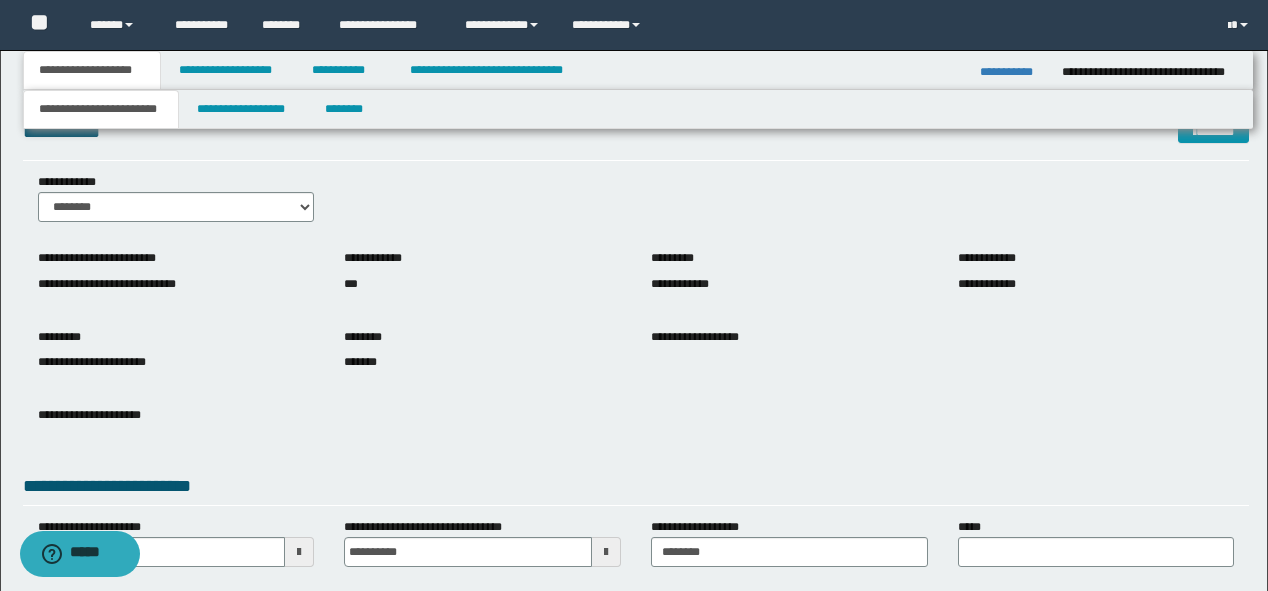 scroll, scrollTop: 160, scrollLeft: 0, axis: vertical 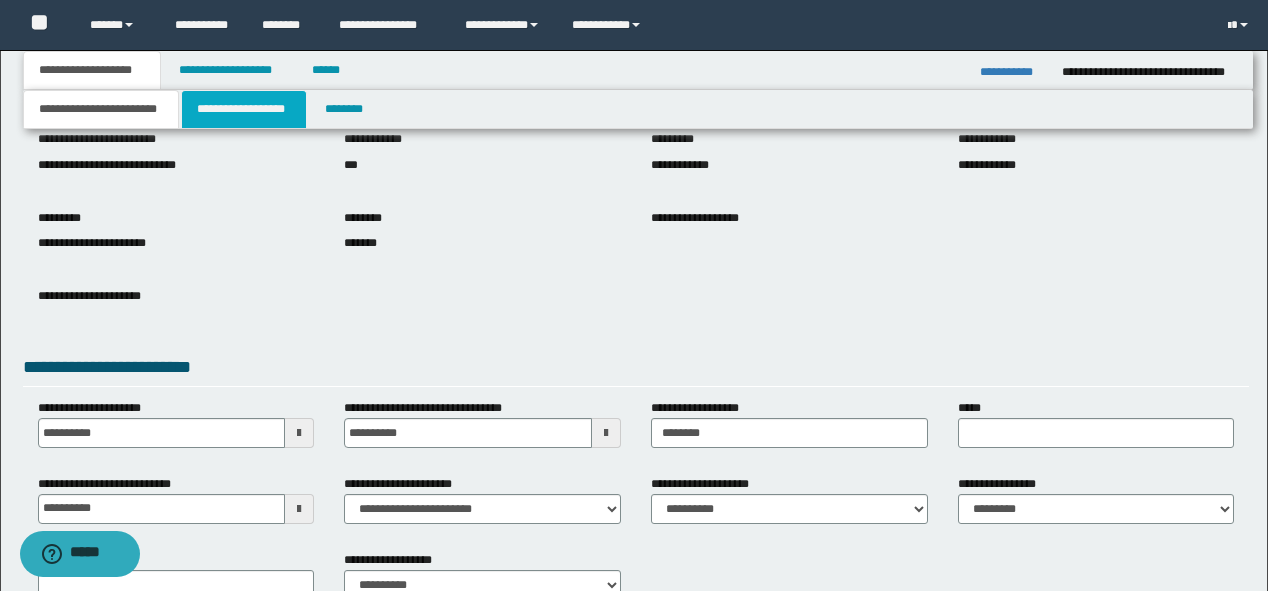 click on "**********" at bounding box center (244, 109) 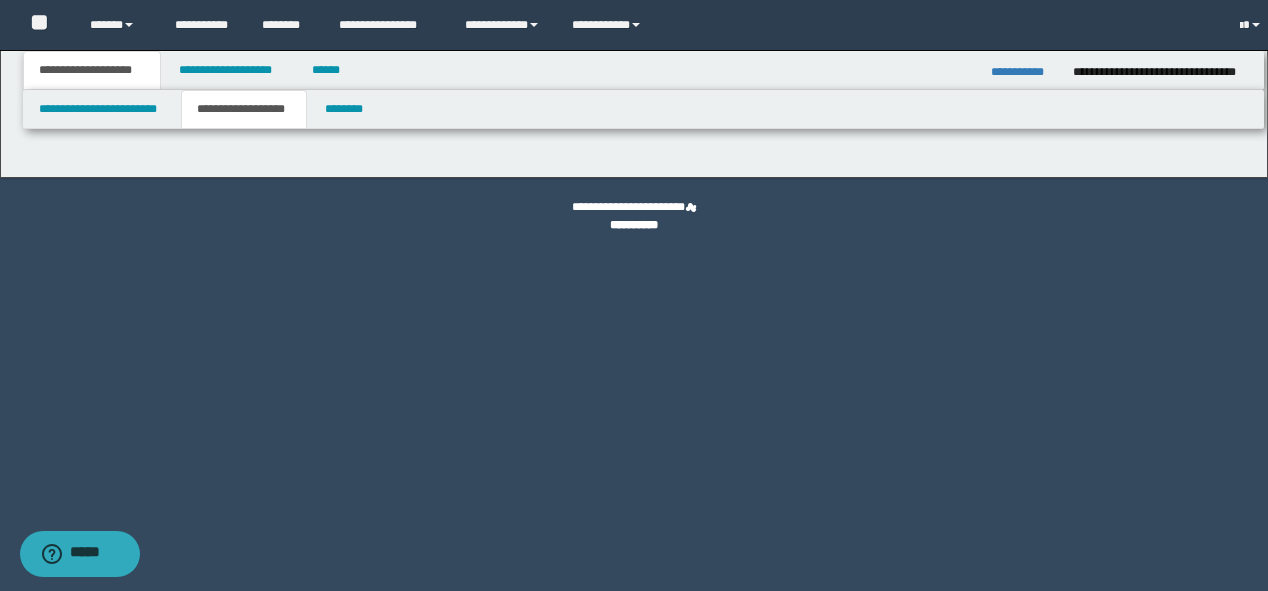 scroll, scrollTop: 0, scrollLeft: 0, axis: both 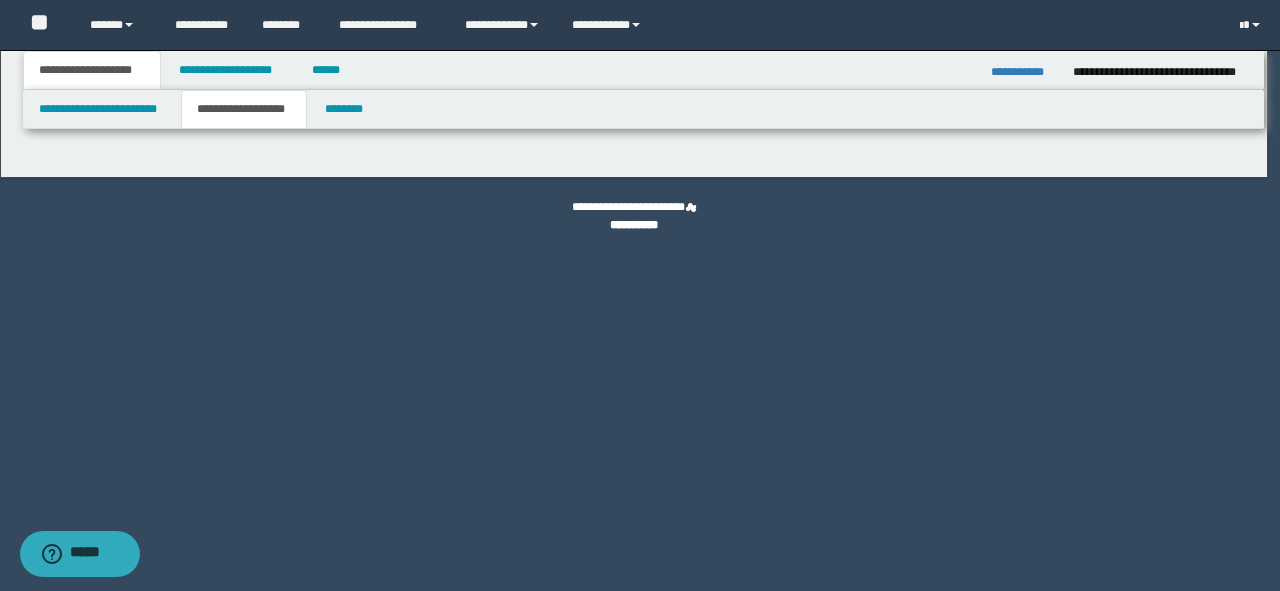 type on "**********" 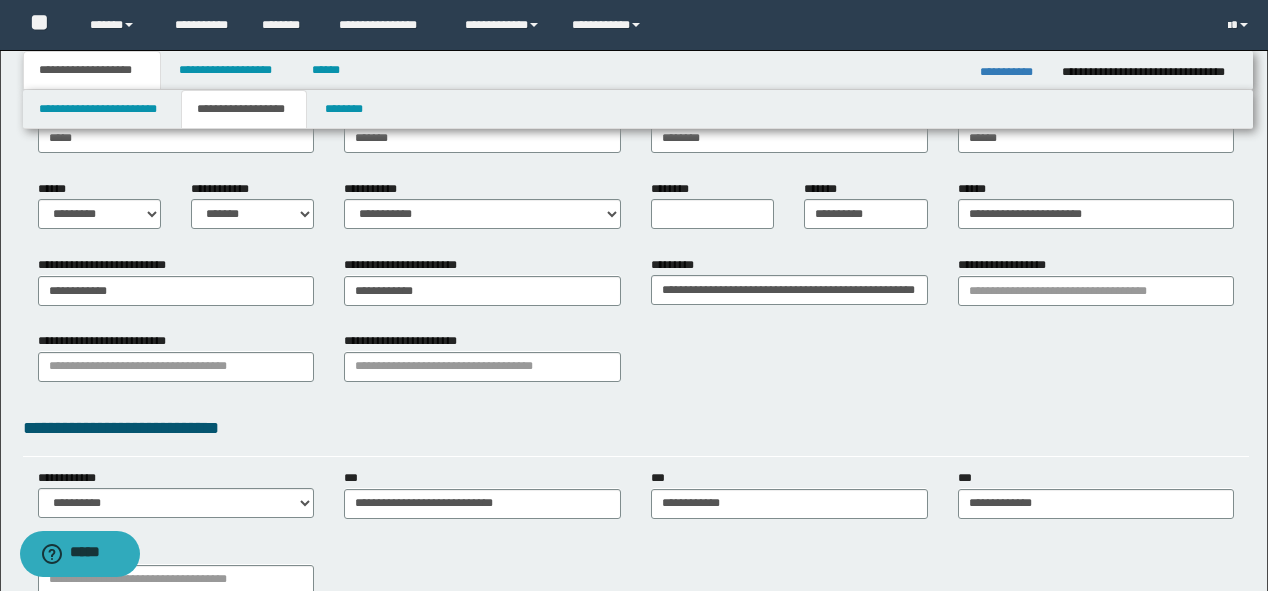 scroll, scrollTop: 160, scrollLeft: 0, axis: vertical 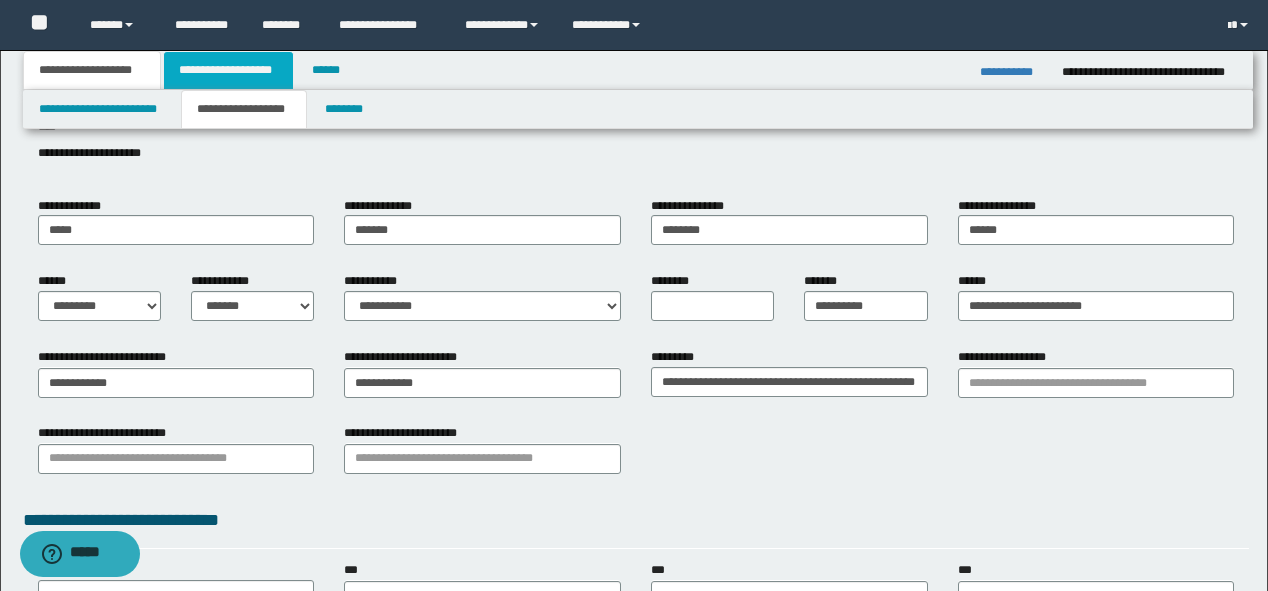 click on "**********" at bounding box center [228, 70] 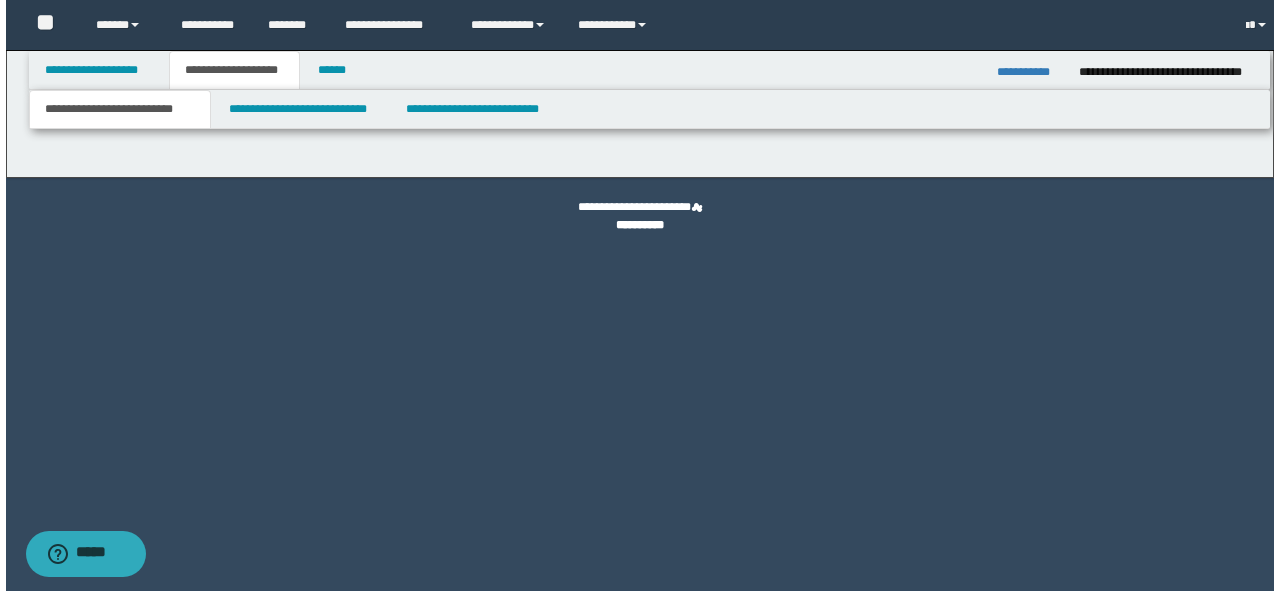scroll, scrollTop: 0, scrollLeft: 0, axis: both 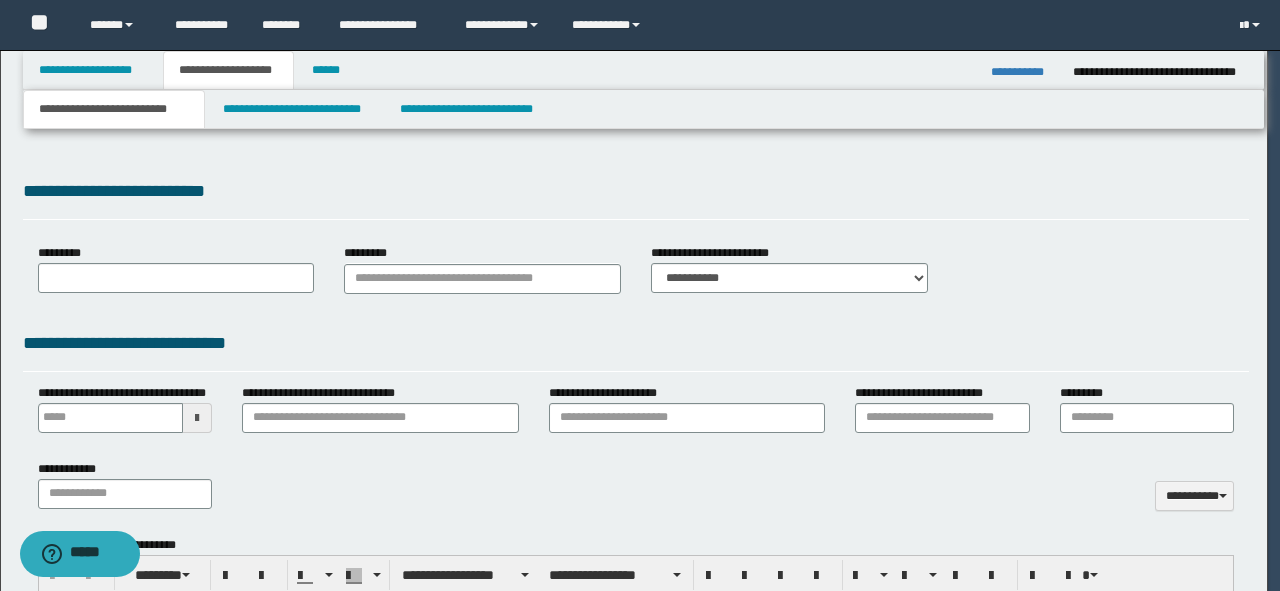 select on "*" 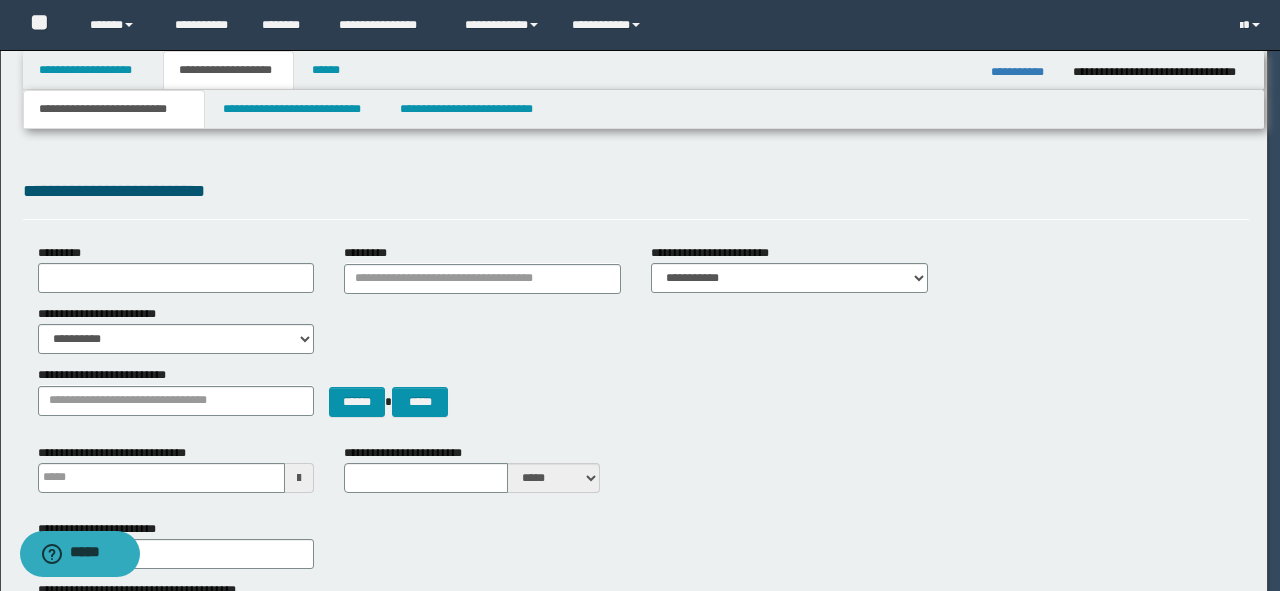 type 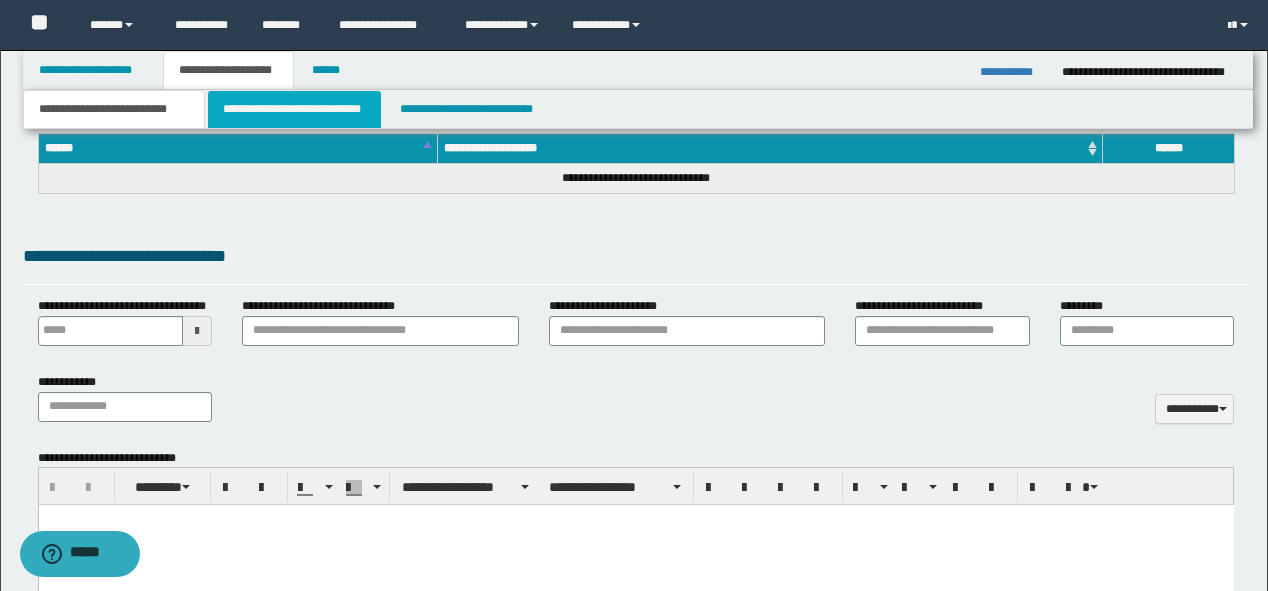 scroll, scrollTop: 640, scrollLeft: 0, axis: vertical 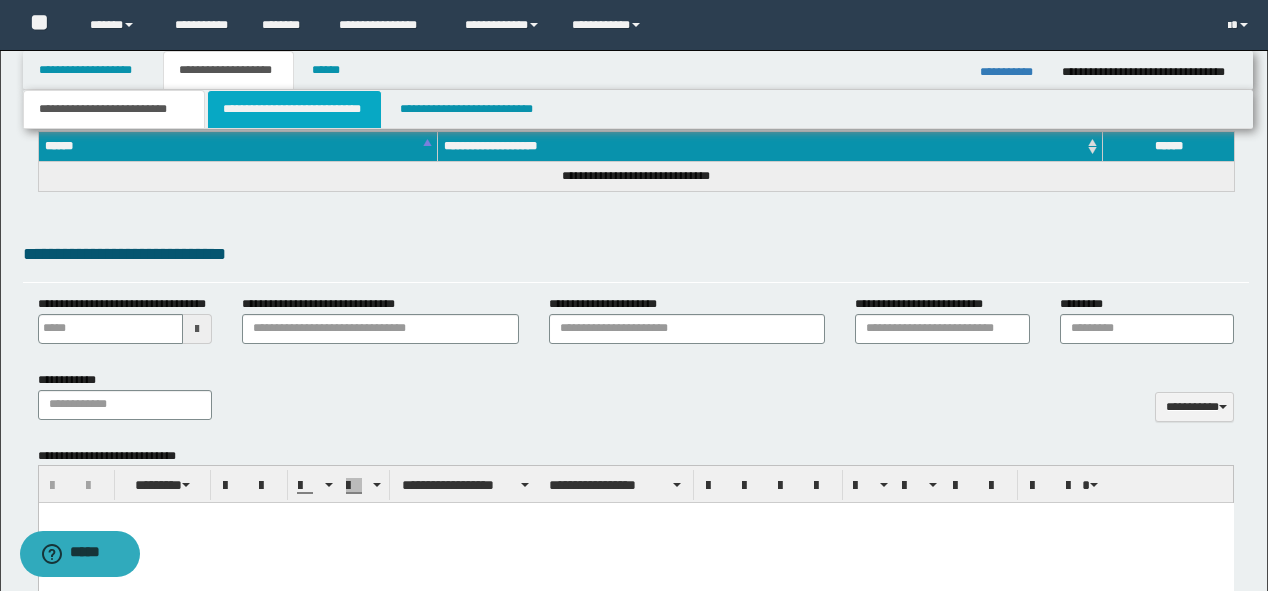 click on "**********" at bounding box center [294, 109] 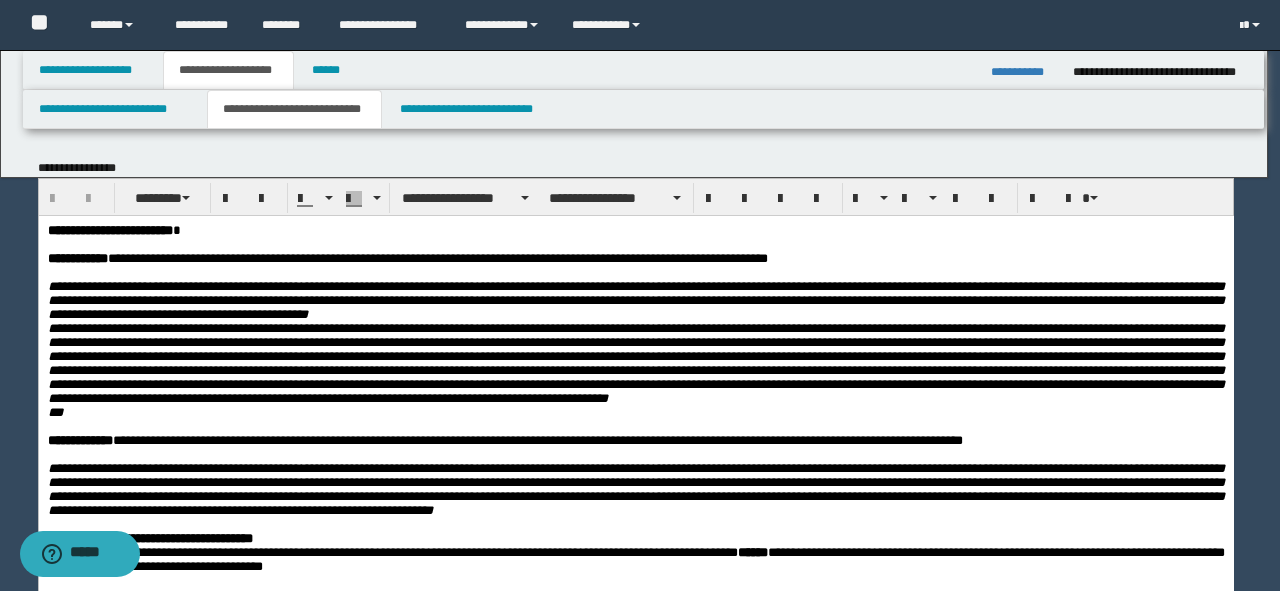 scroll, scrollTop: 0, scrollLeft: 0, axis: both 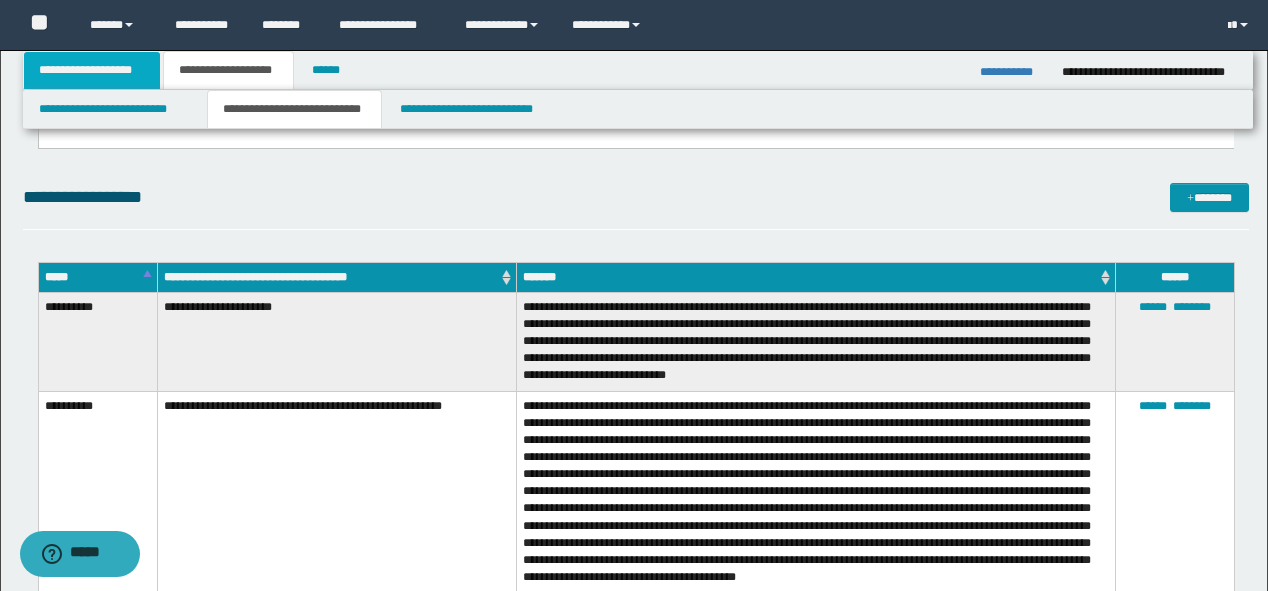 click on "**********" at bounding box center [92, 70] 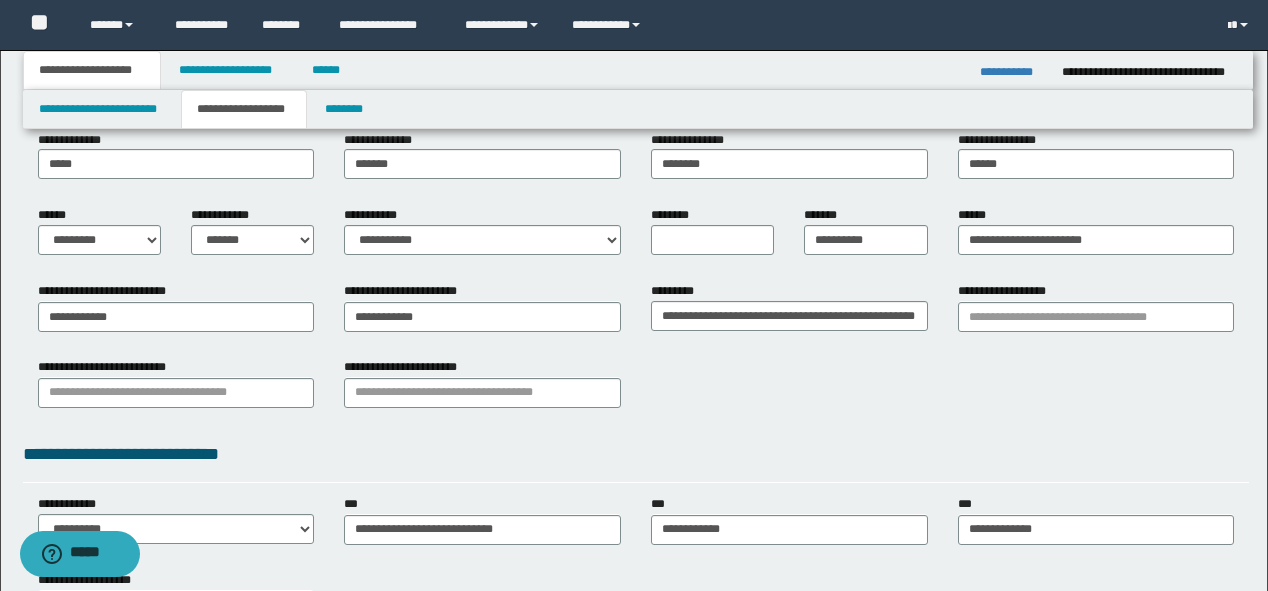 scroll, scrollTop: 195, scrollLeft: 0, axis: vertical 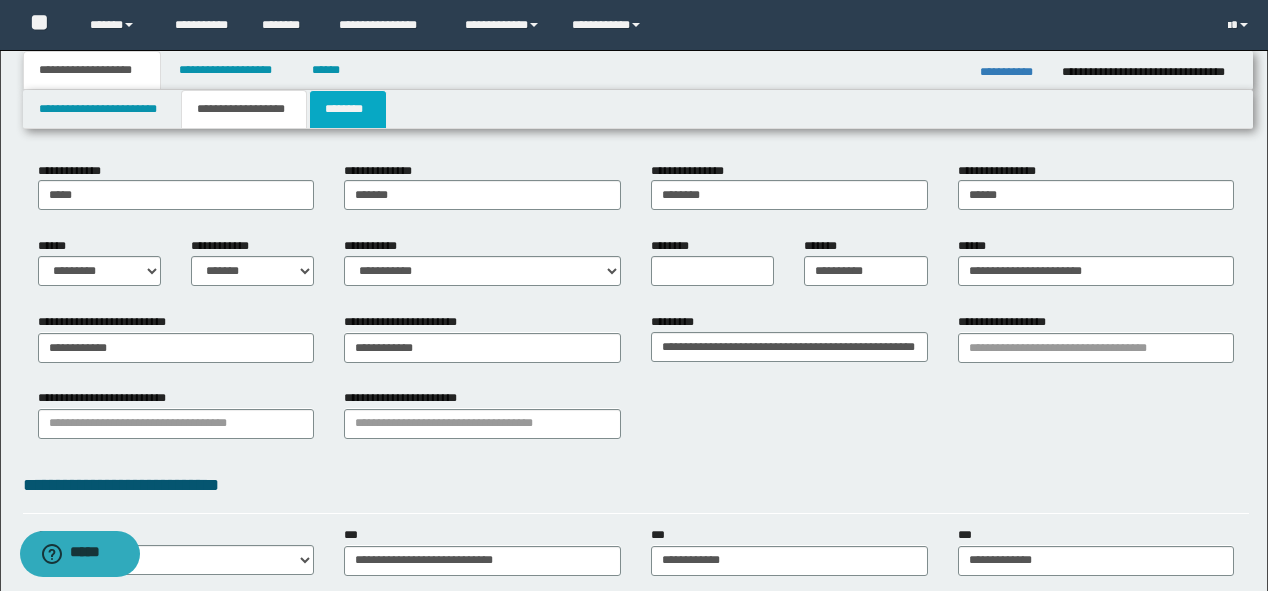 click on "********" at bounding box center (348, 109) 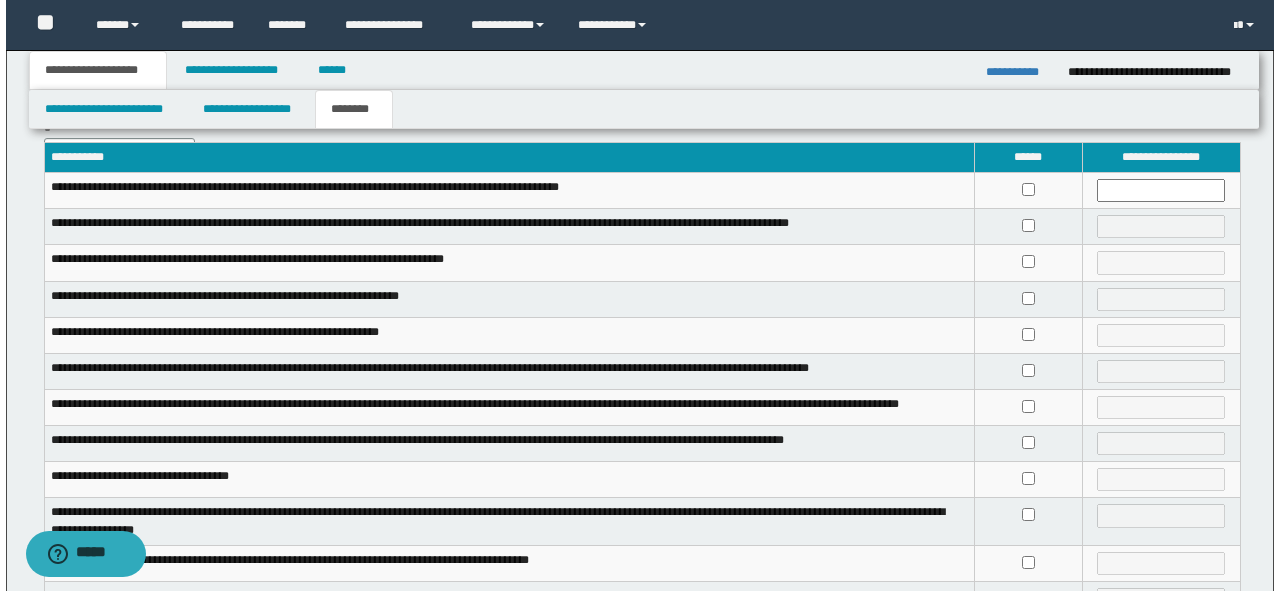 scroll, scrollTop: 0, scrollLeft: 0, axis: both 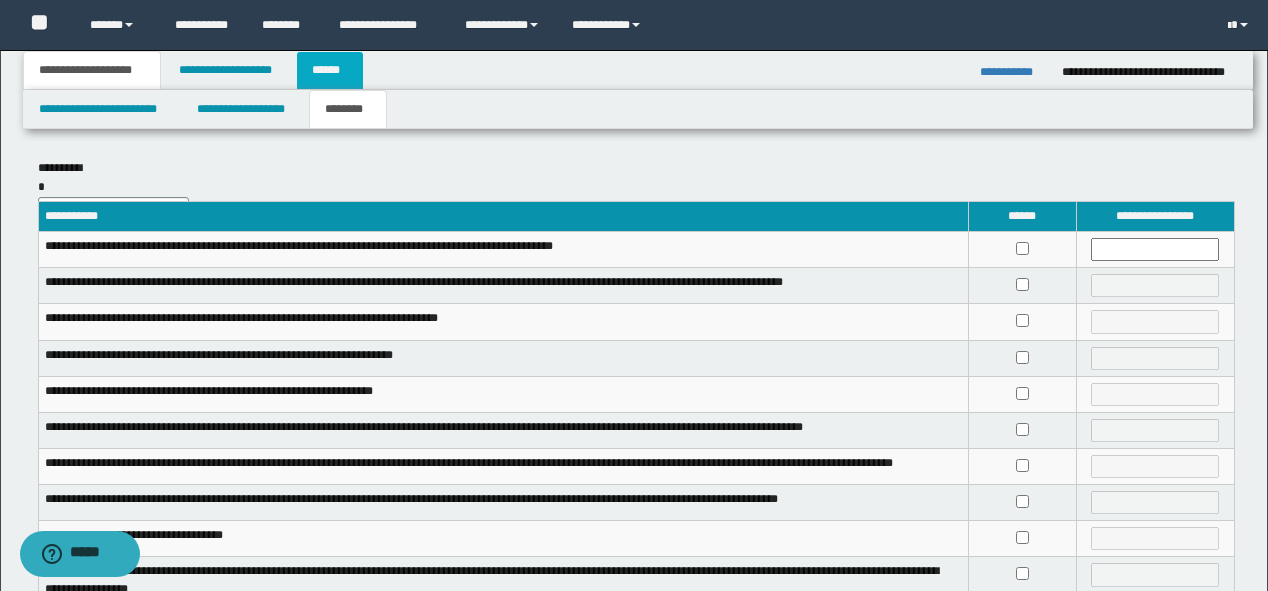 click on "******" at bounding box center [330, 70] 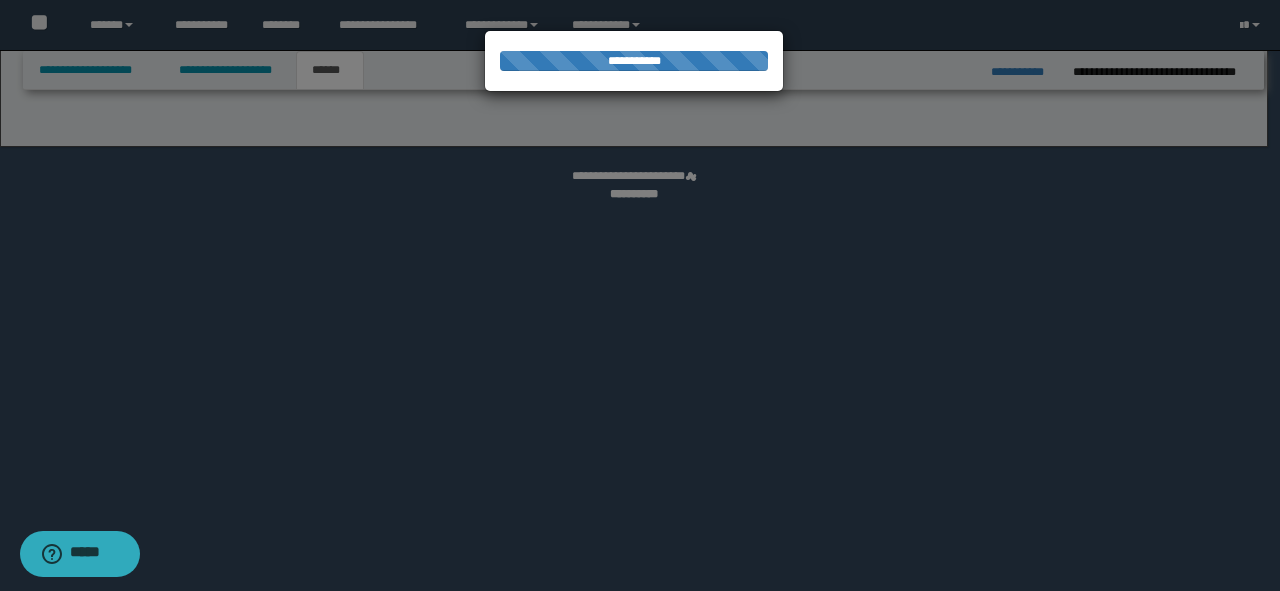 select on "**" 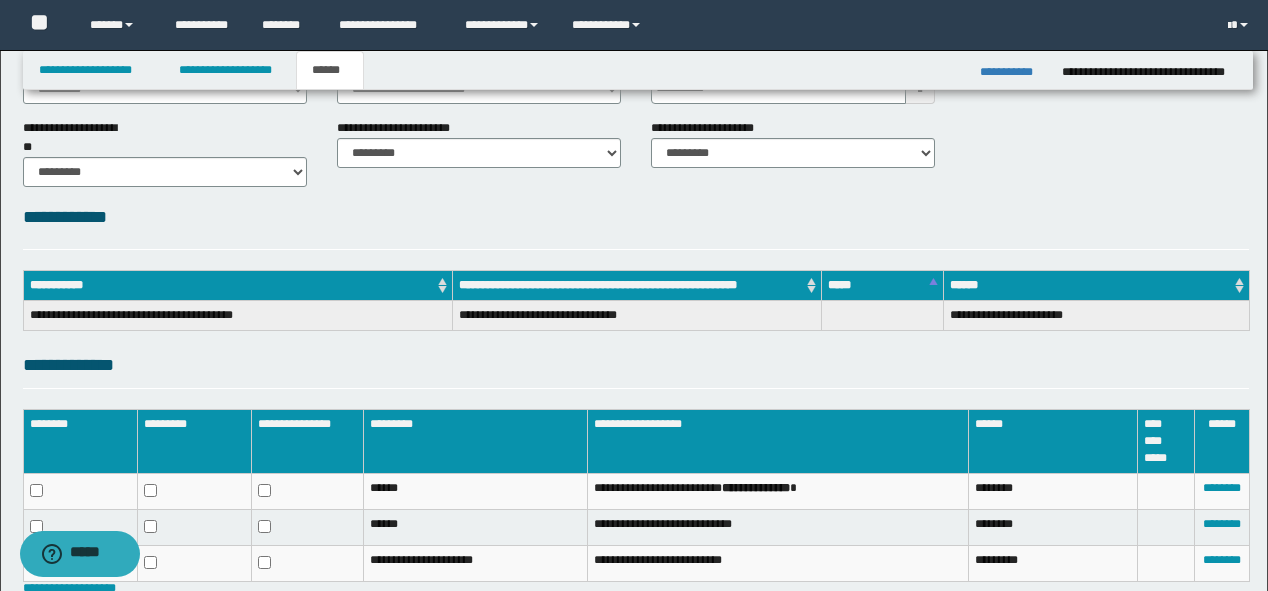scroll, scrollTop: 0, scrollLeft: 0, axis: both 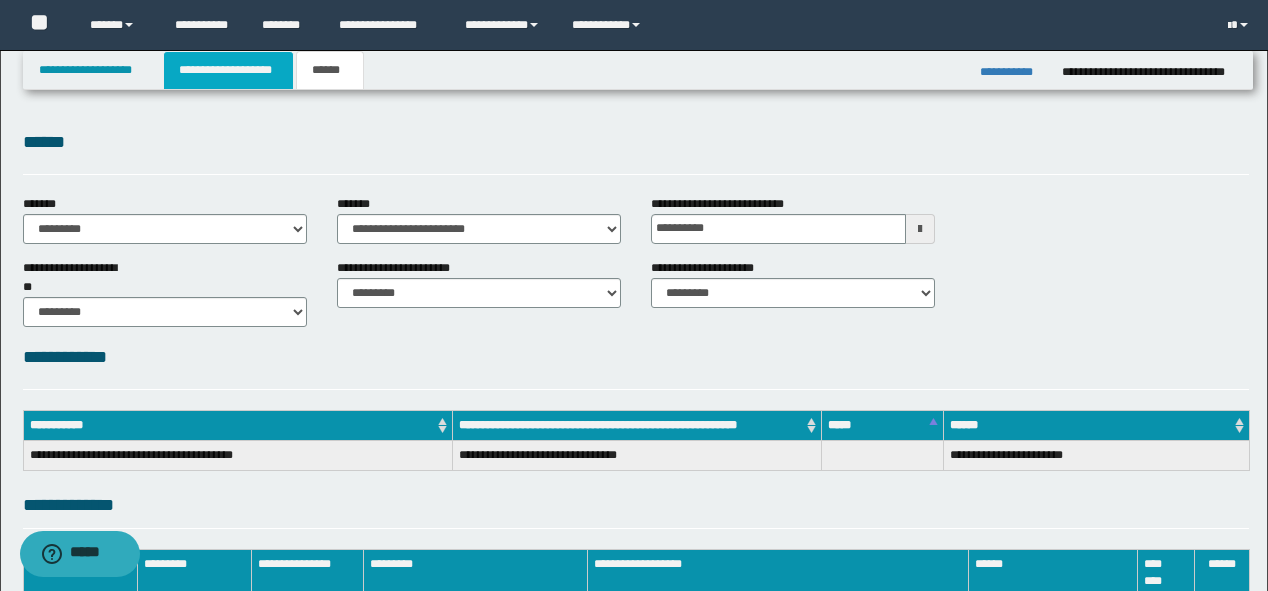 click on "**********" at bounding box center [228, 70] 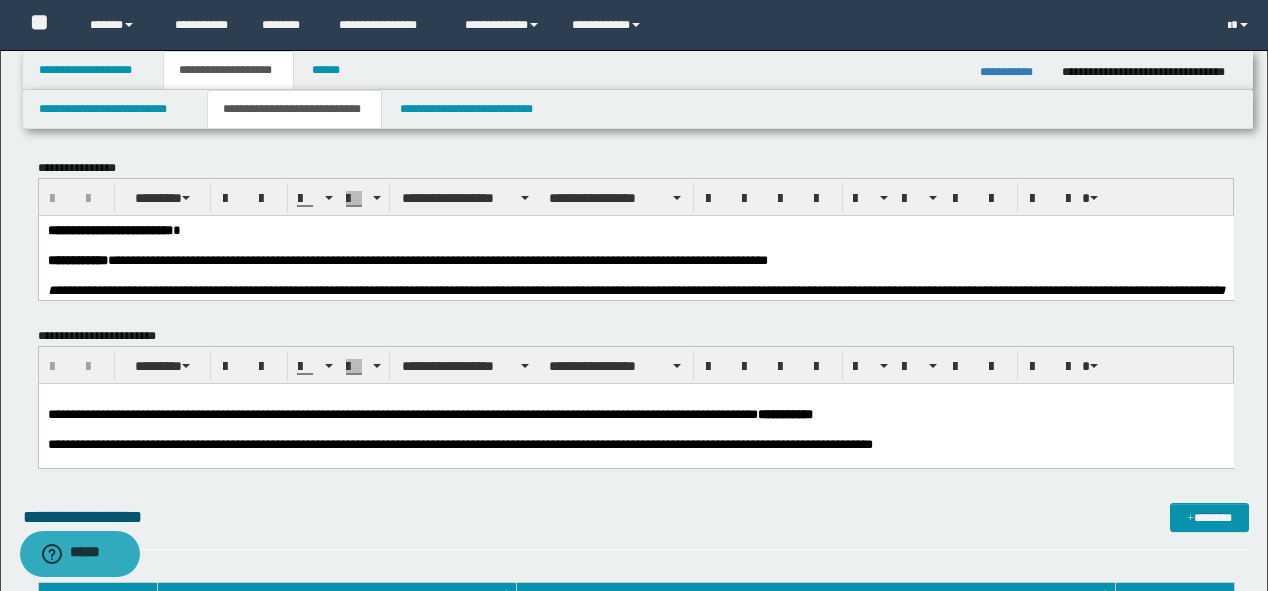 click on "**********" at bounding box center (442, 259) 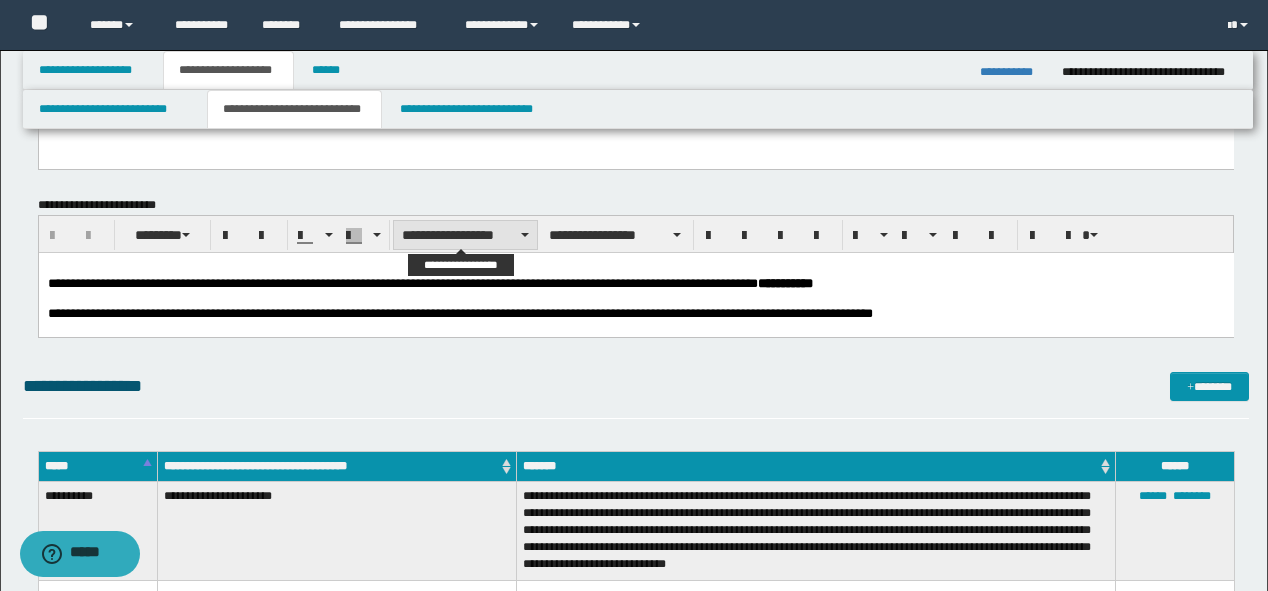 scroll, scrollTop: 560, scrollLeft: 0, axis: vertical 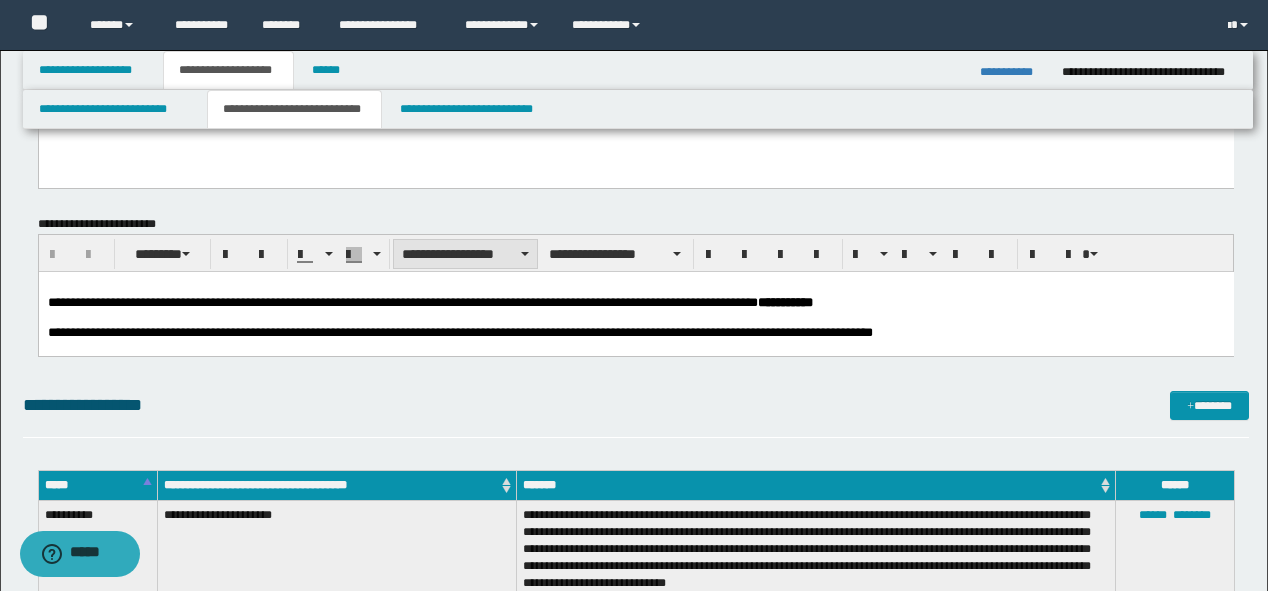 click on "**********" at bounding box center [465, 254] 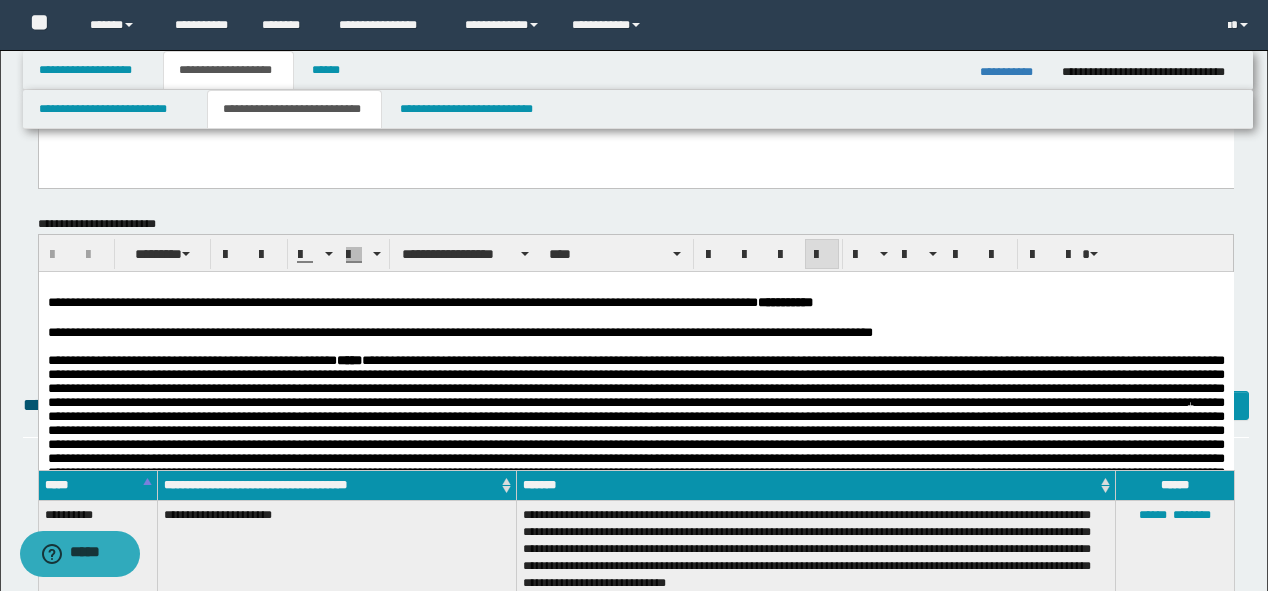 click on "**********" at bounding box center (429, 301) 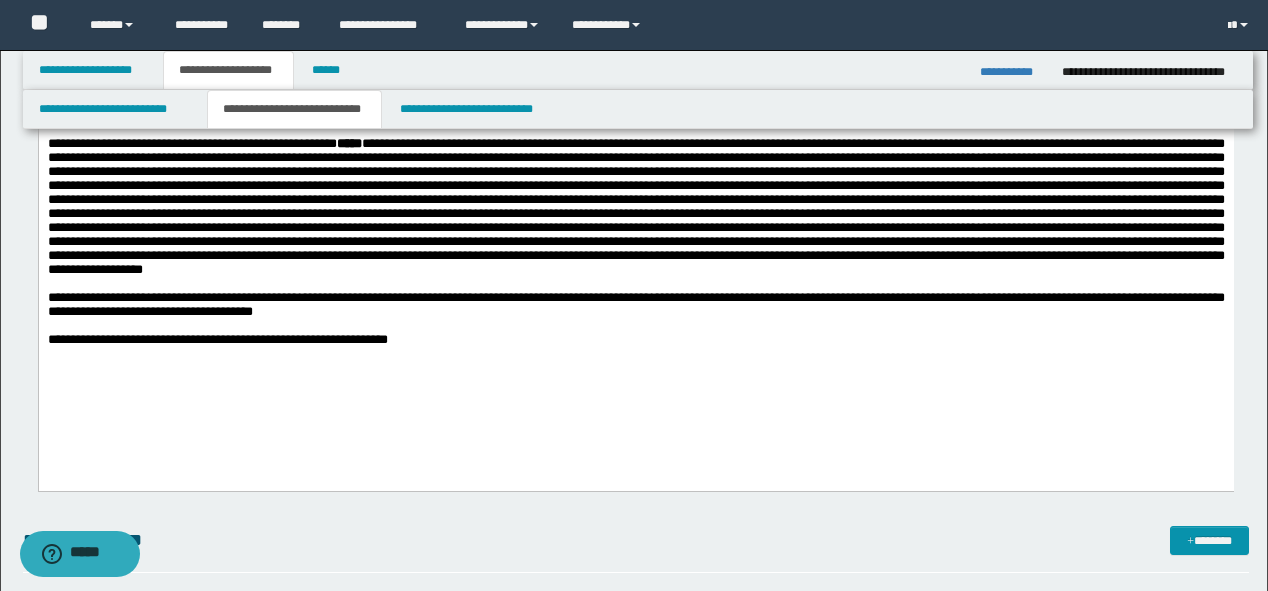 scroll, scrollTop: 800, scrollLeft: 0, axis: vertical 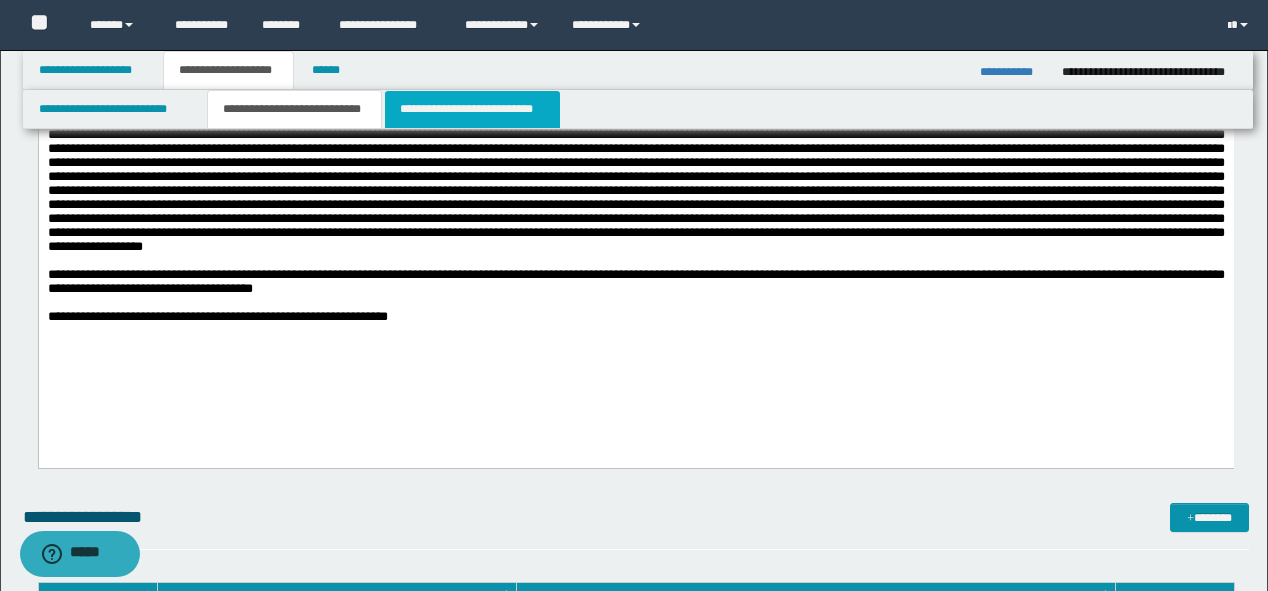 click on "**********" at bounding box center (472, 109) 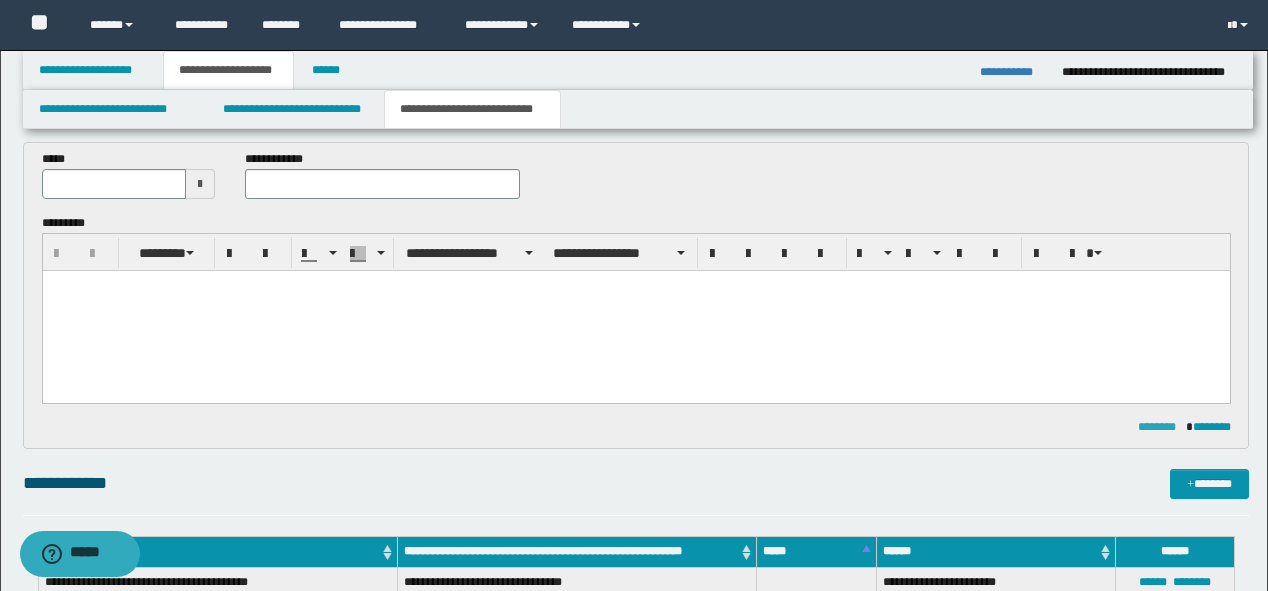 scroll, scrollTop: 80, scrollLeft: 0, axis: vertical 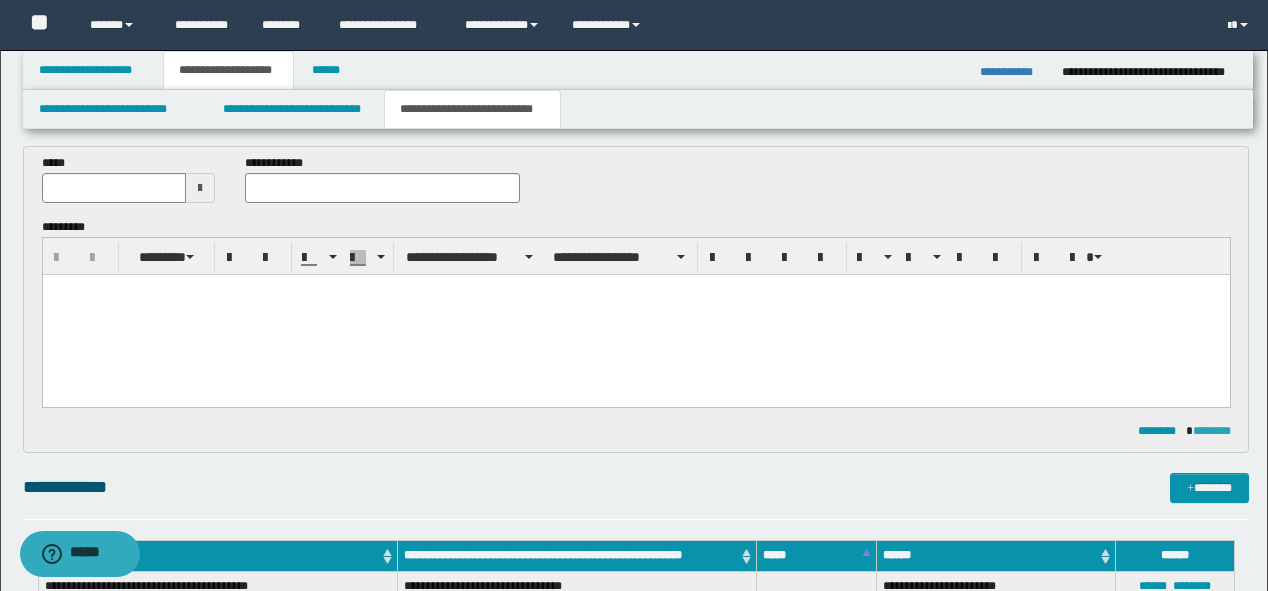 click on "********" at bounding box center (1212, 431) 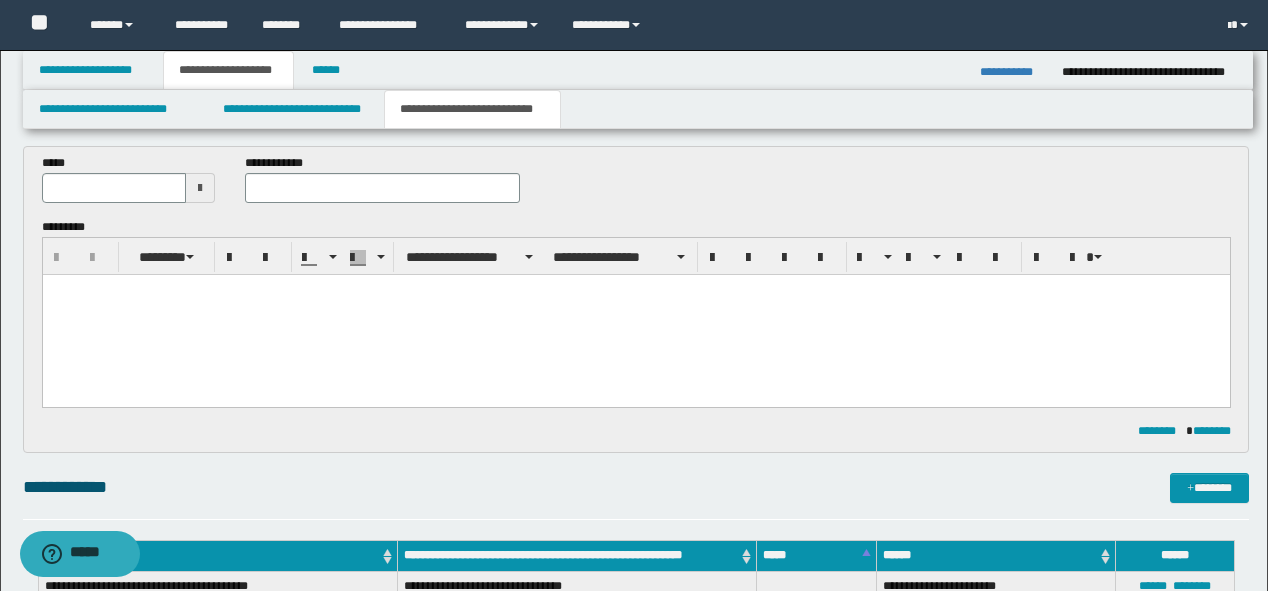 scroll, scrollTop: 0, scrollLeft: 0, axis: both 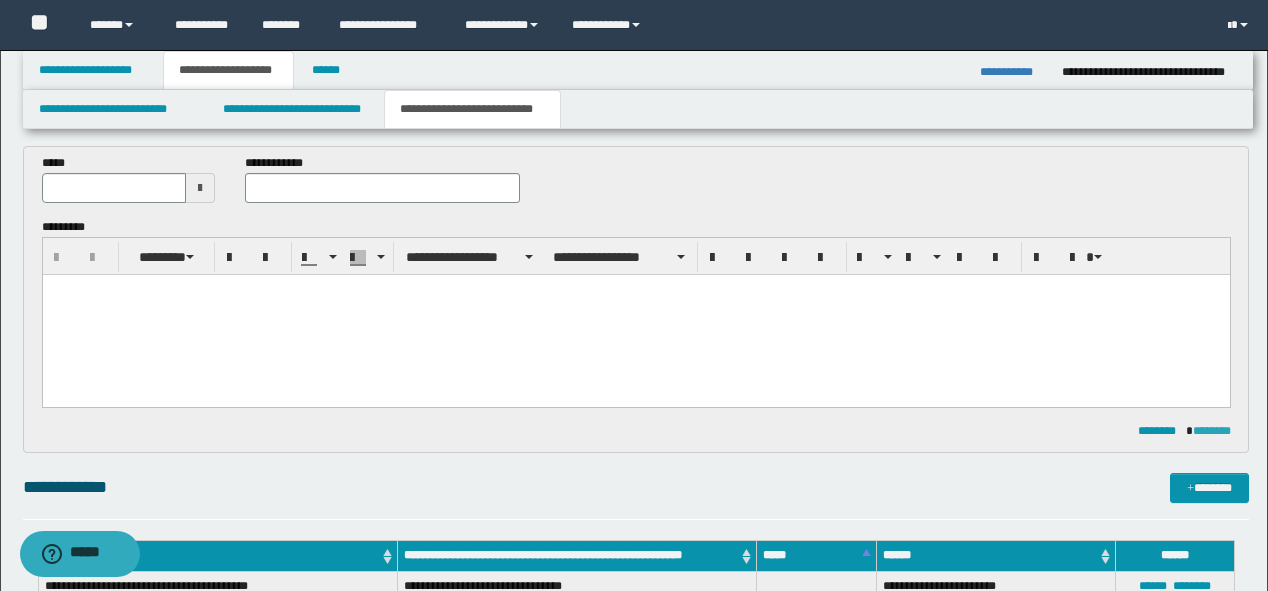 drag, startPoint x: 1114, startPoint y: 131, endPoint x: 1208, endPoint y: 428, distance: 311.52048 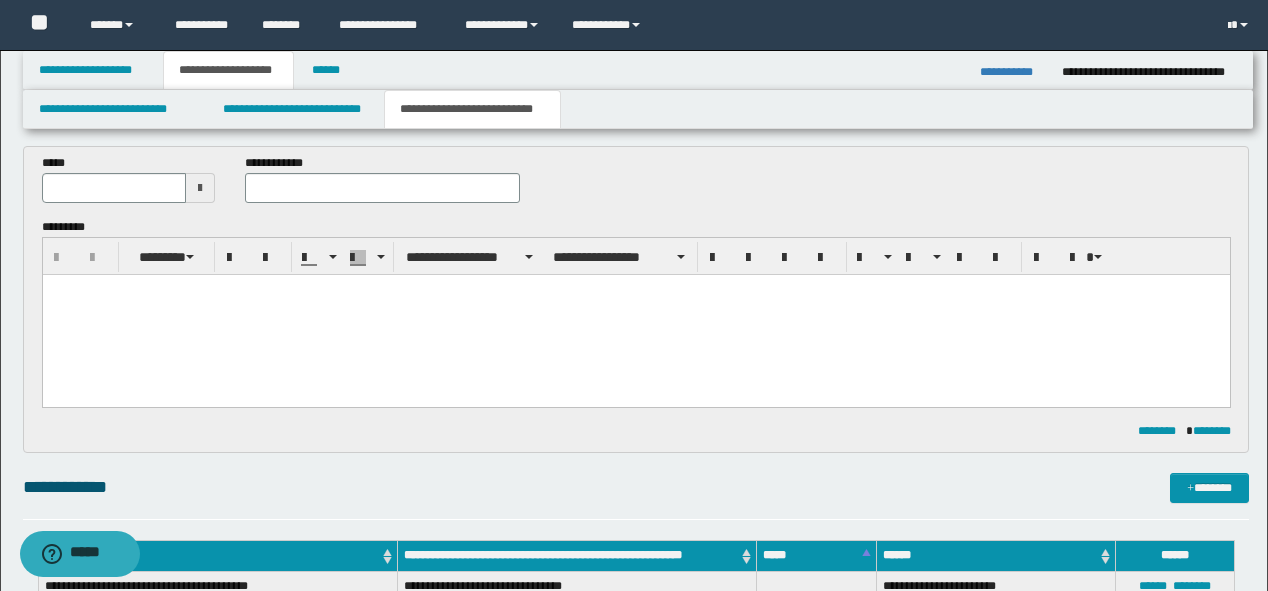 scroll, scrollTop: 0, scrollLeft: 0, axis: both 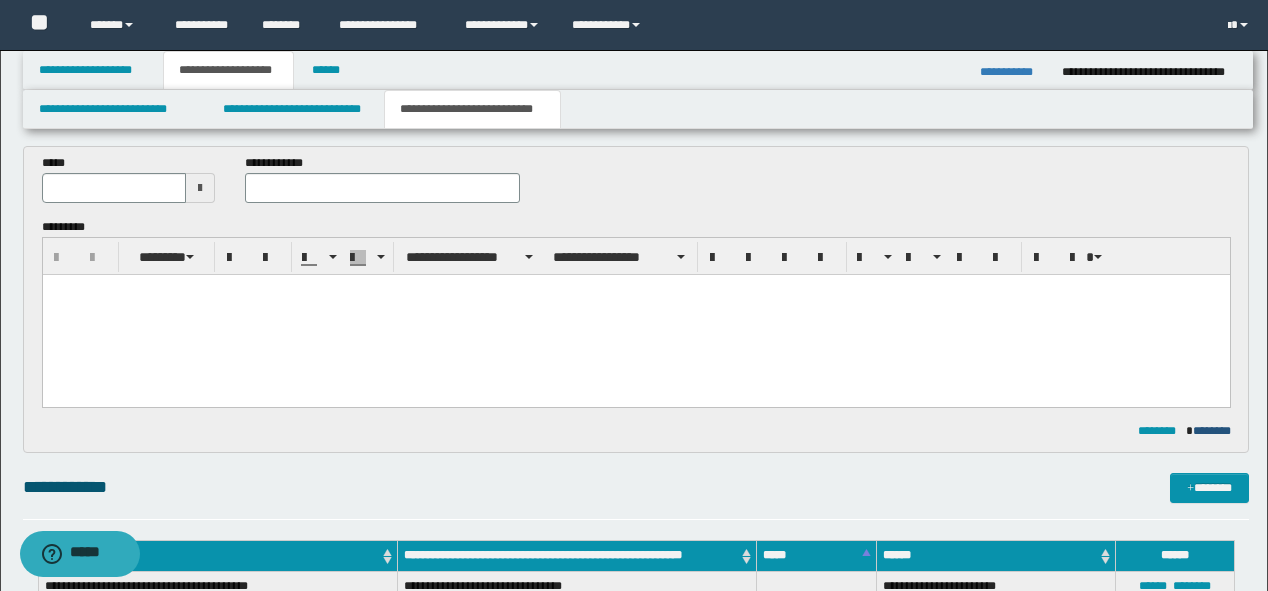 click on "********" at bounding box center [1212, 431] 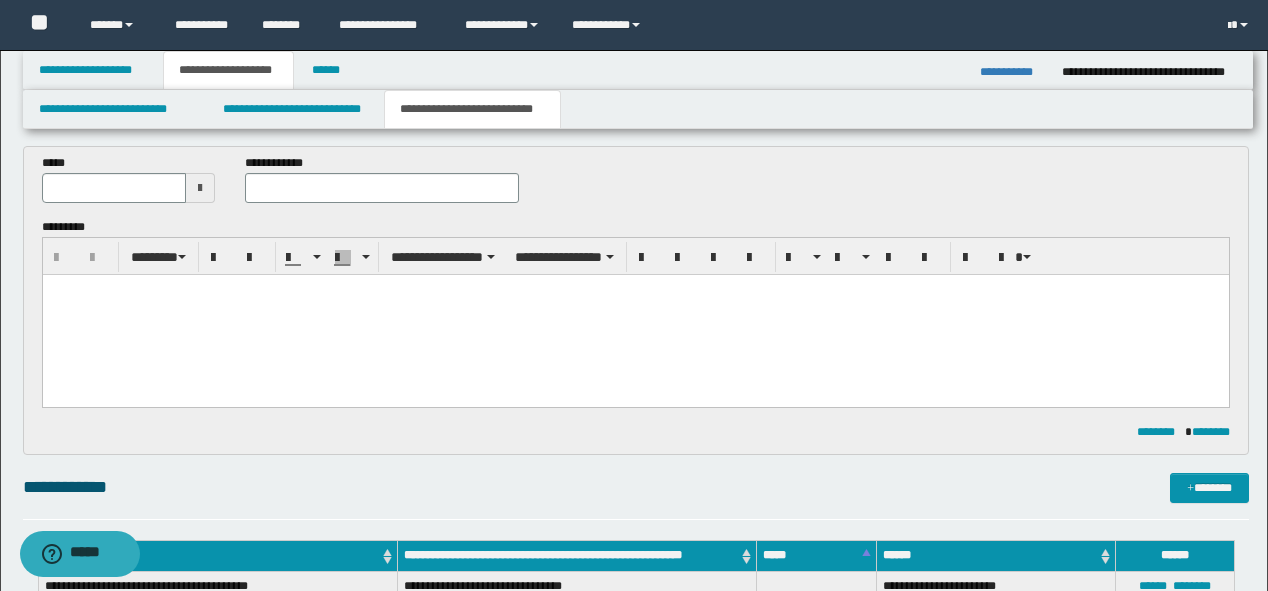 click on "********" at bounding box center (1211, 432) 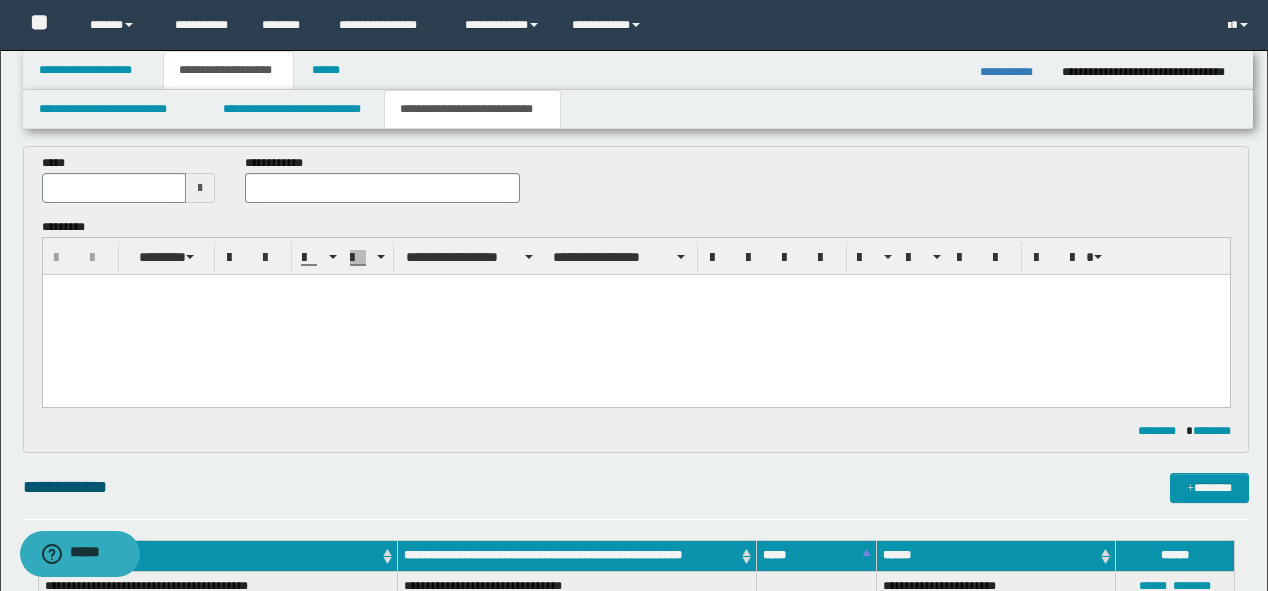 scroll 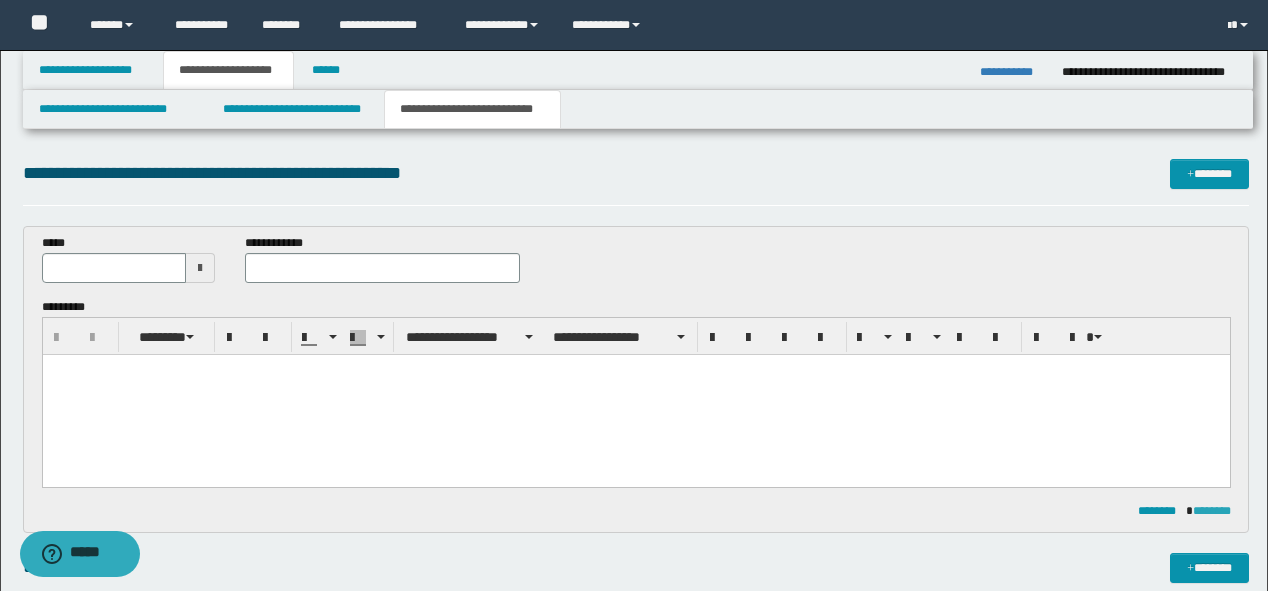 click on "********" at bounding box center [1212, 511] 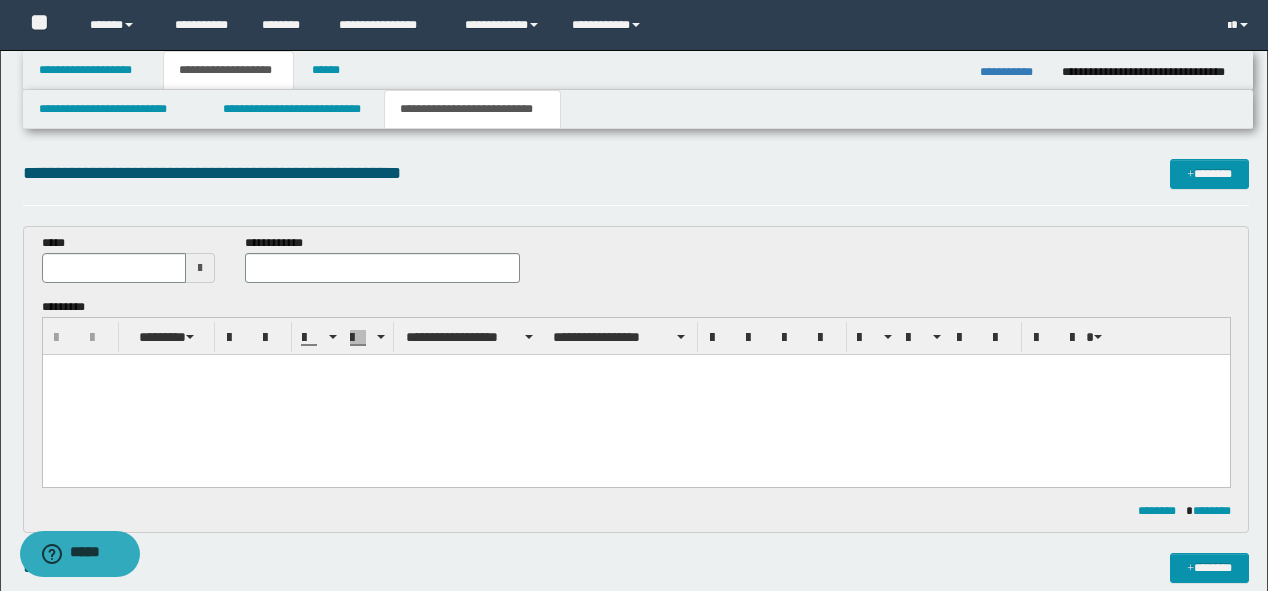 click on "********" at bounding box center [1212, 511] 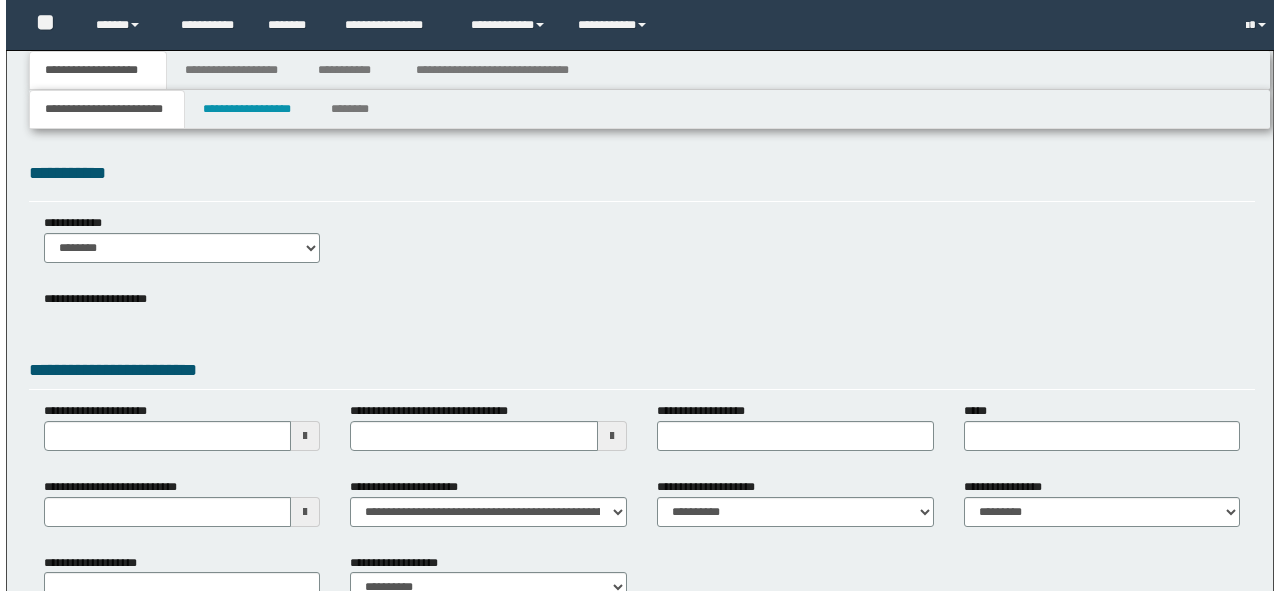 scroll, scrollTop: 0, scrollLeft: 0, axis: both 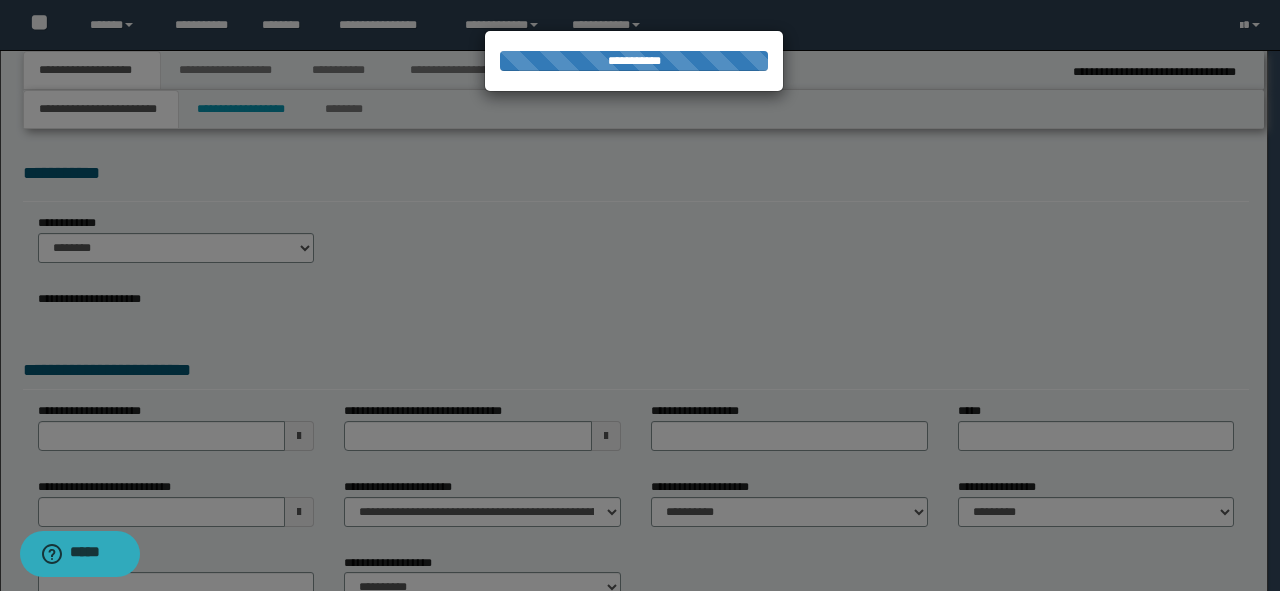 type on "********" 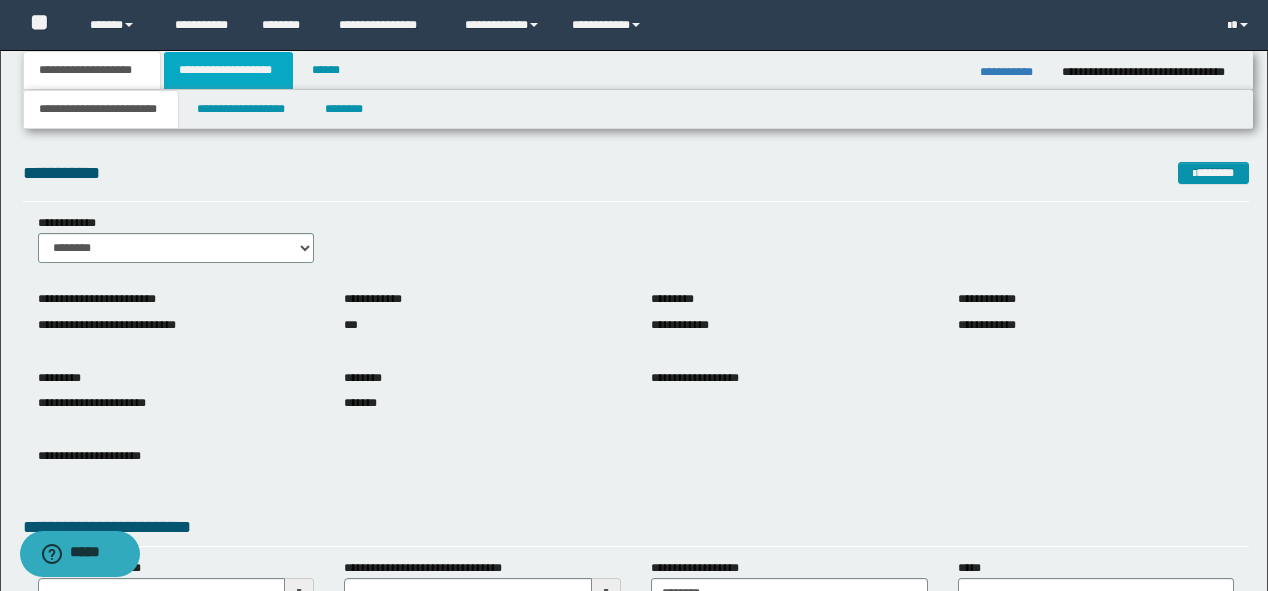 click on "**********" at bounding box center [228, 70] 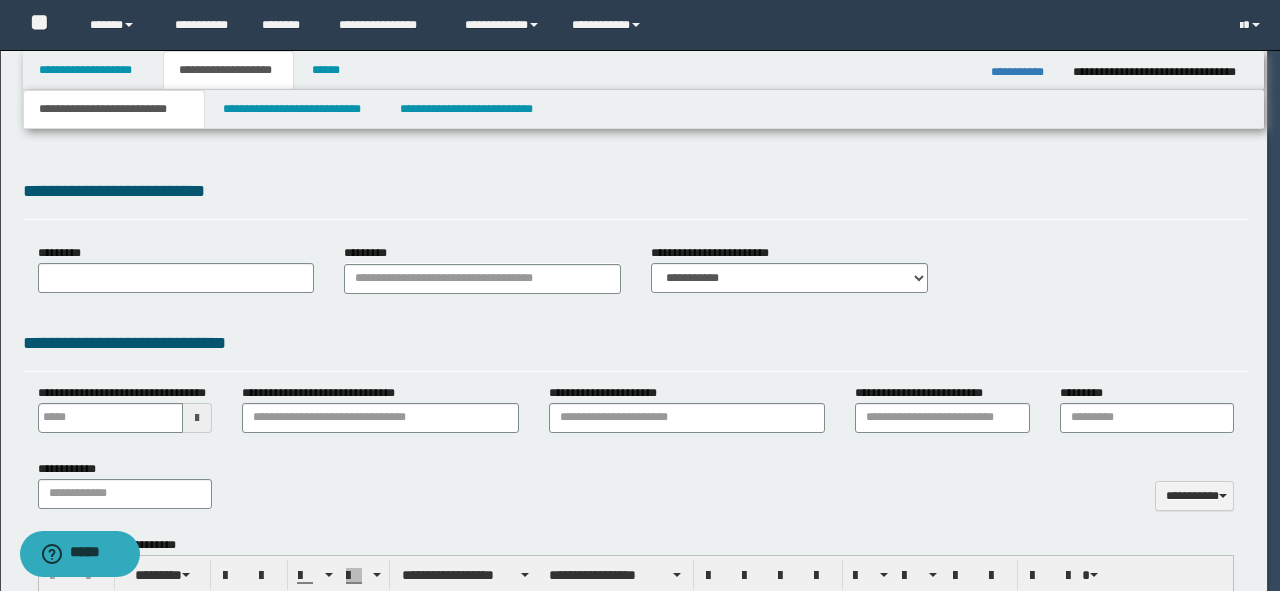 scroll, scrollTop: 0, scrollLeft: 0, axis: both 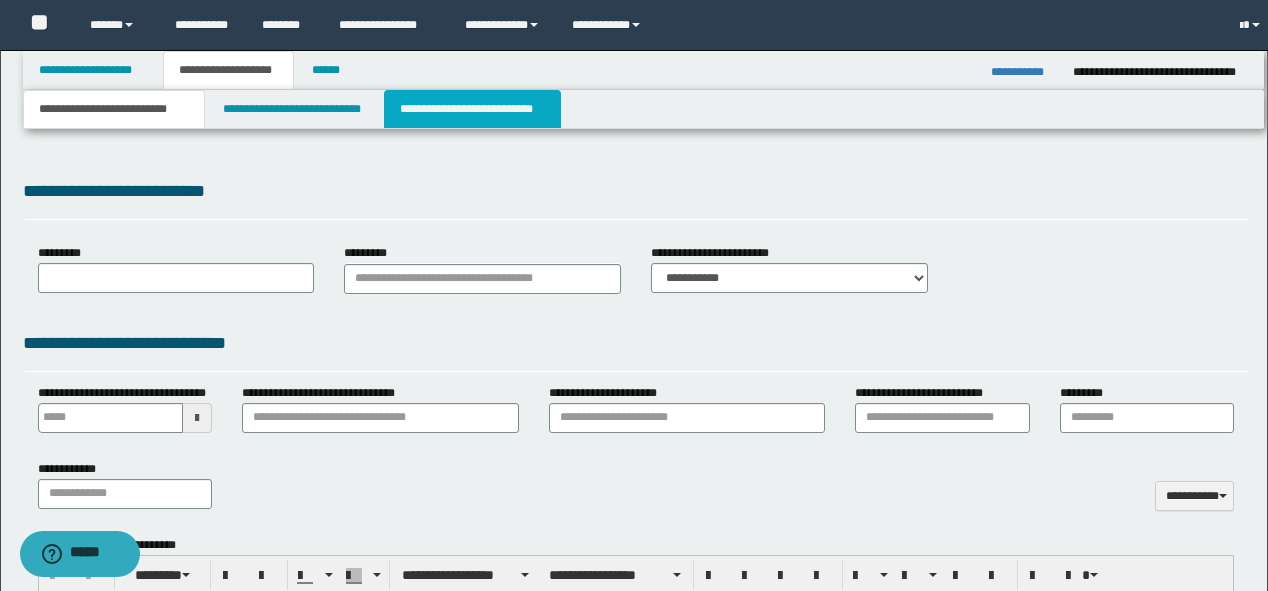 click on "**********" at bounding box center [472, 109] 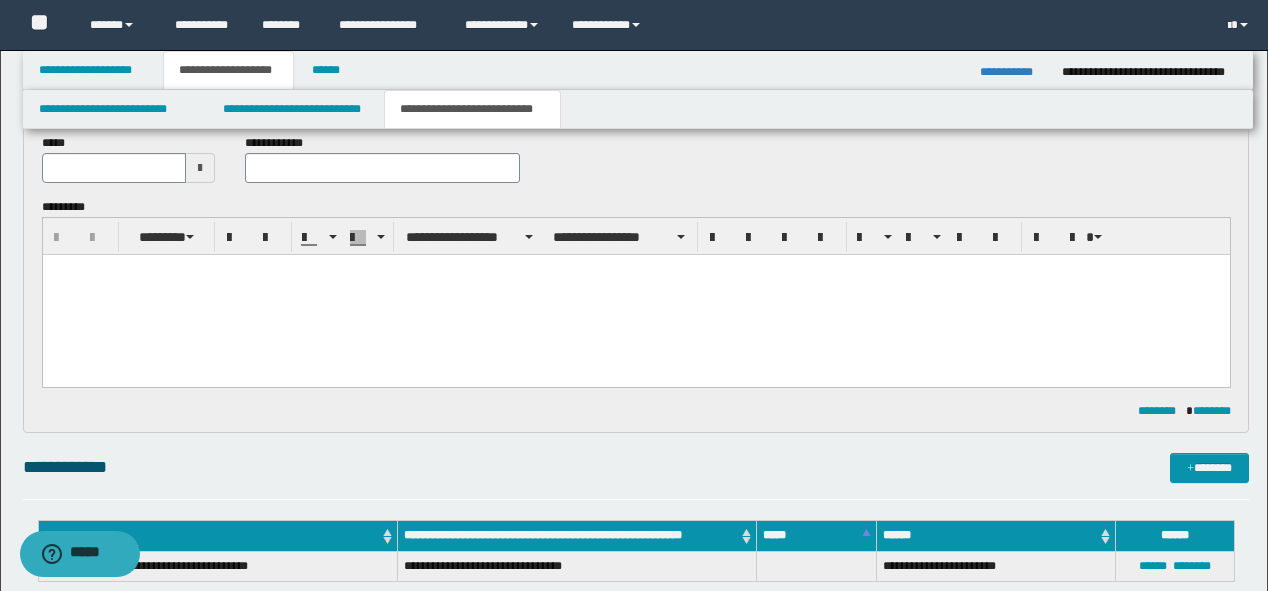 scroll, scrollTop: 240, scrollLeft: 0, axis: vertical 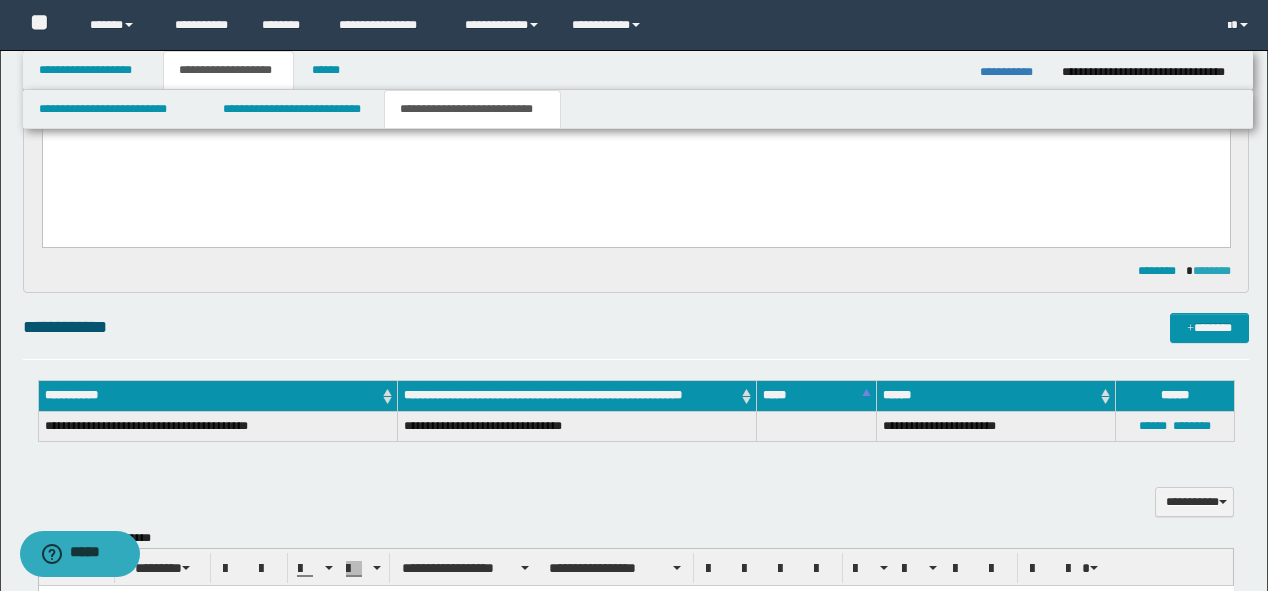 click on "********" at bounding box center (1212, 271) 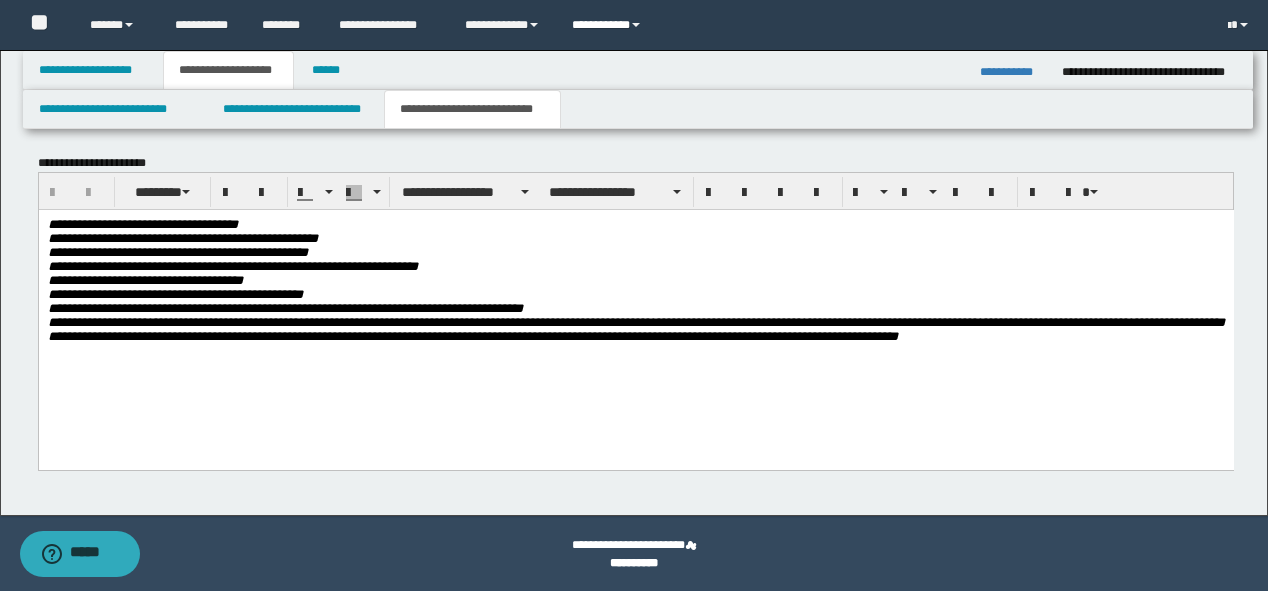 scroll, scrollTop: 1496, scrollLeft: 0, axis: vertical 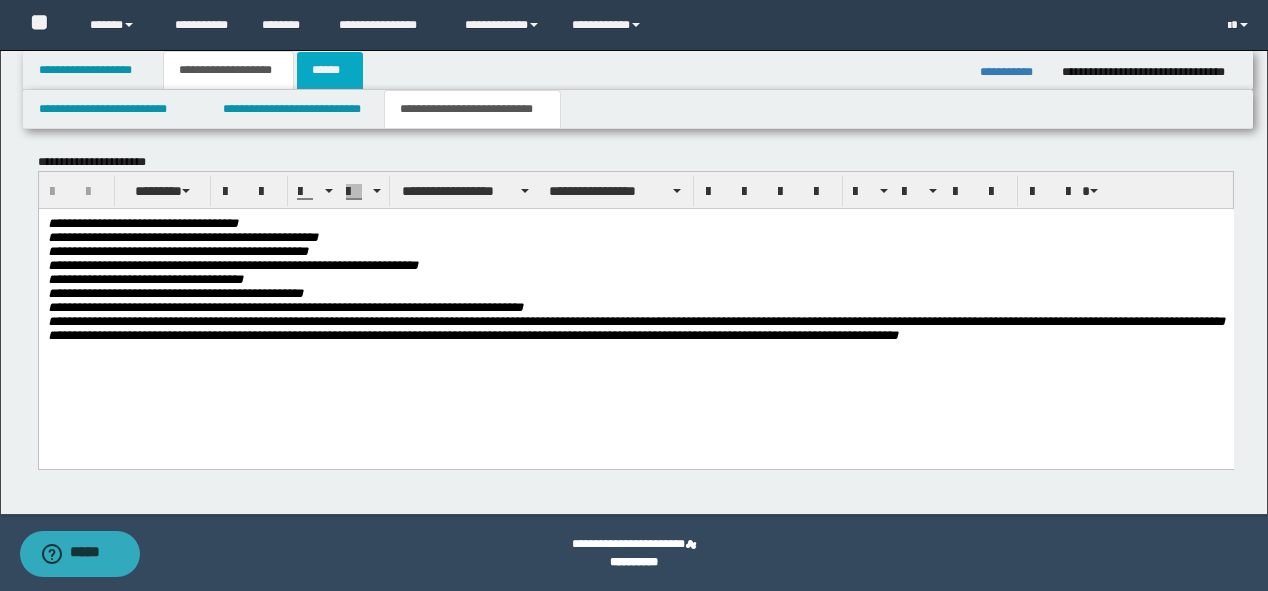 click on "******" at bounding box center (330, 70) 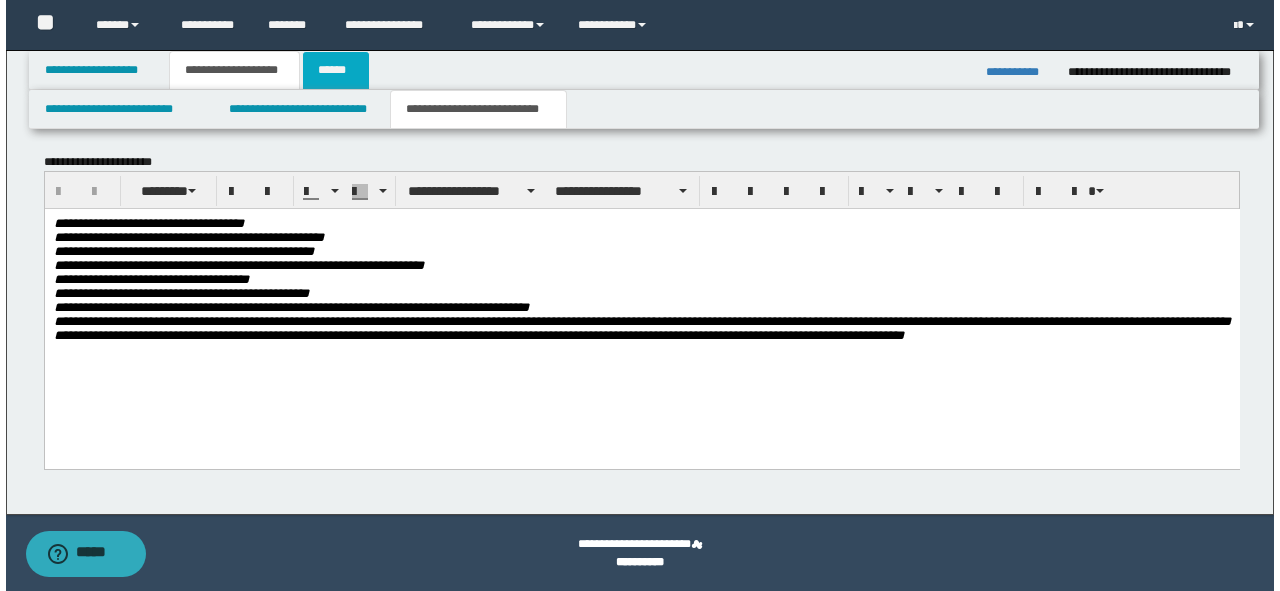 scroll, scrollTop: 0, scrollLeft: 0, axis: both 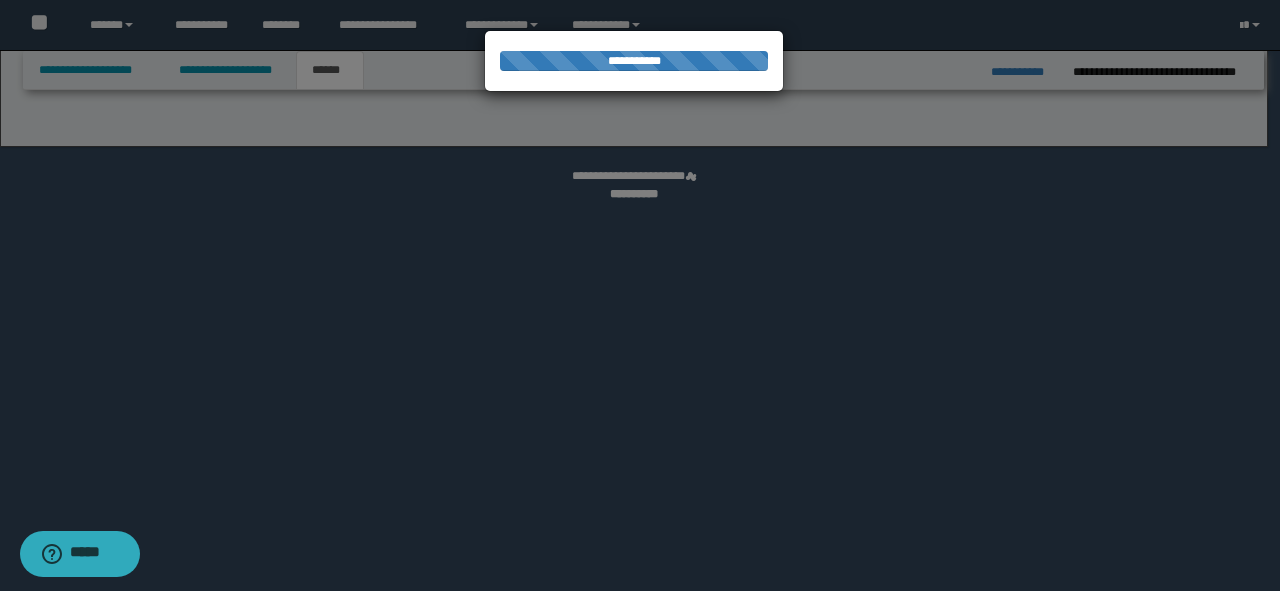 select on "**" 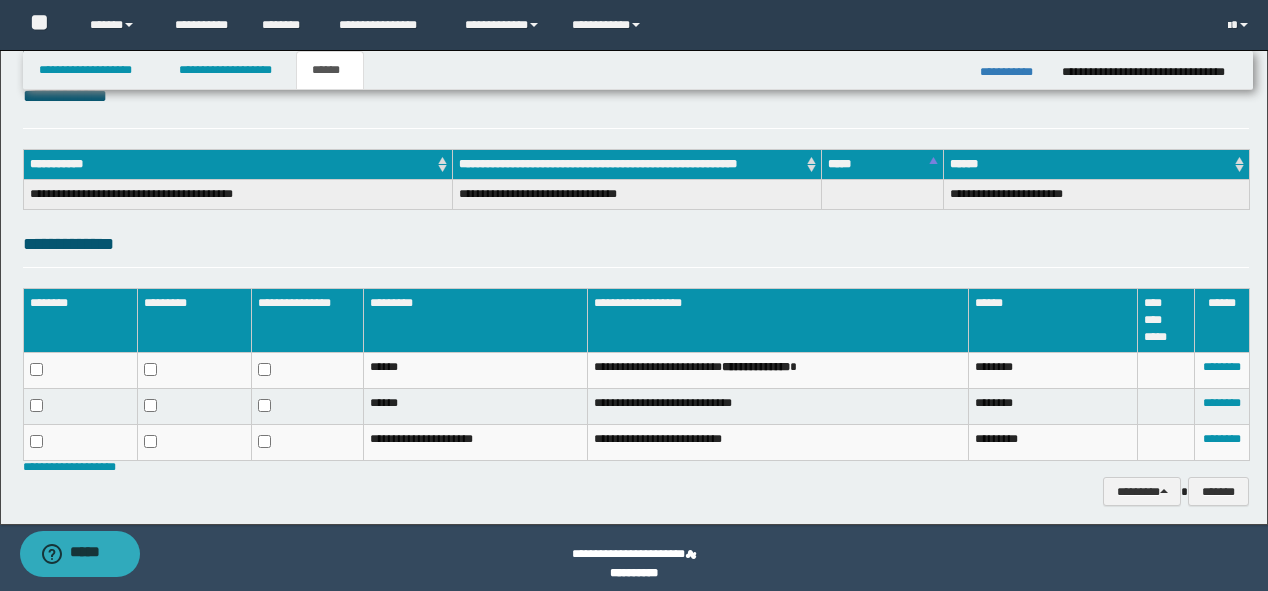 scroll, scrollTop: 272, scrollLeft: 0, axis: vertical 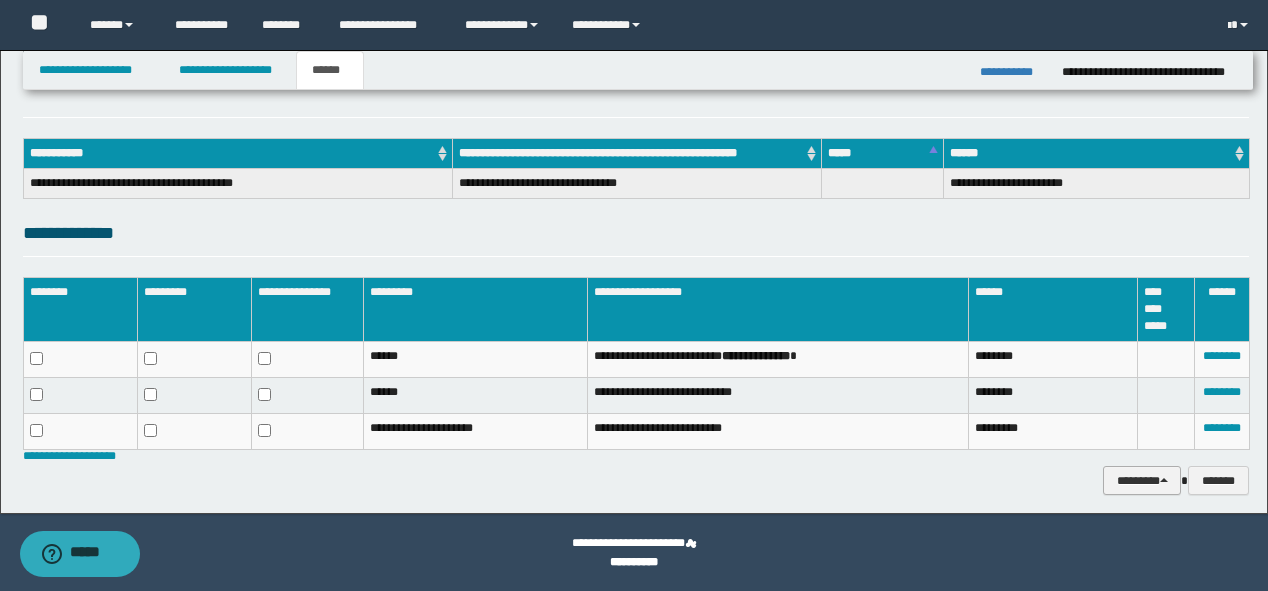 click on "********" at bounding box center (1142, 481) 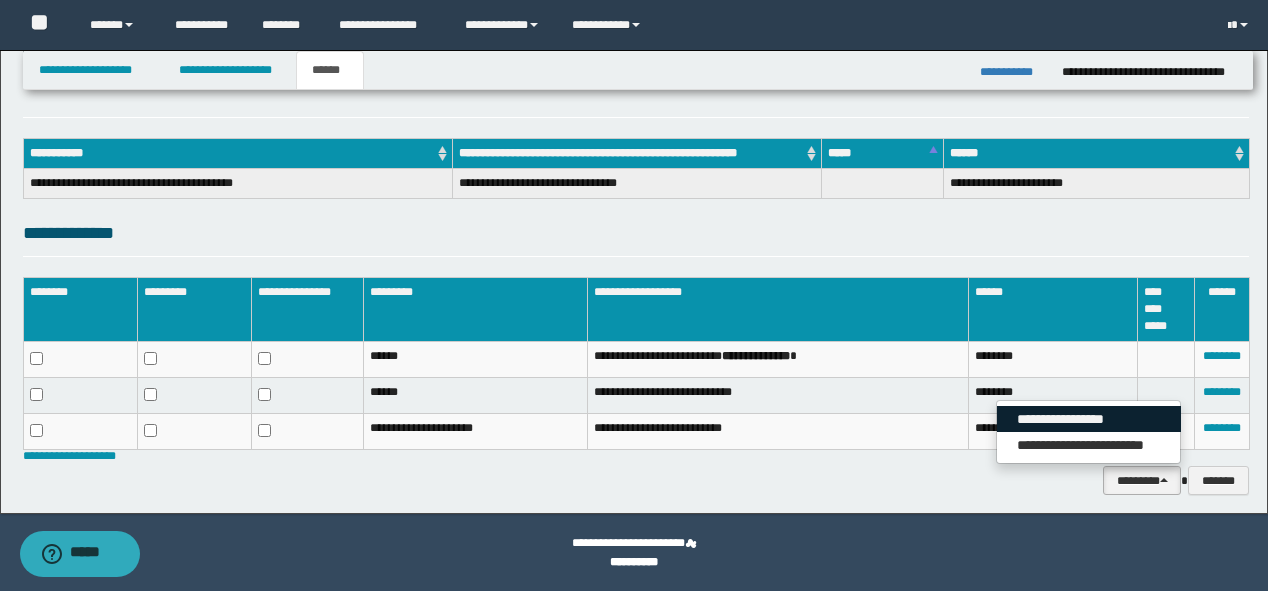 click on "**********" at bounding box center (1089, 419) 